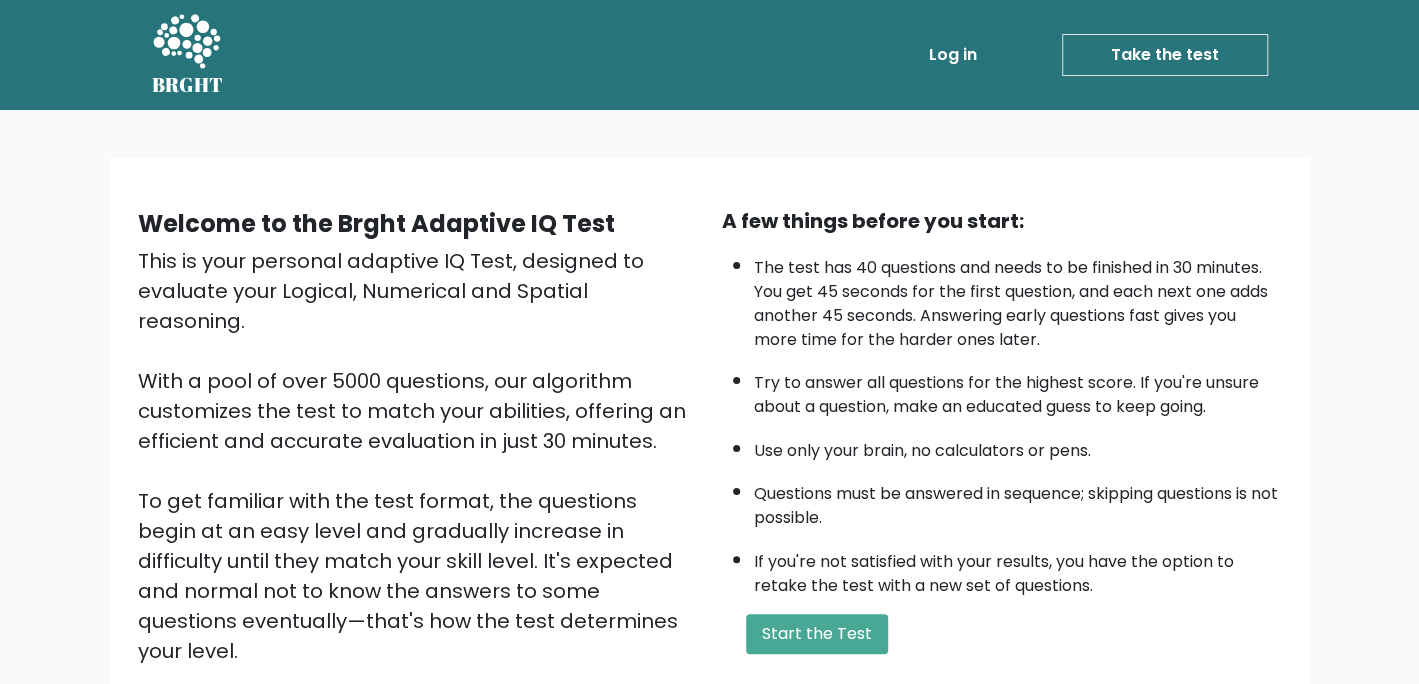 scroll, scrollTop: 11, scrollLeft: 0, axis: vertical 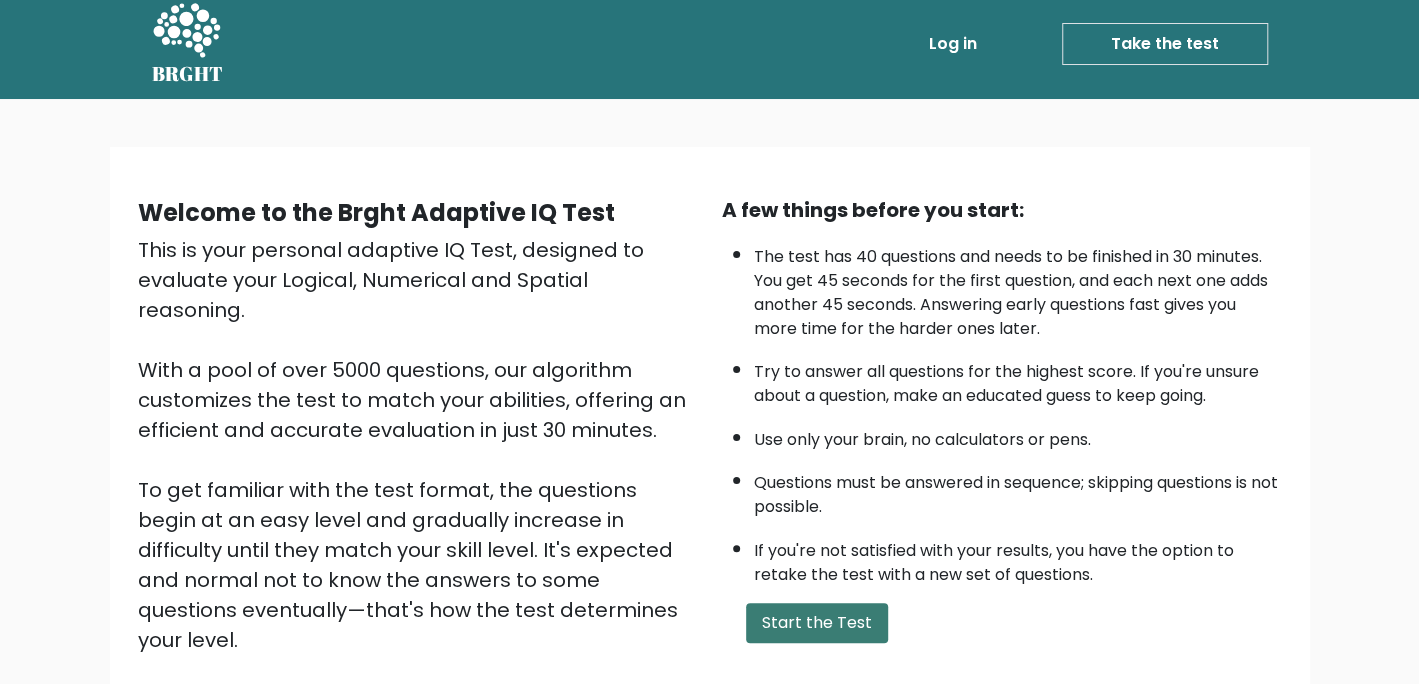 click on "Start the Test" at bounding box center (817, 623) 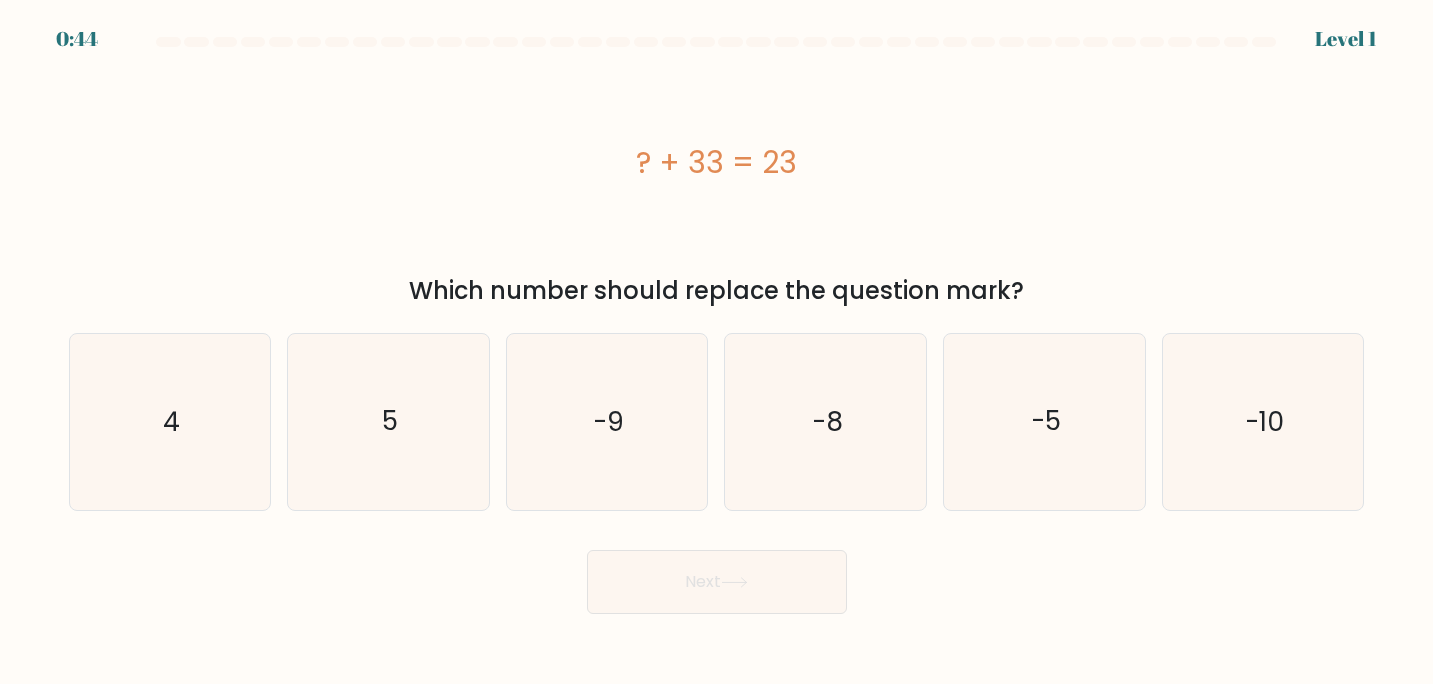 scroll, scrollTop: 0, scrollLeft: 0, axis: both 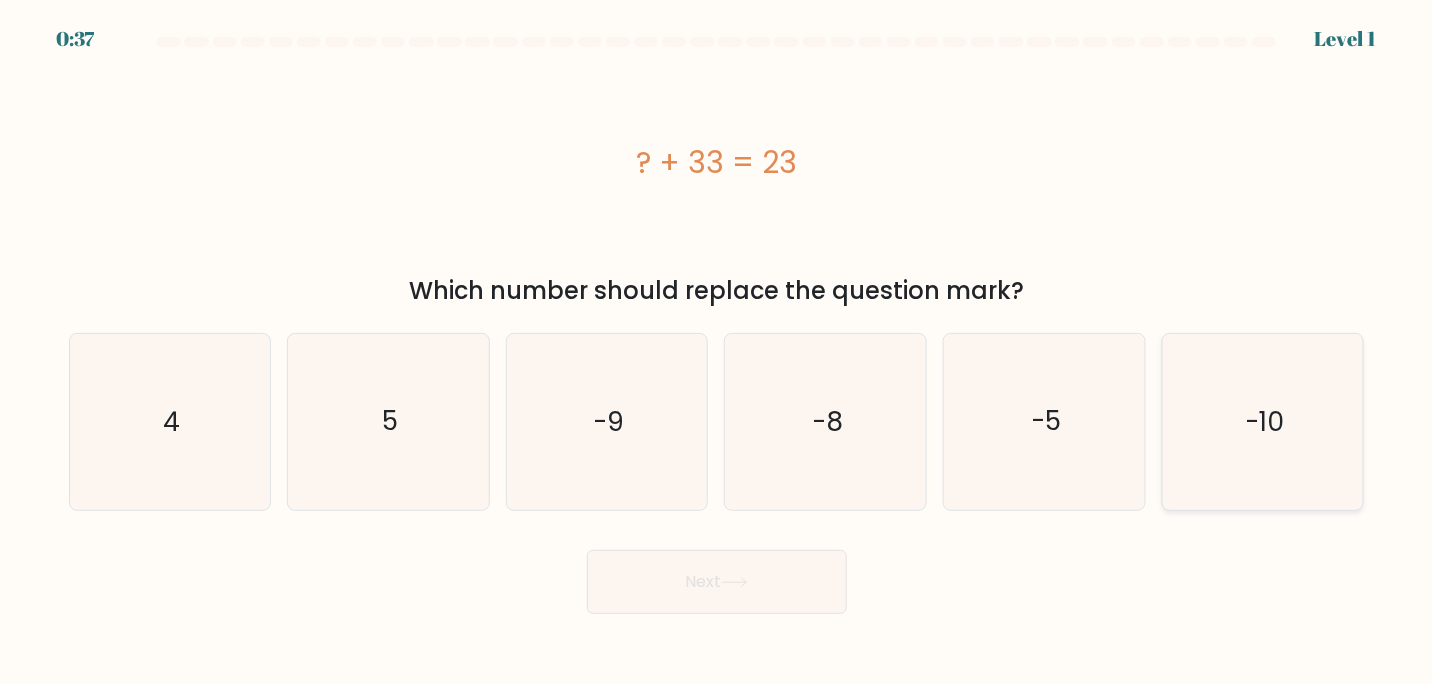 click on "-10" 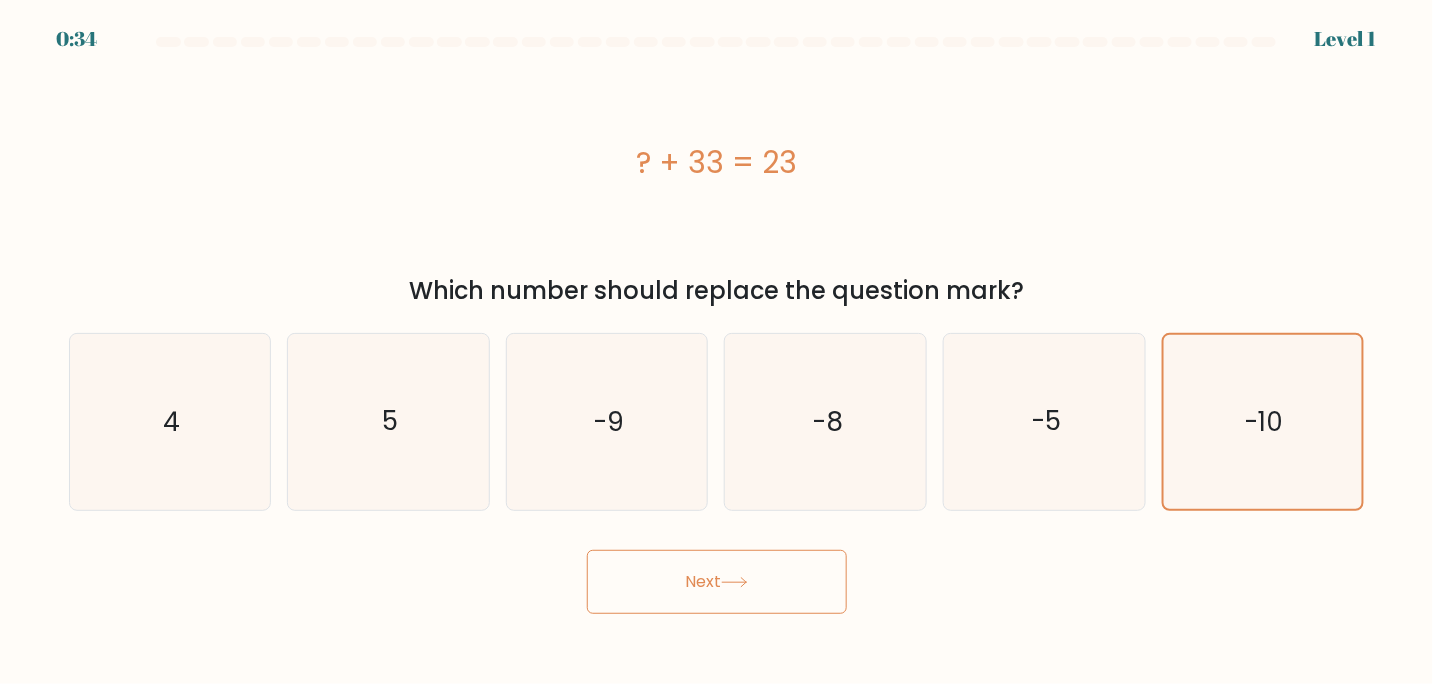 click on "Next" at bounding box center [717, 582] 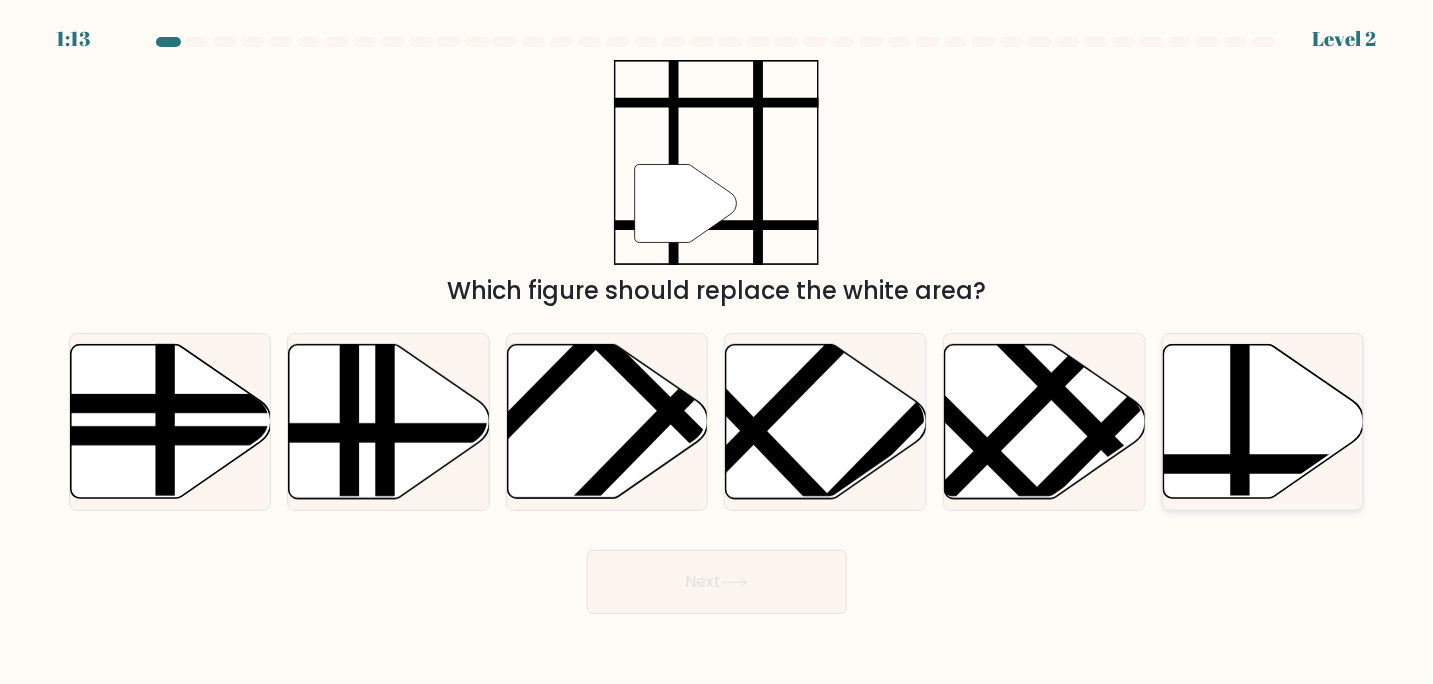 click 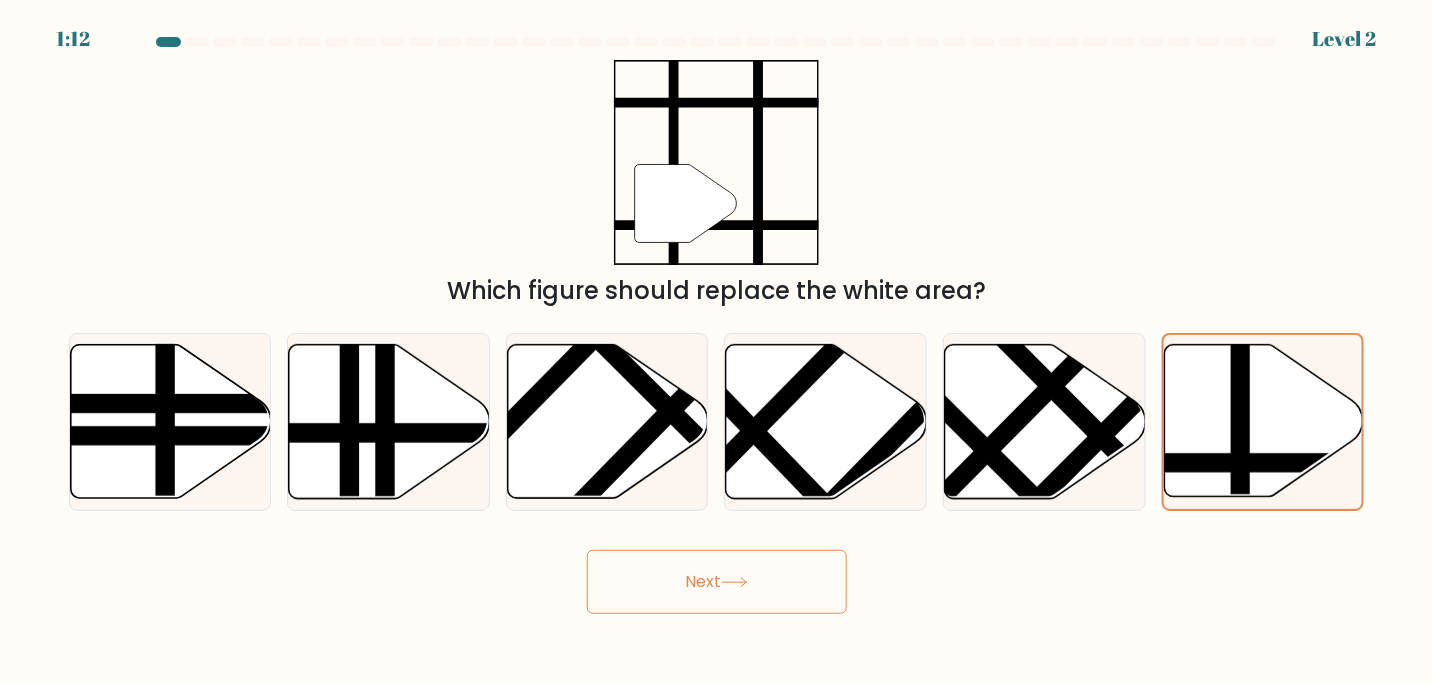 click on "Next" at bounding box center (717, 582) 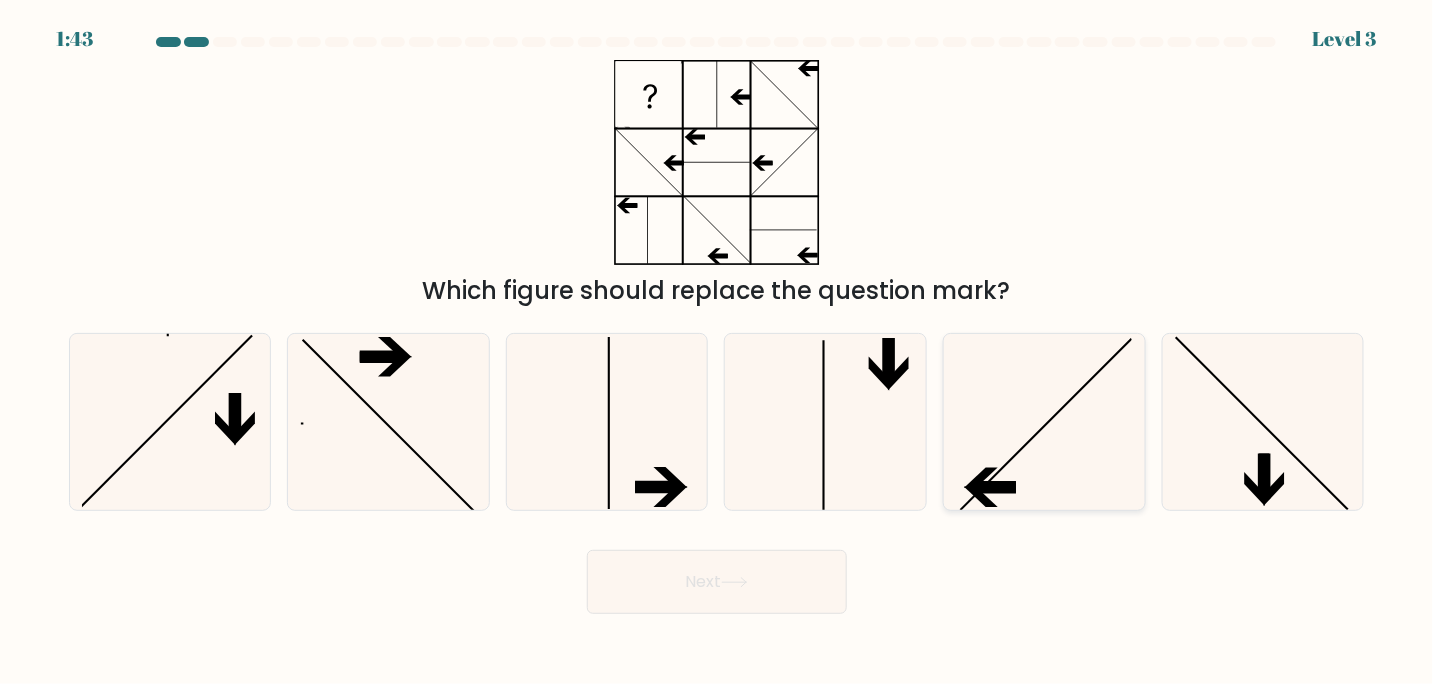 click 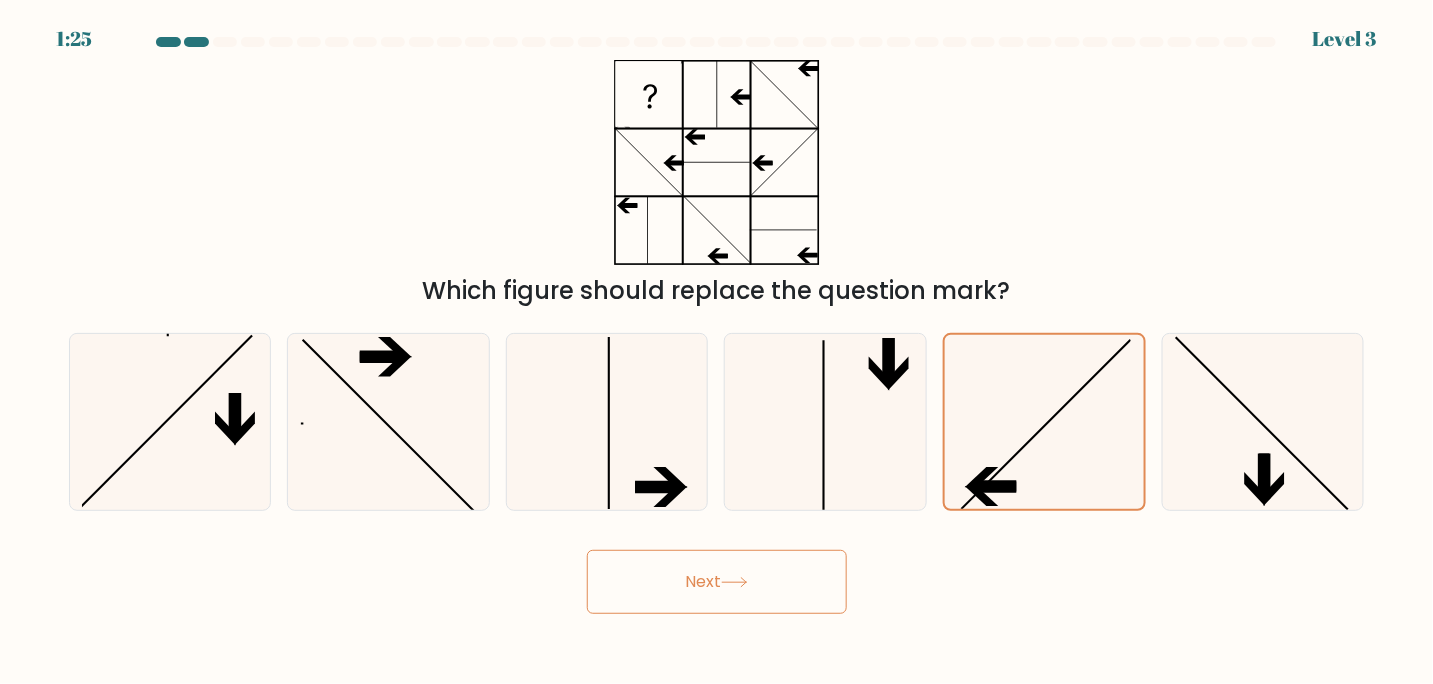 click on "Next" at bounding box center (717, 582) 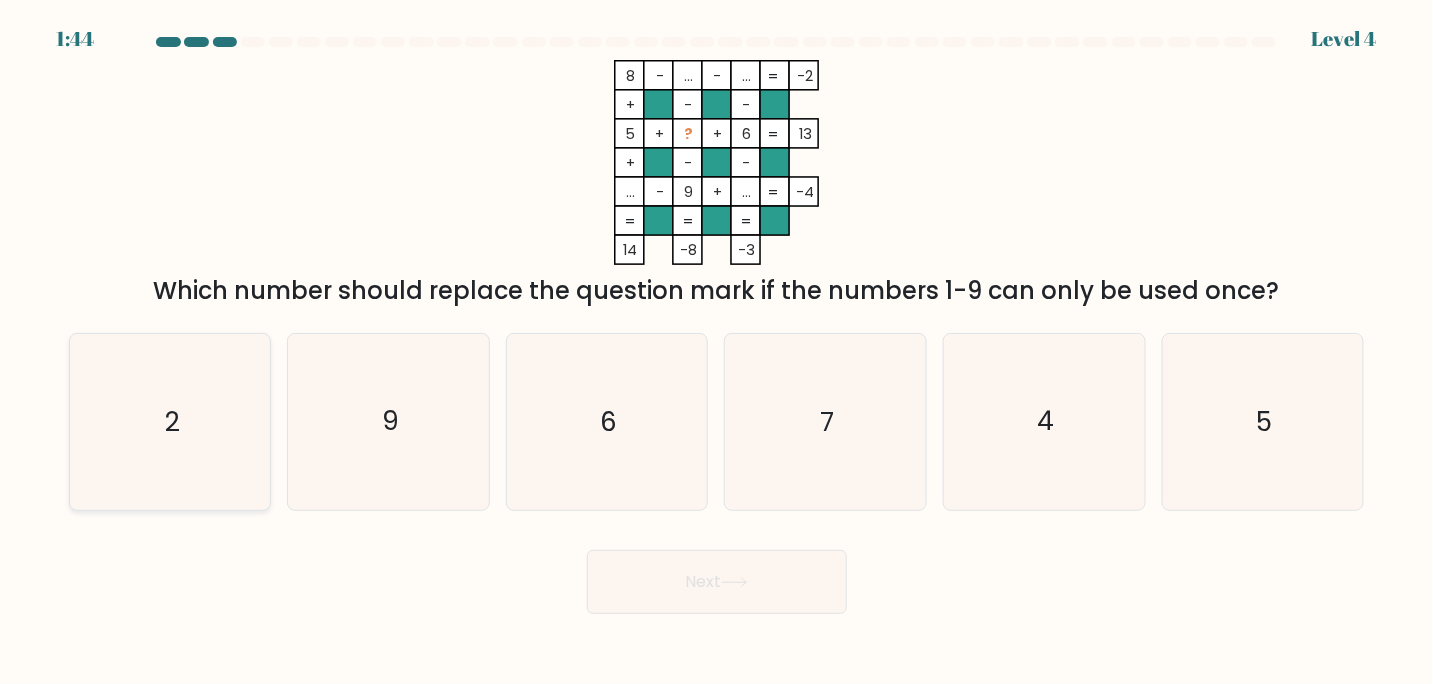 click on "2" 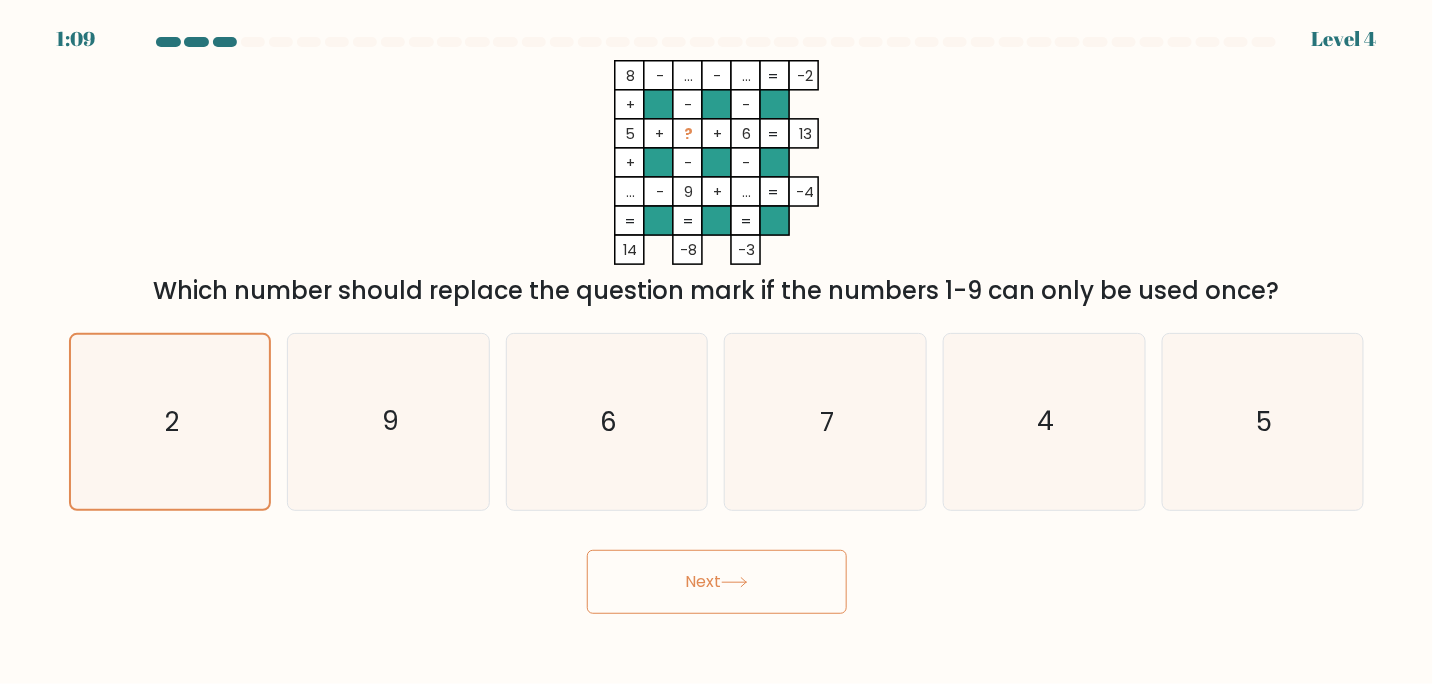 click on "Next" at bounding box center (717, 582) 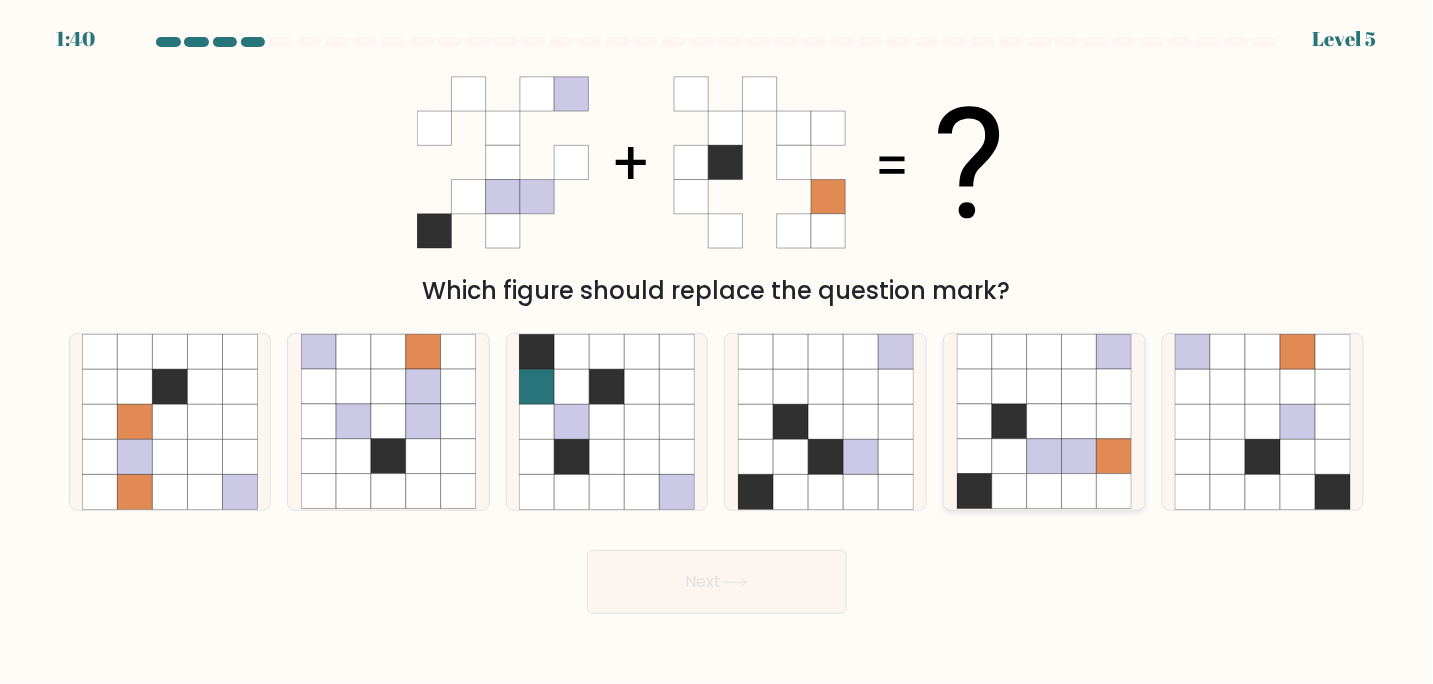 click 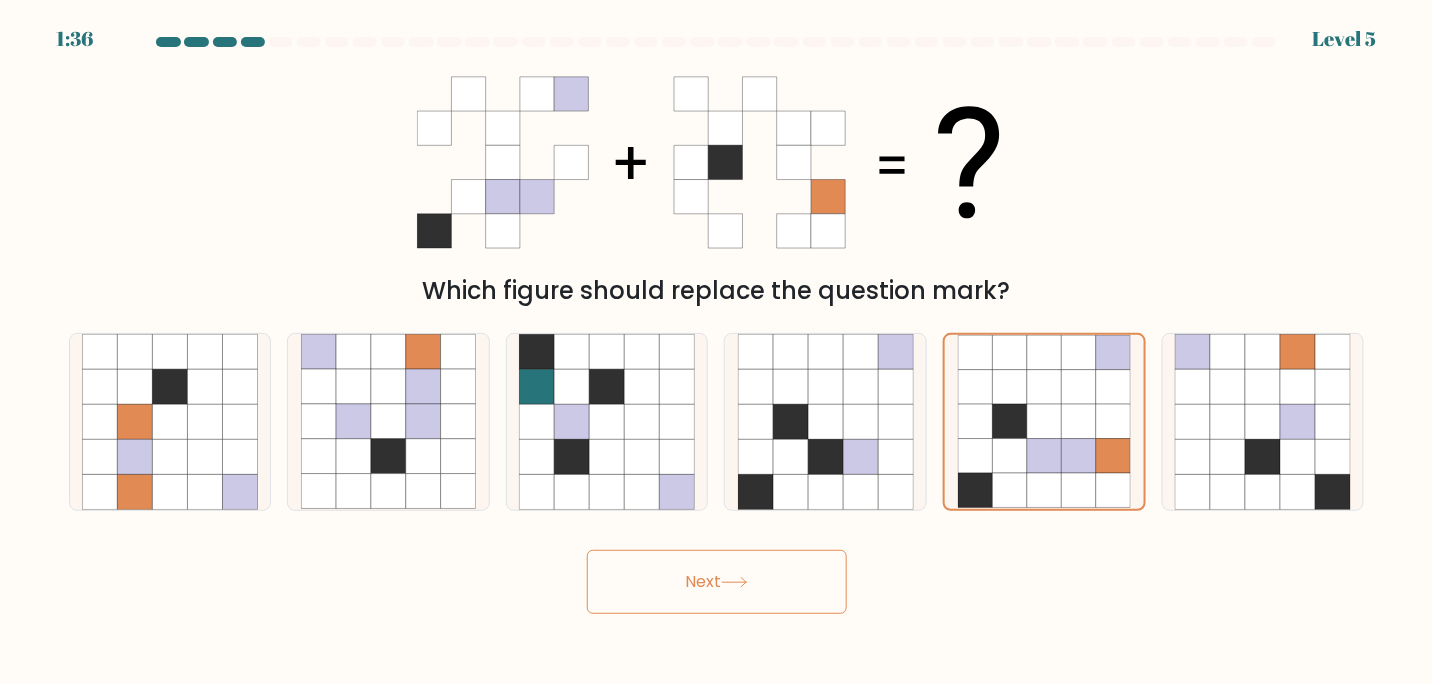 click on "Next" at bounding box center [717, 582] 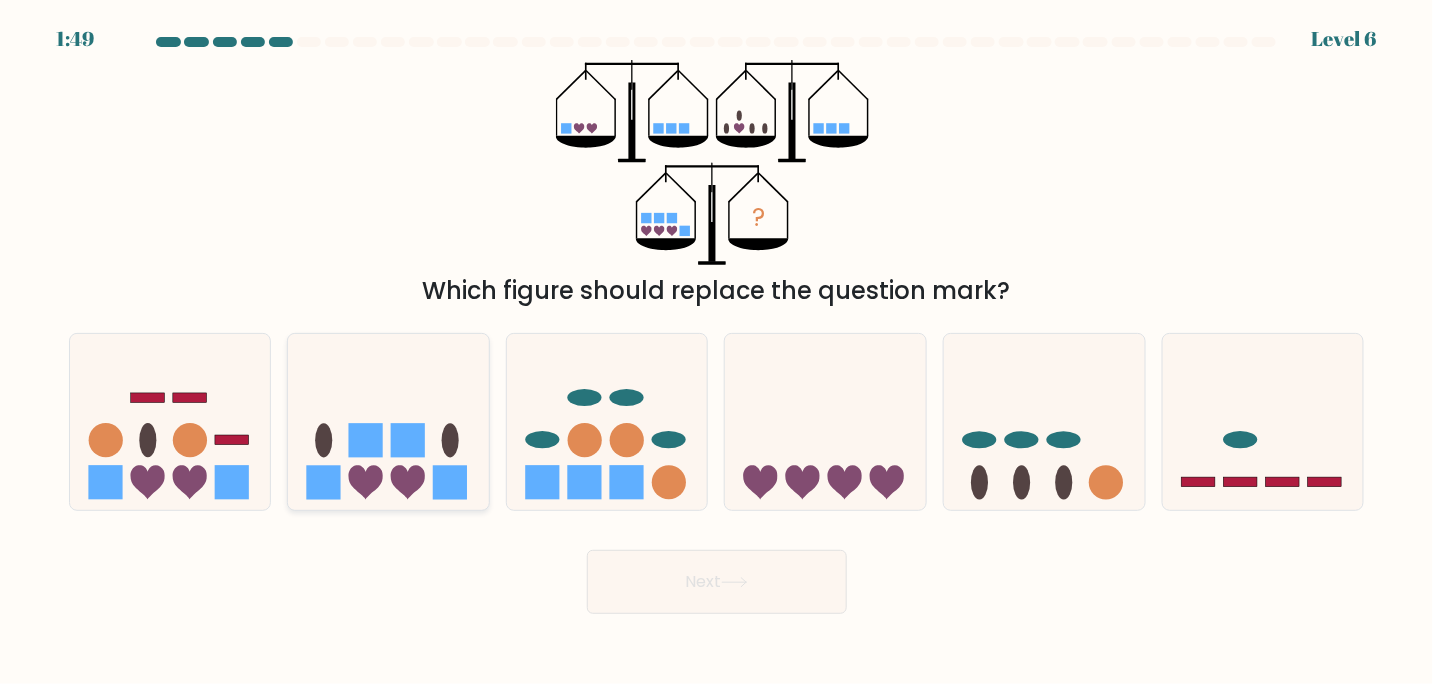 click 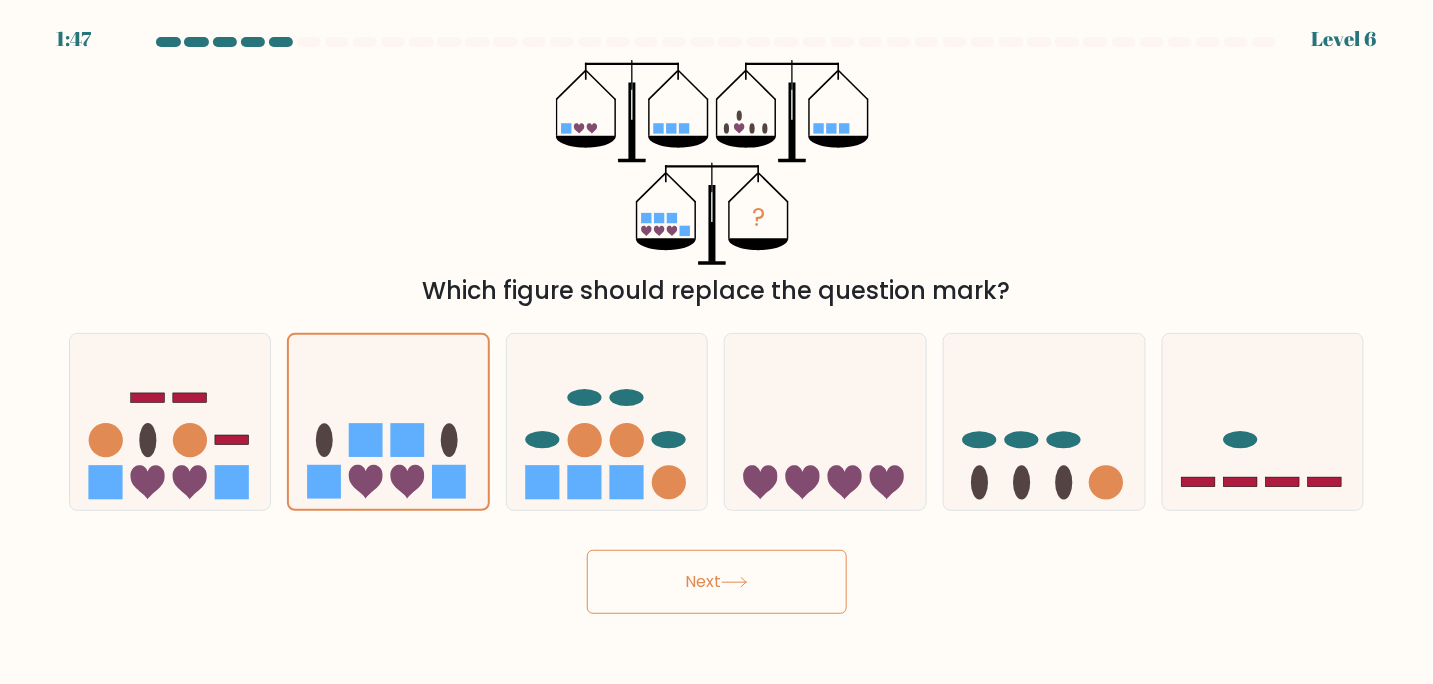 click on "Next" at bounding box center [717, 582] 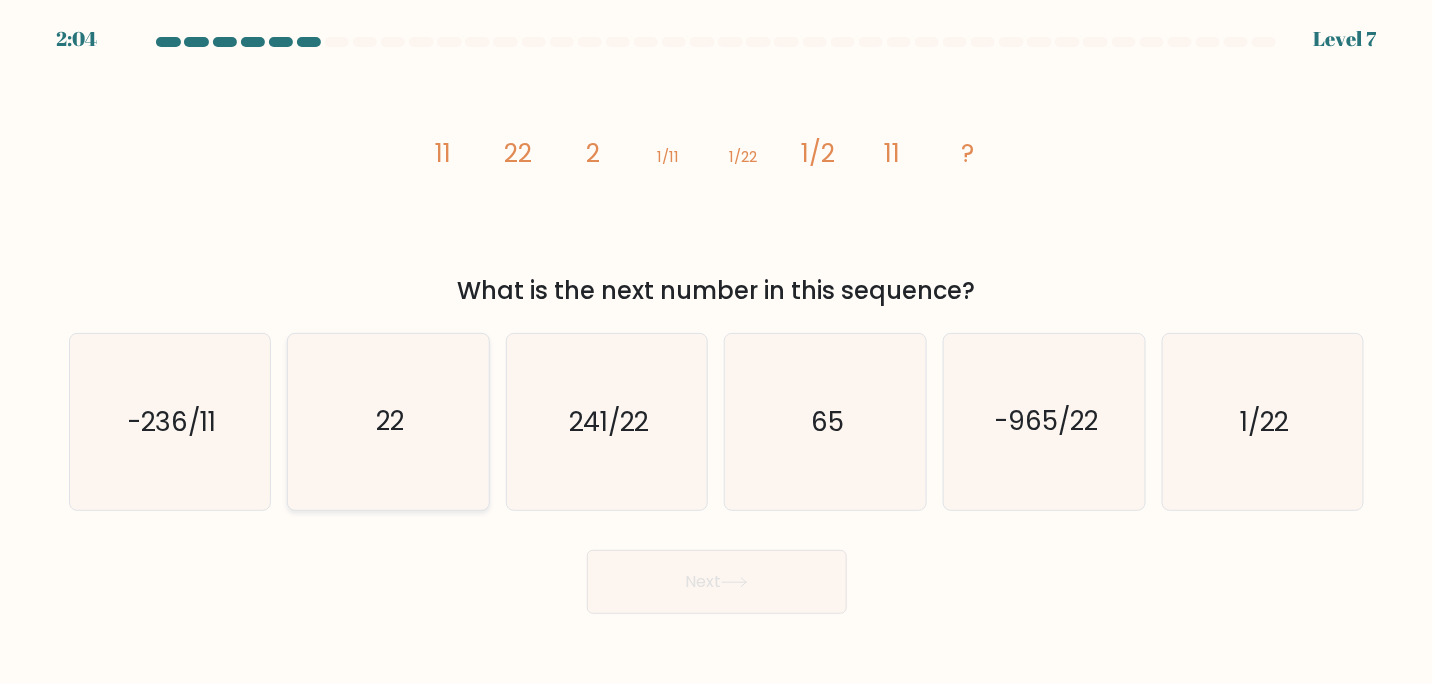 click on "22" 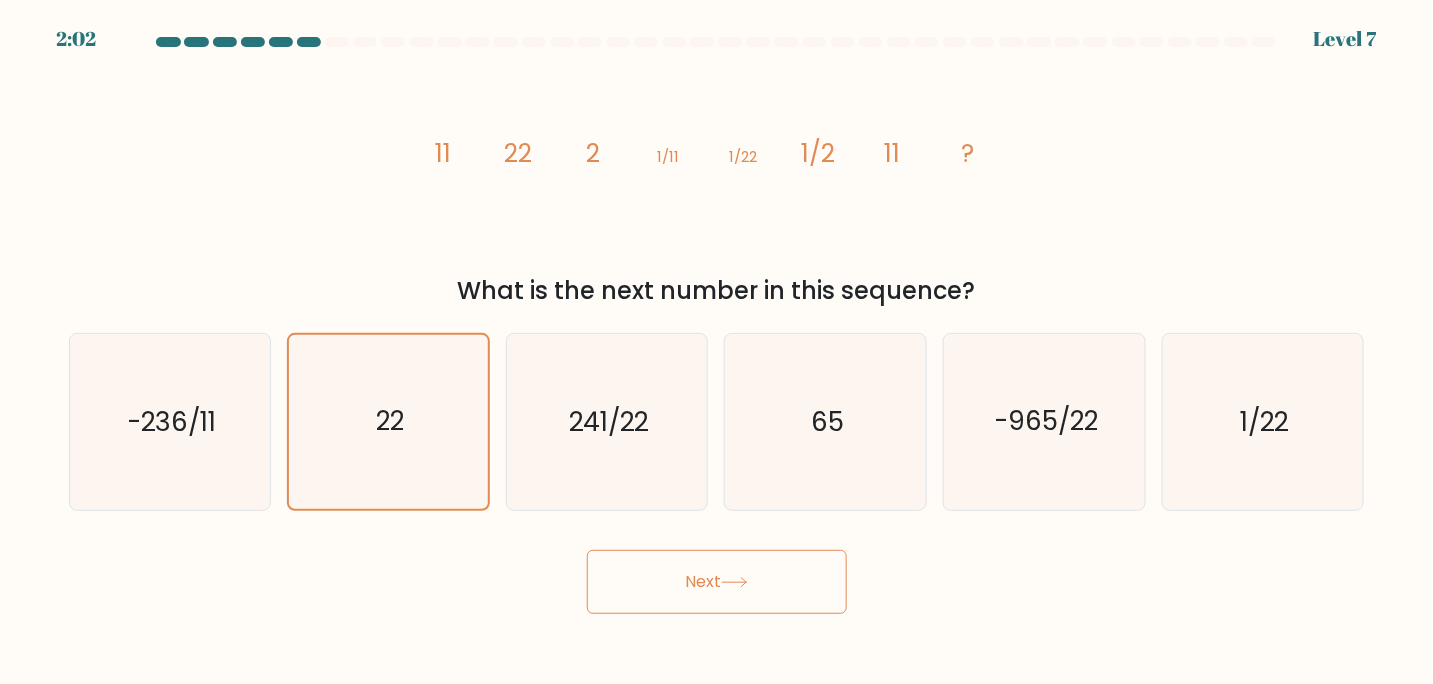 click on "Next" at bounding box center (717, 582) 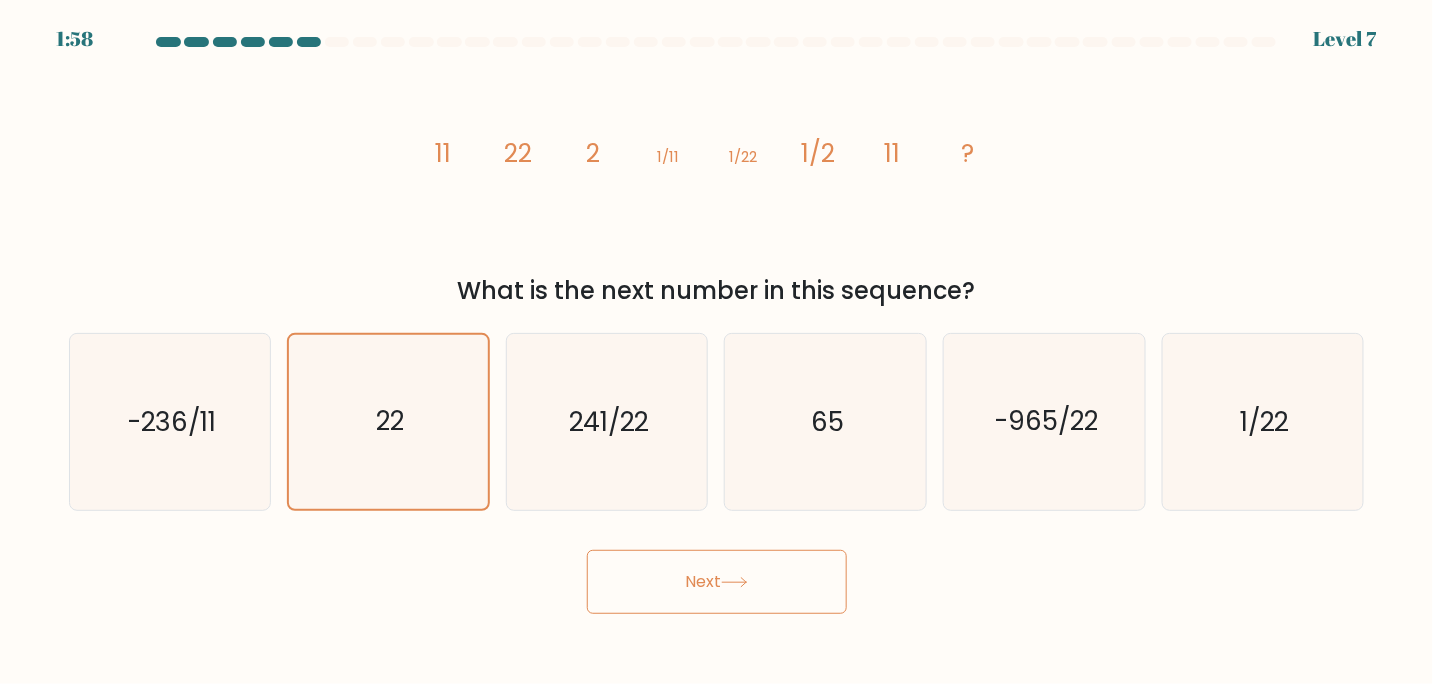 click on "Next" at bounding box center [717, 582] 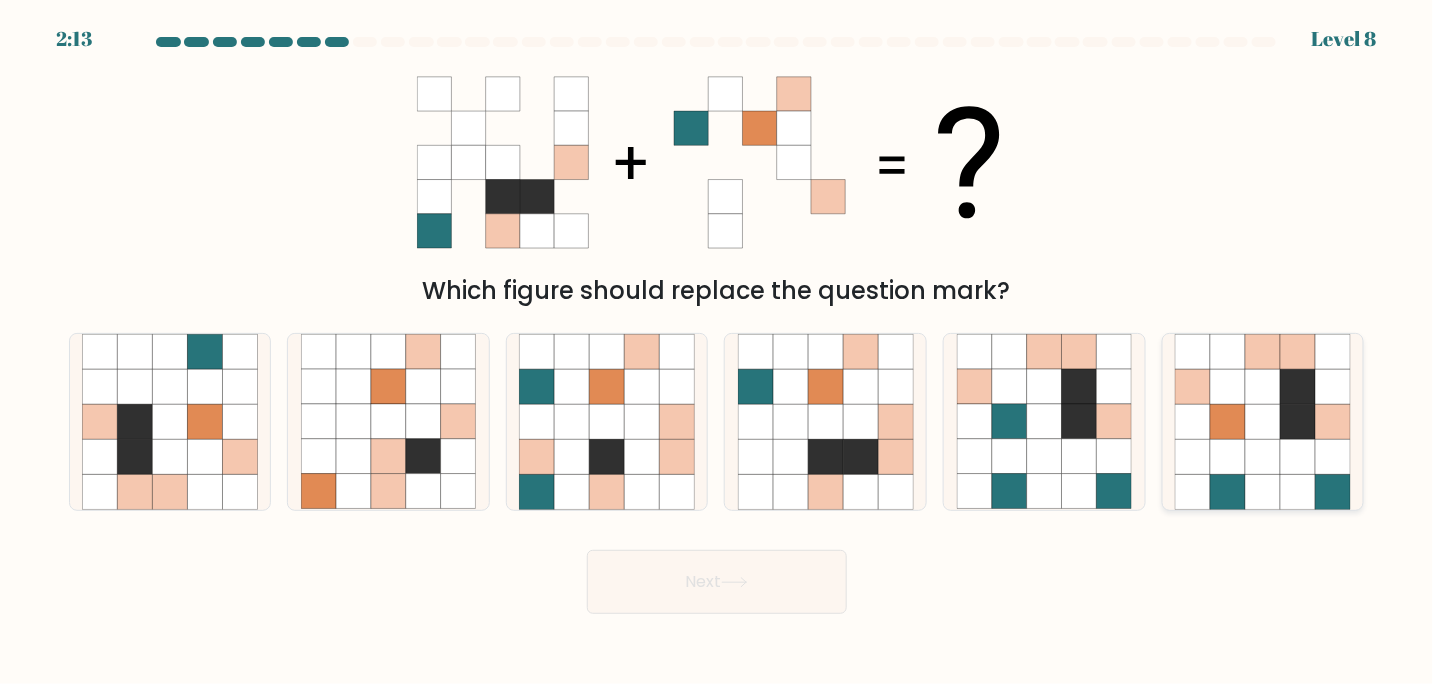 click 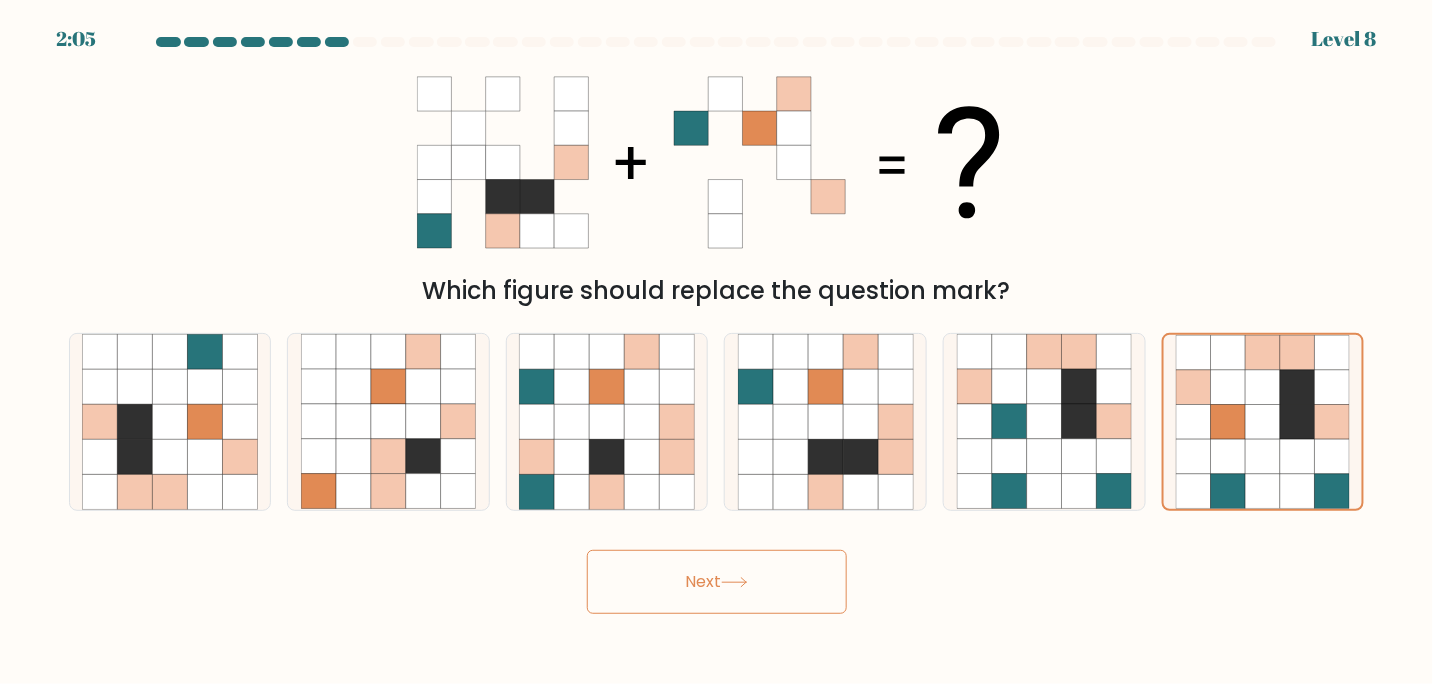 click 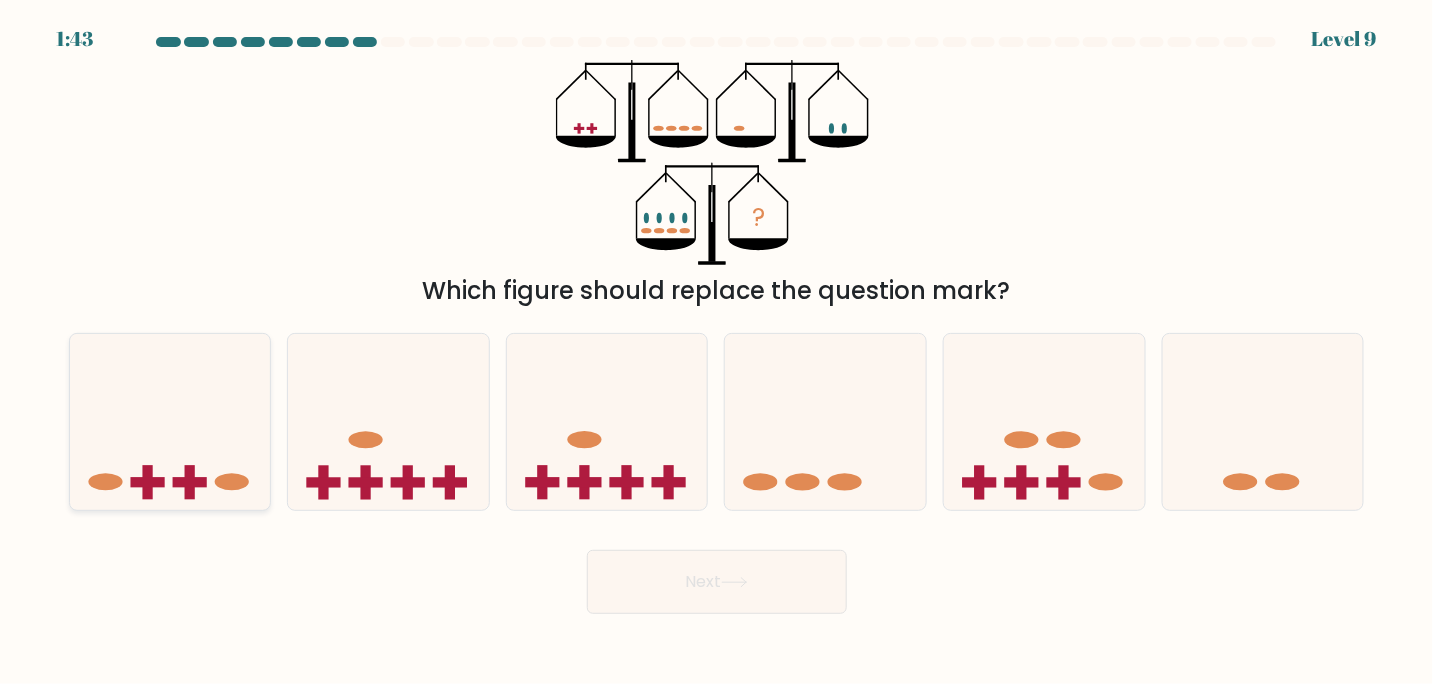click 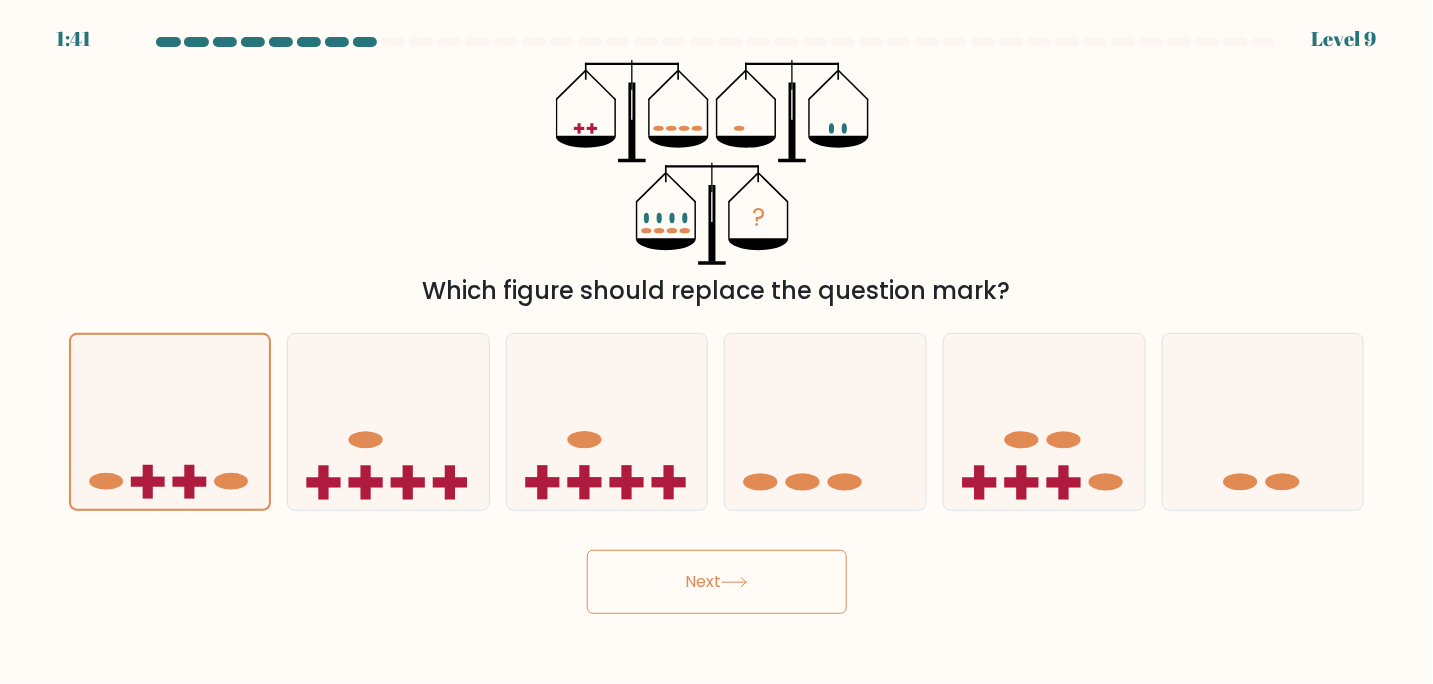 click on "Next" at bounding box center (717, 582) 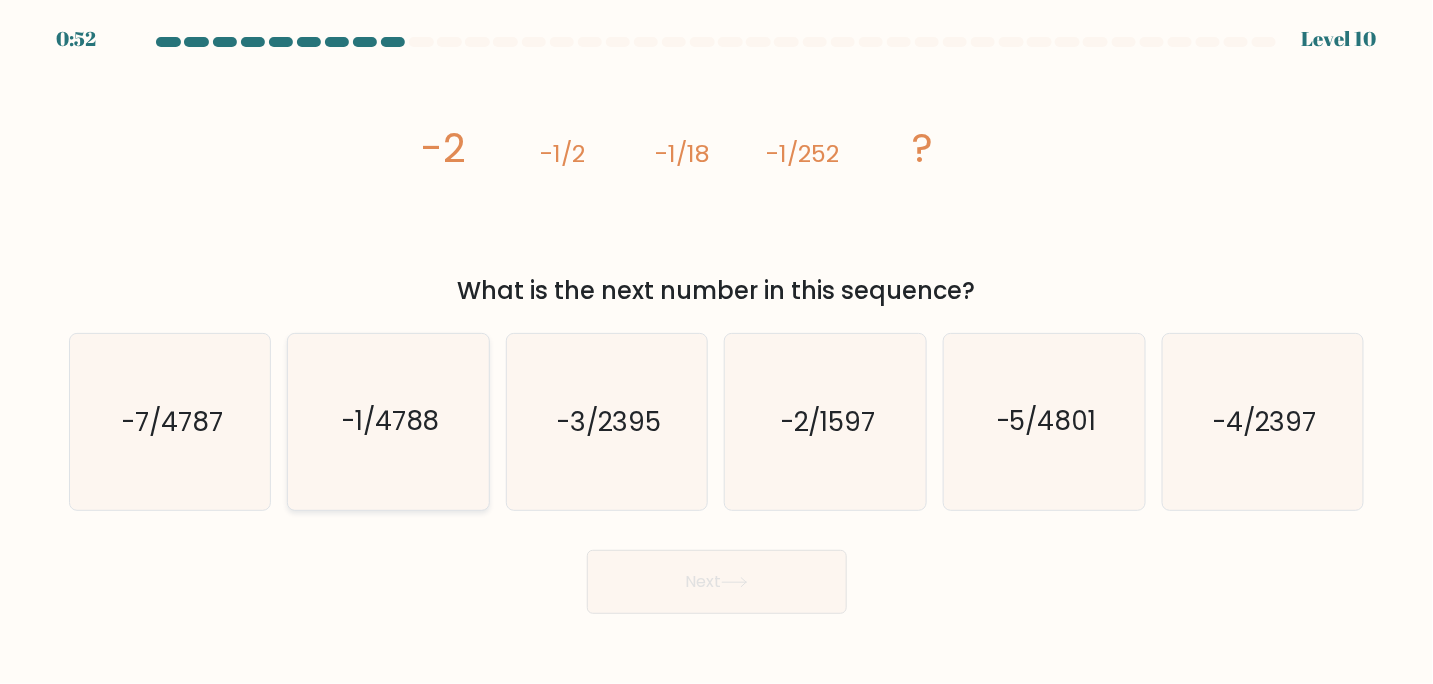 click on "-1/4788" 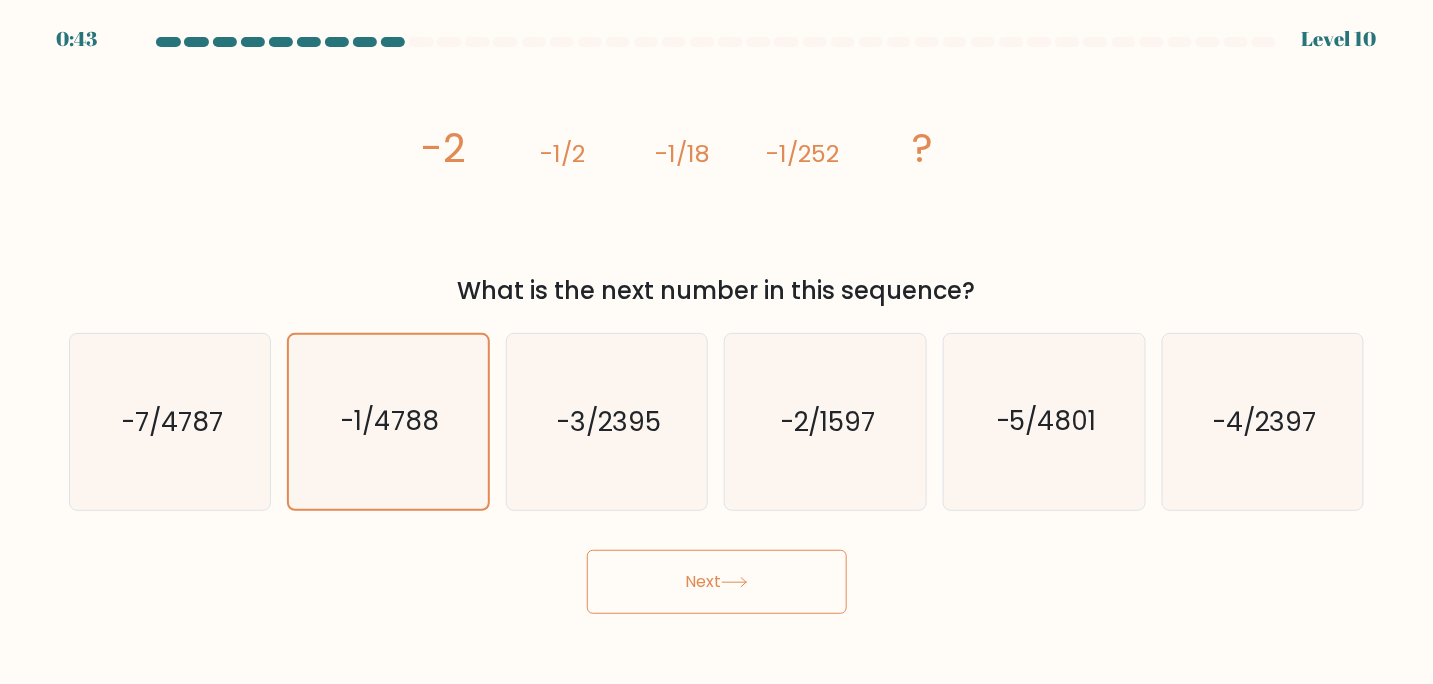 click 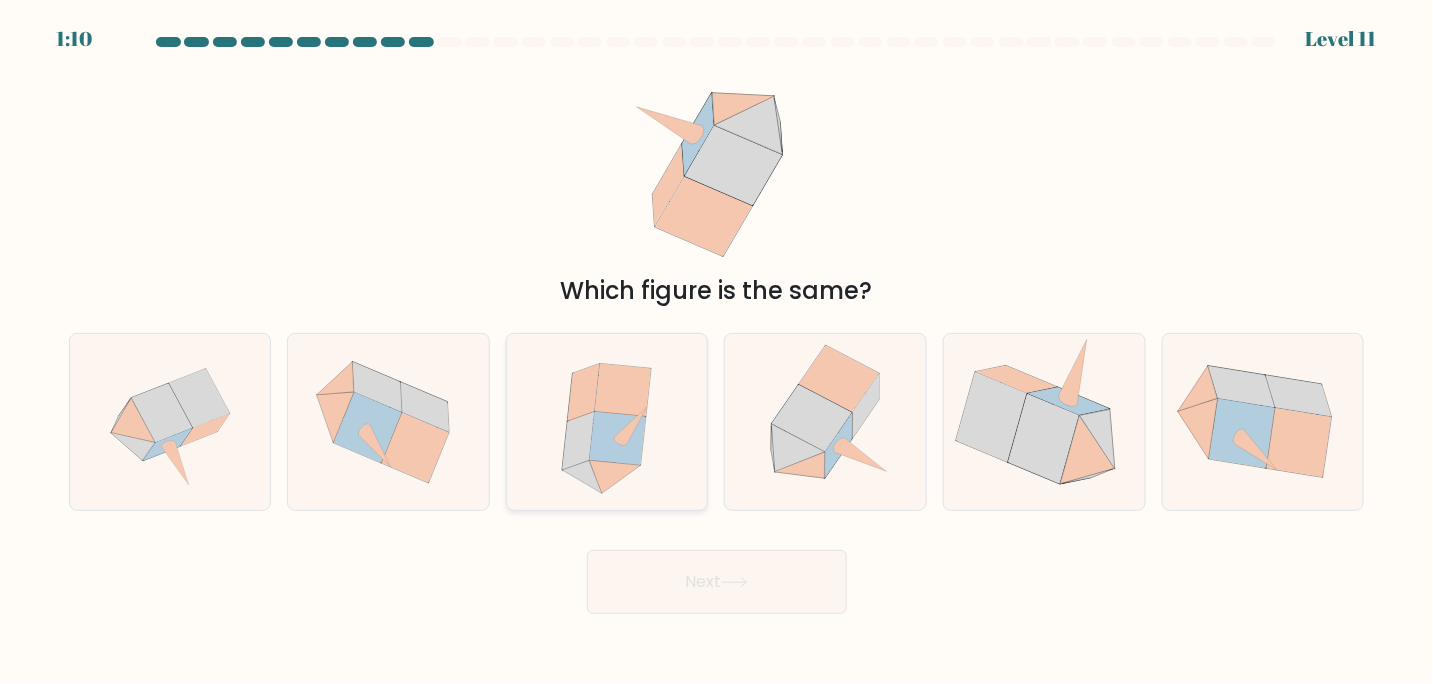 click 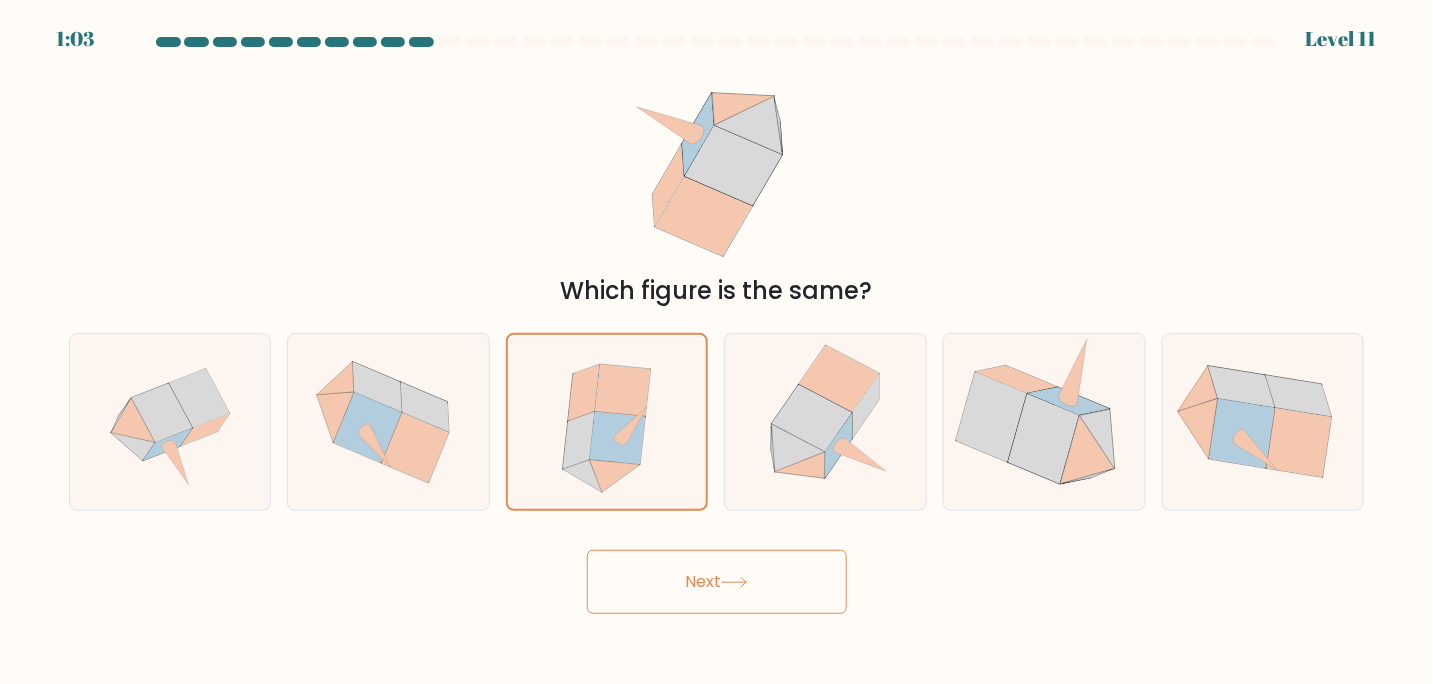 click on "Next" at bounding box center [717, 582] 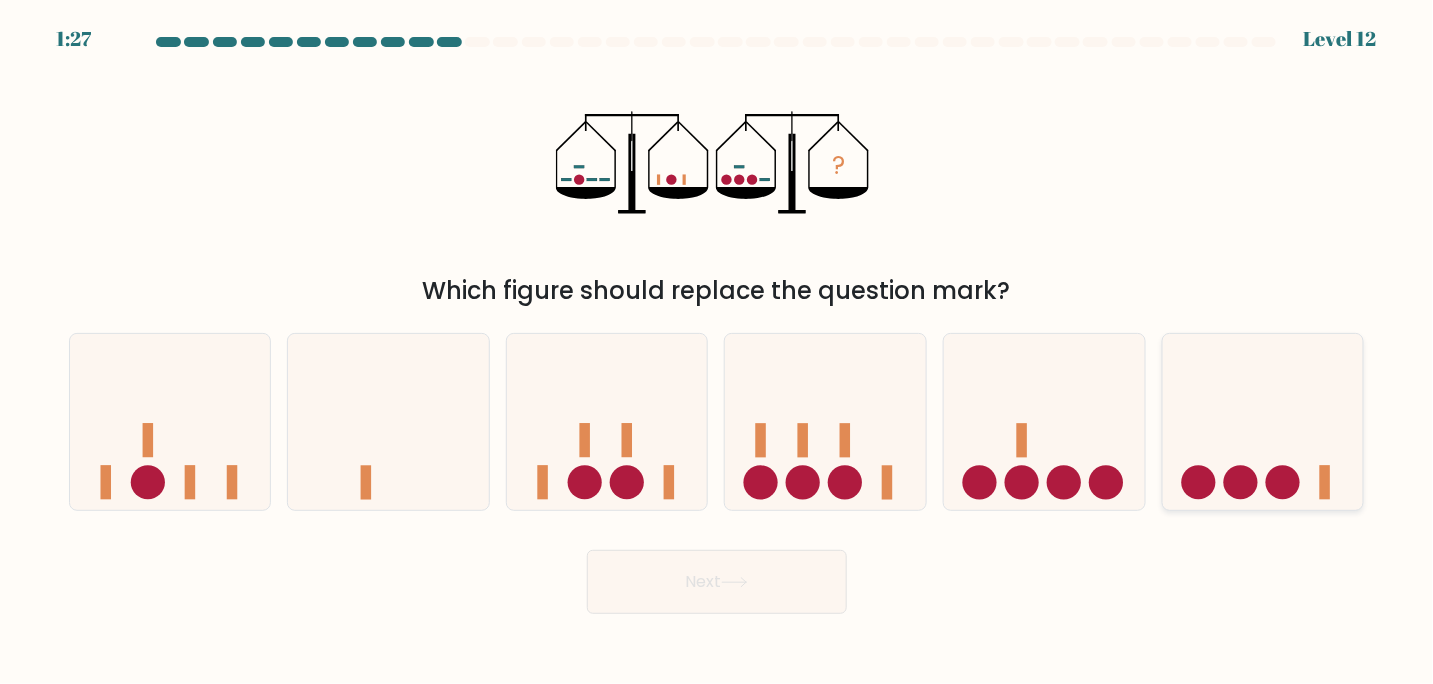 click 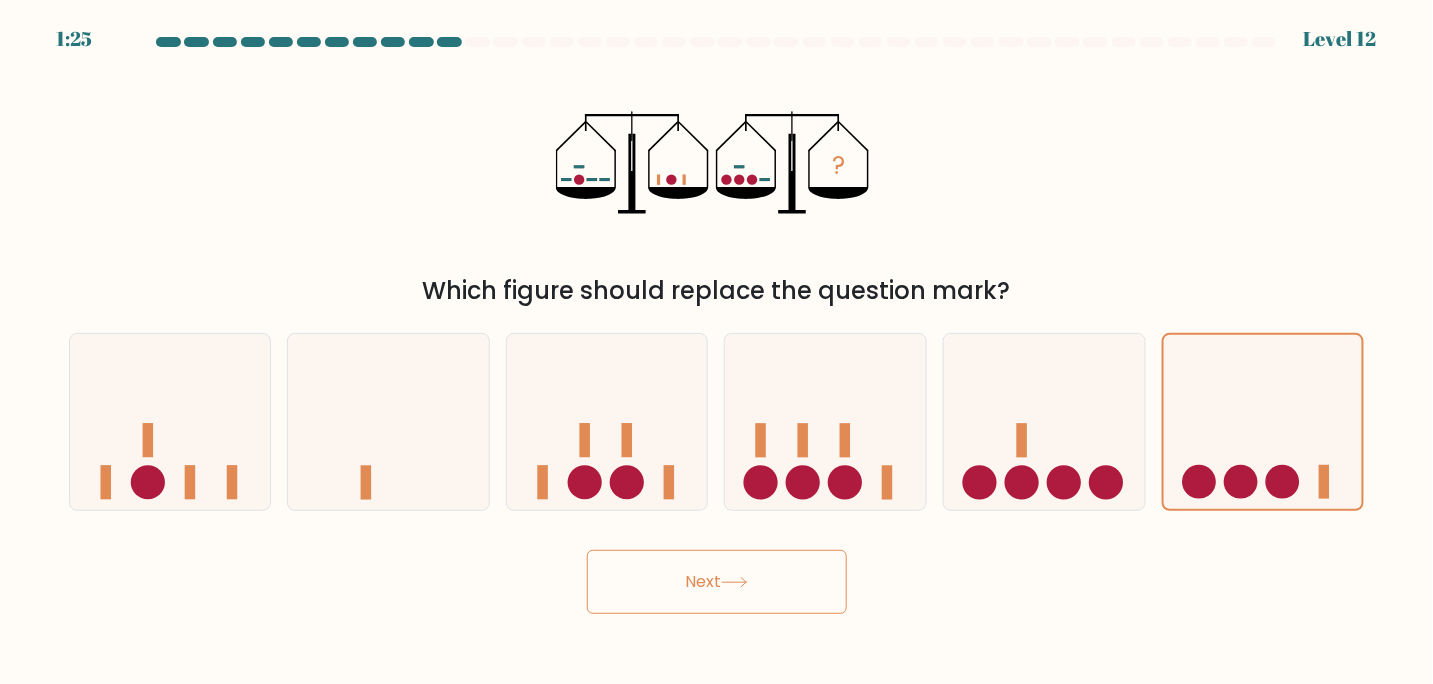 click on "Next" at bounding box center (717, 582) 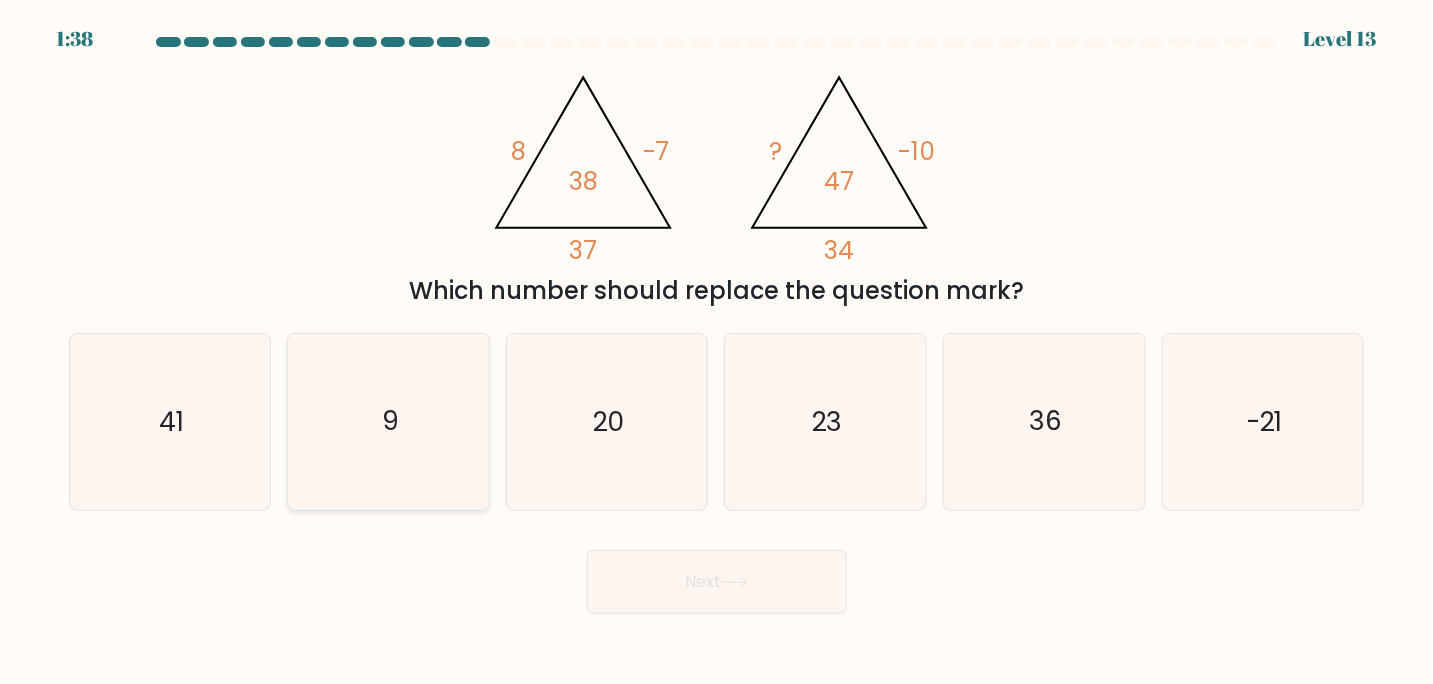 click on "9" 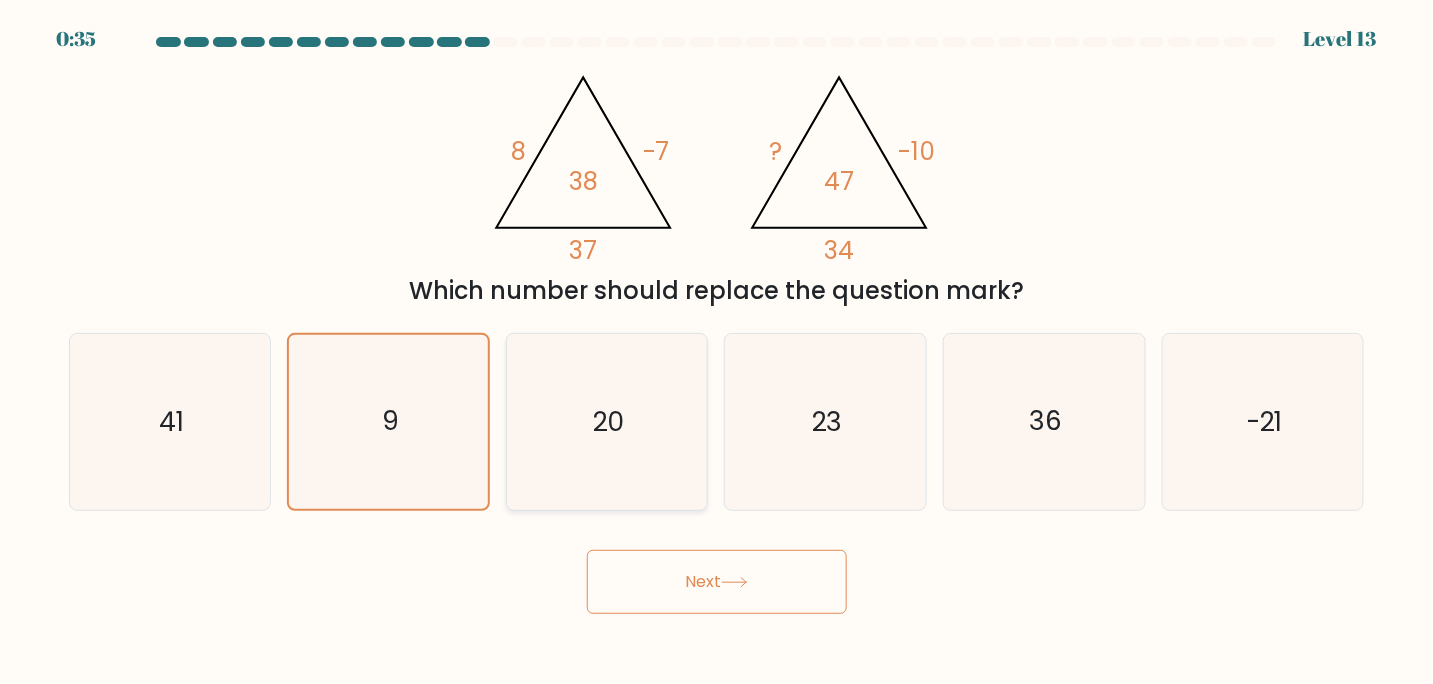 click on "20" 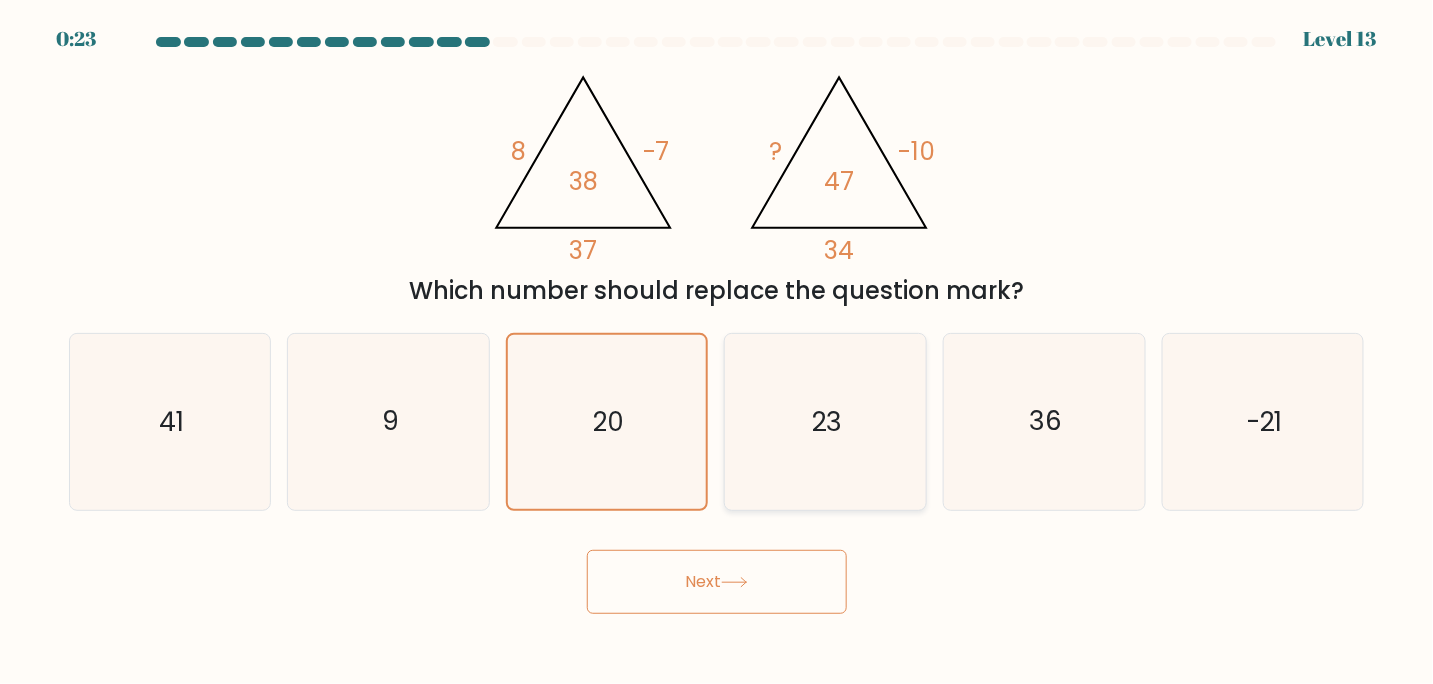 click on "23" 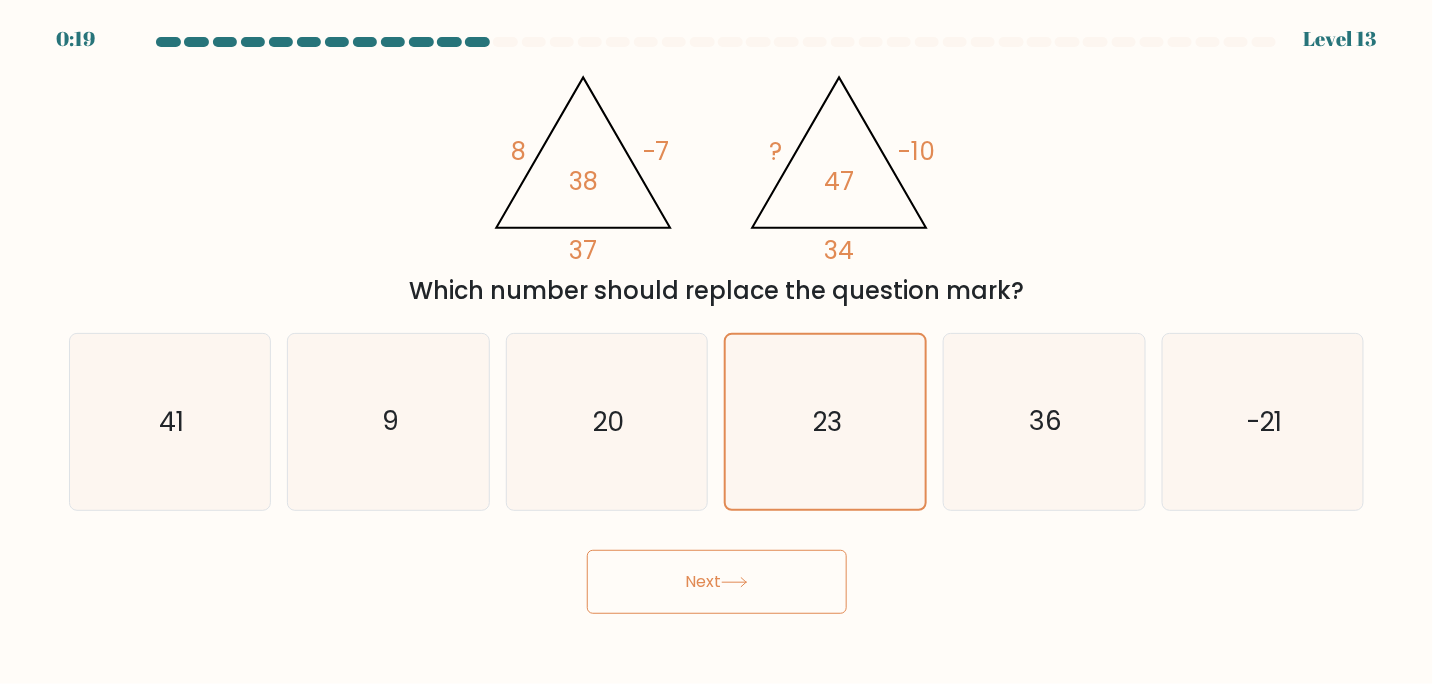 click on "Next" at bounding box center [717, 582] 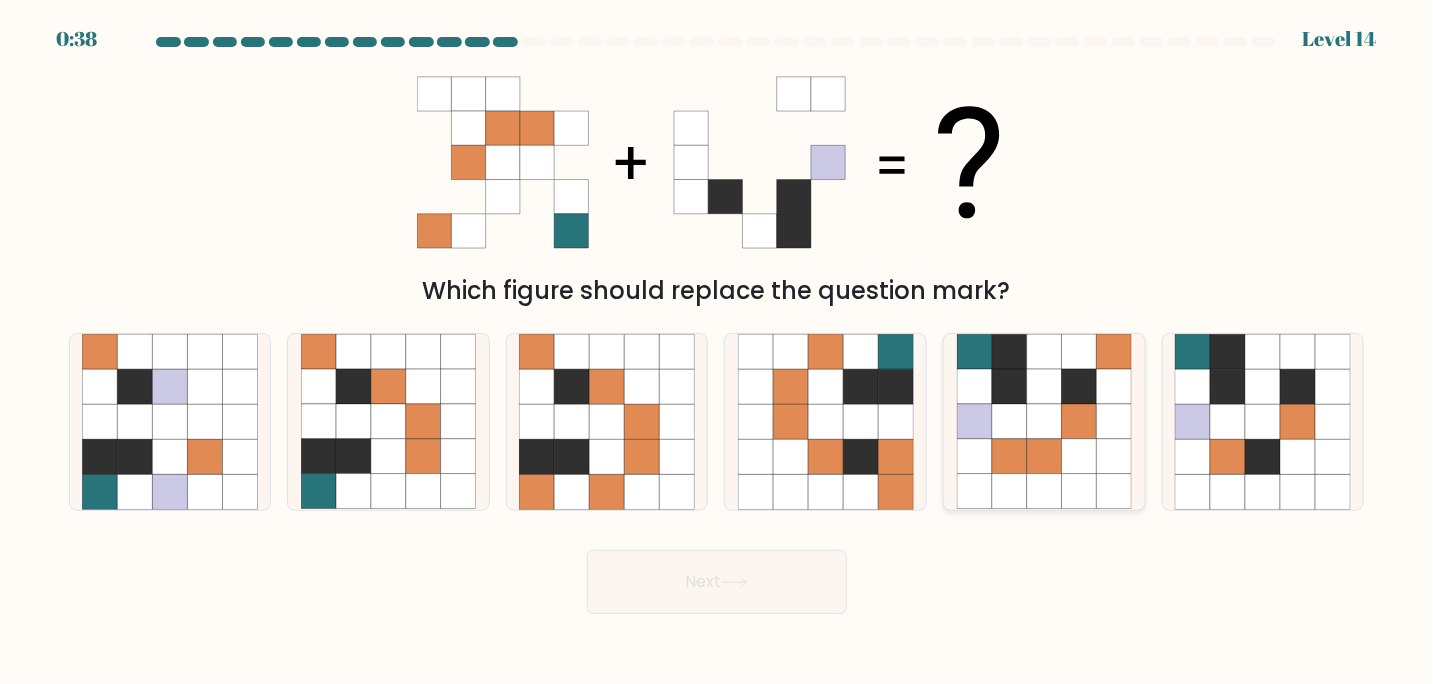 click 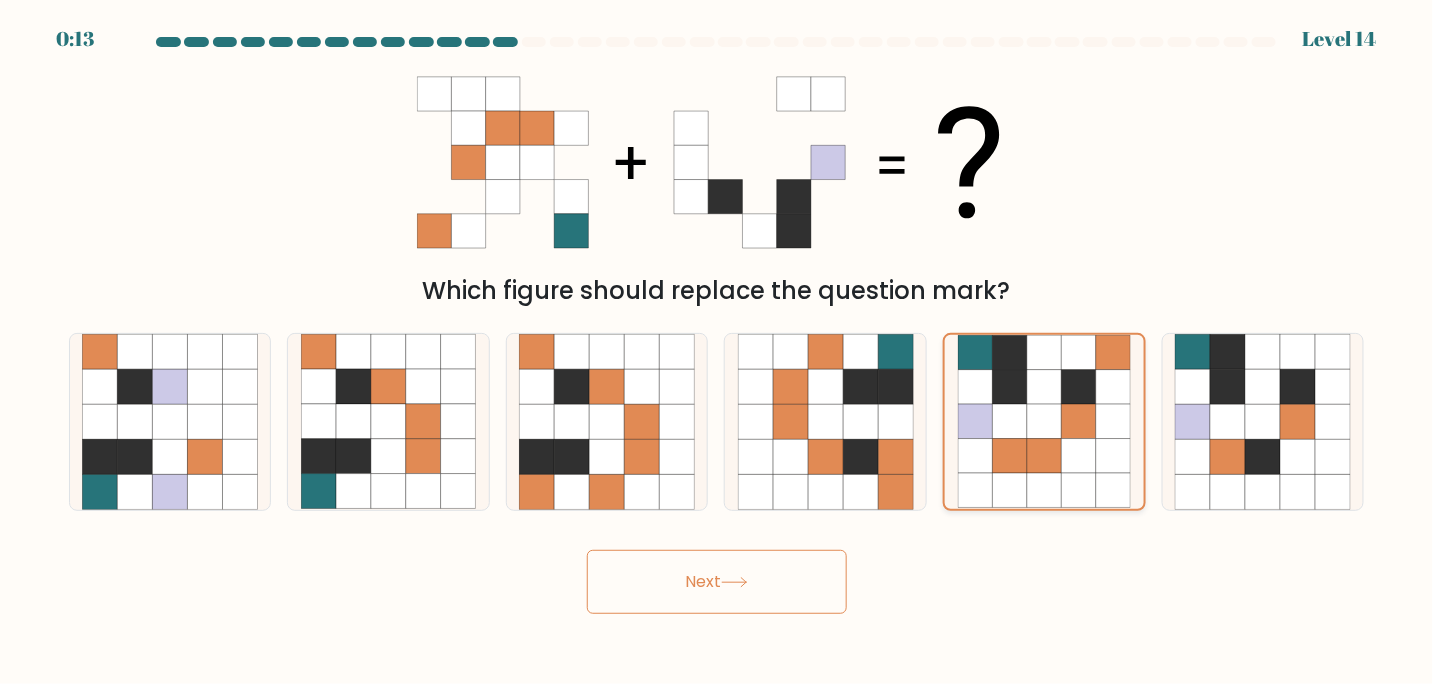 click 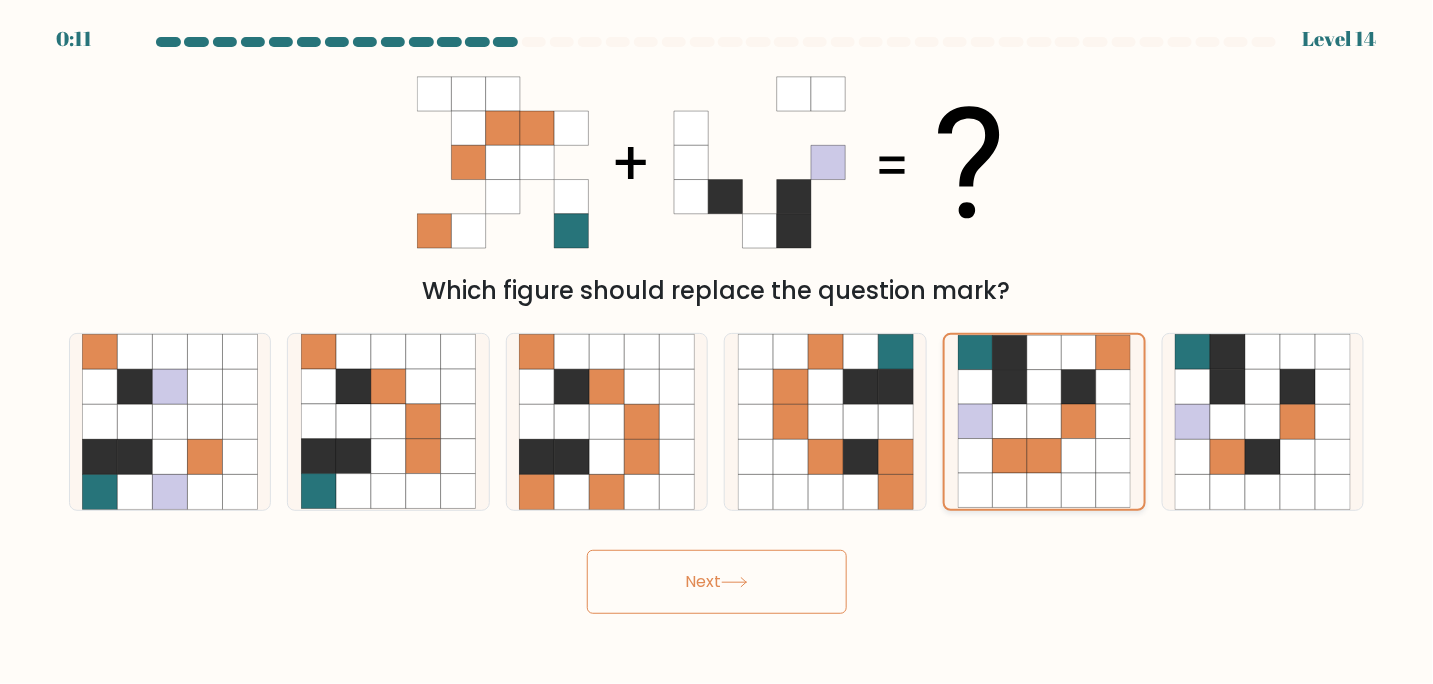 click 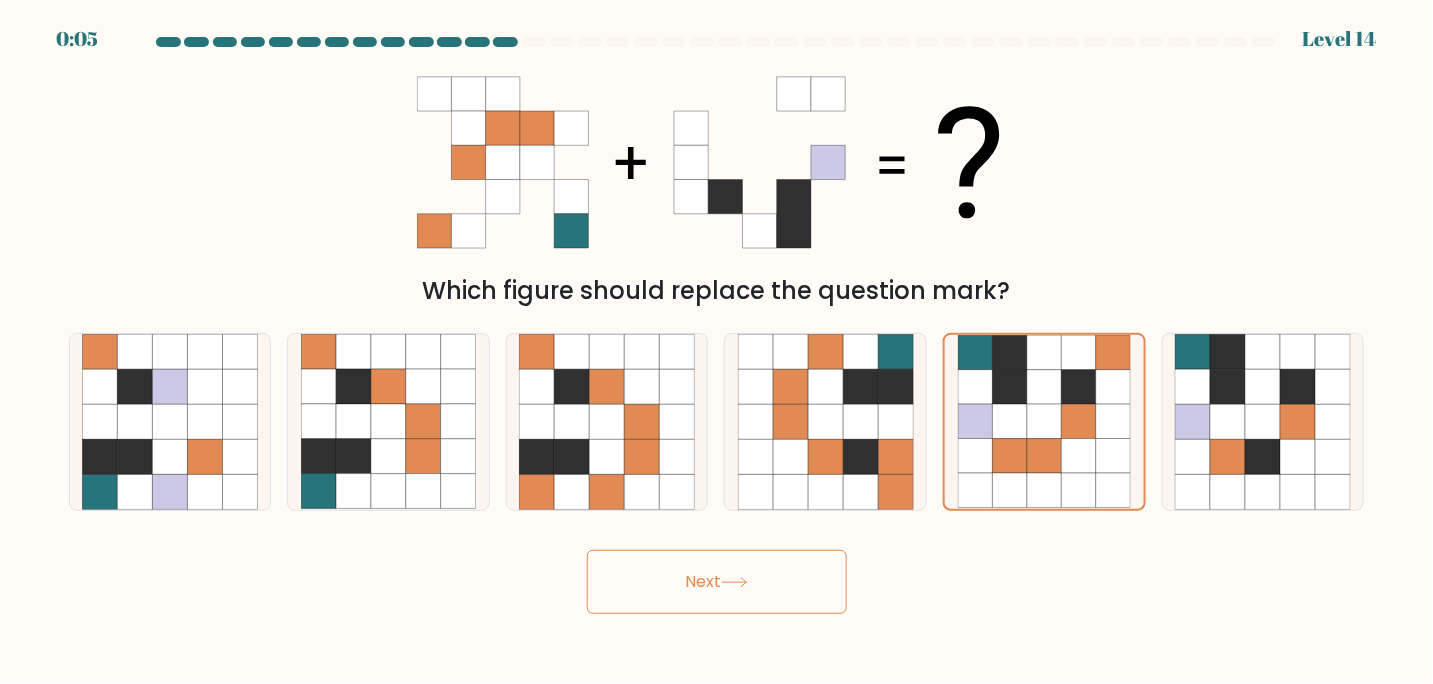 click on "Next" at bounding box center (717, 582) 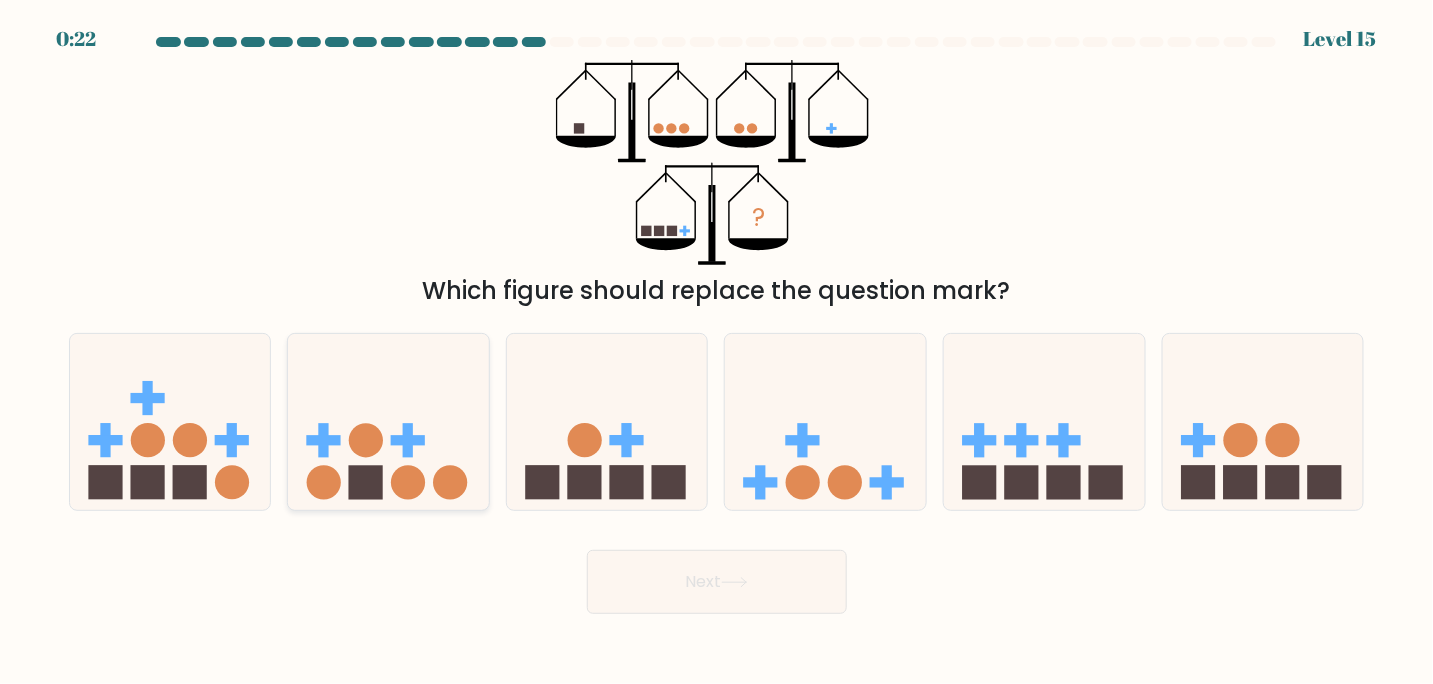 click 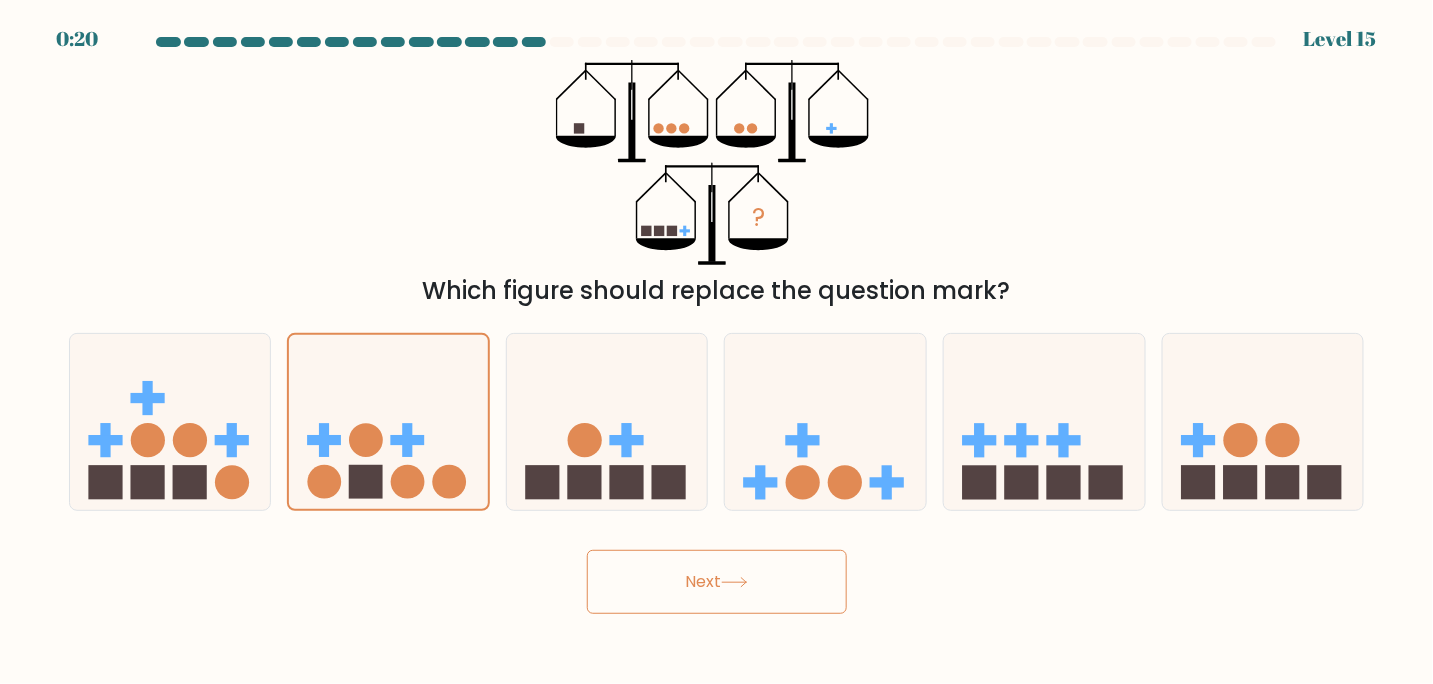 click on "Next" at bounding box center [717, 582] 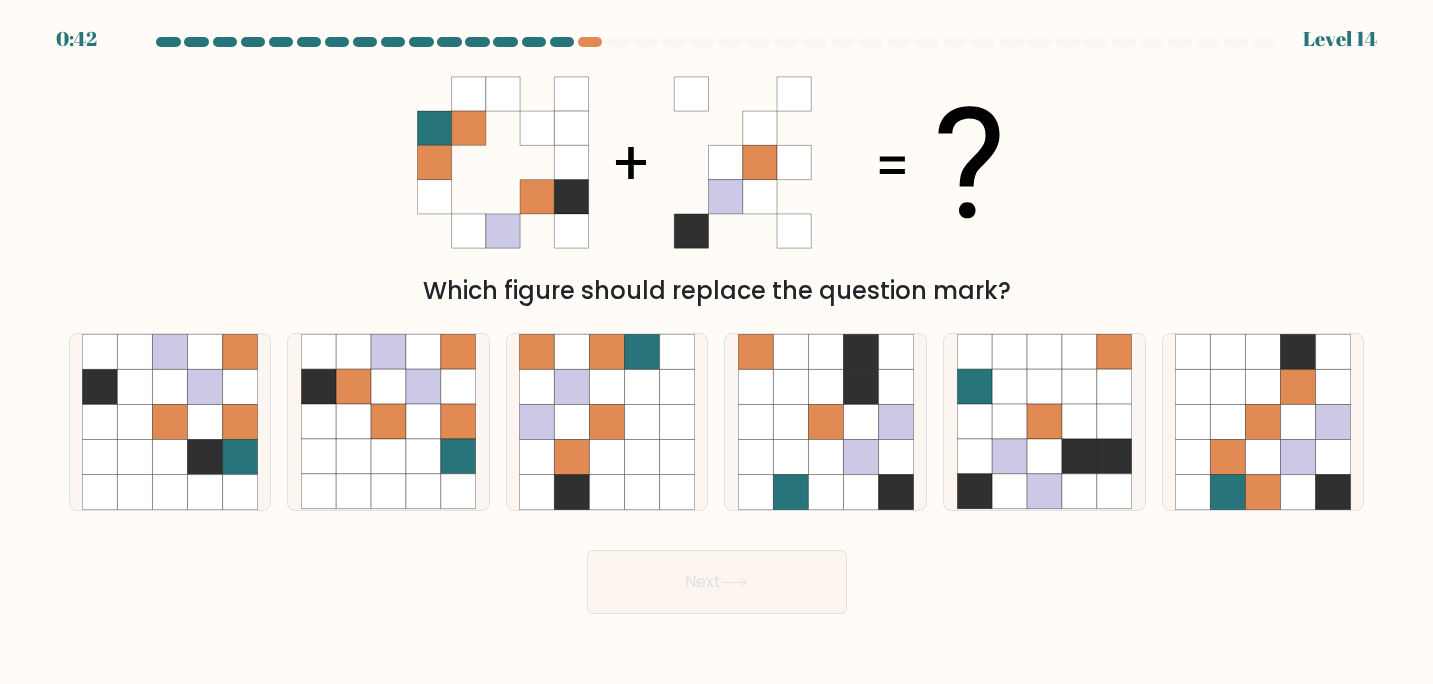 scroll, scrollTop: 0, scrollLeft: 0, axis: both 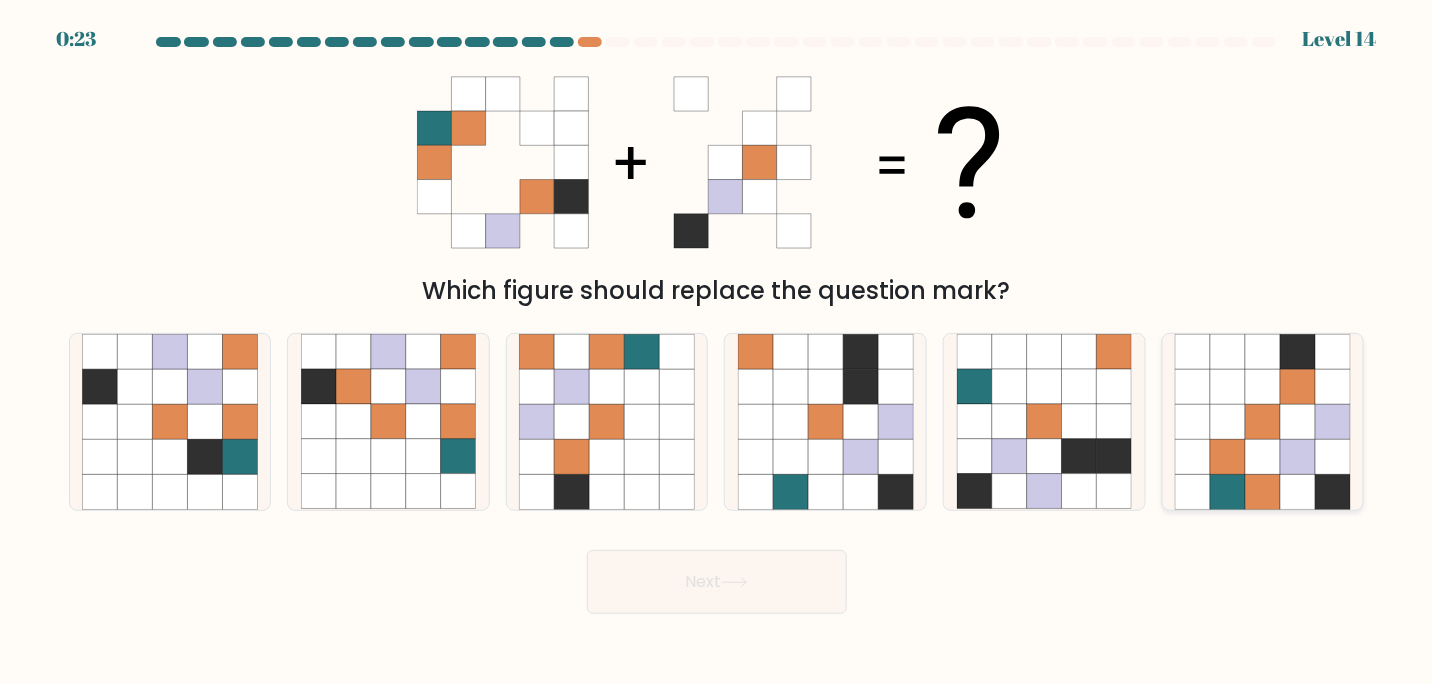 click 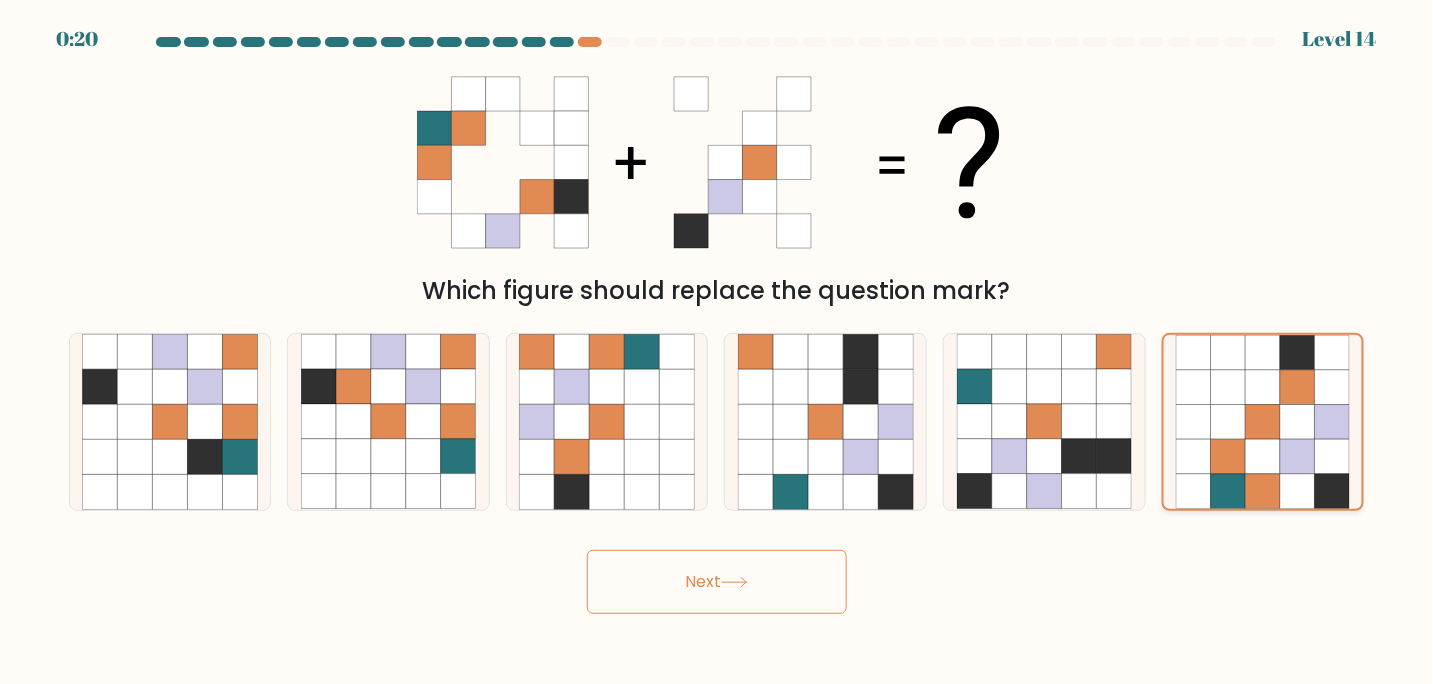 click 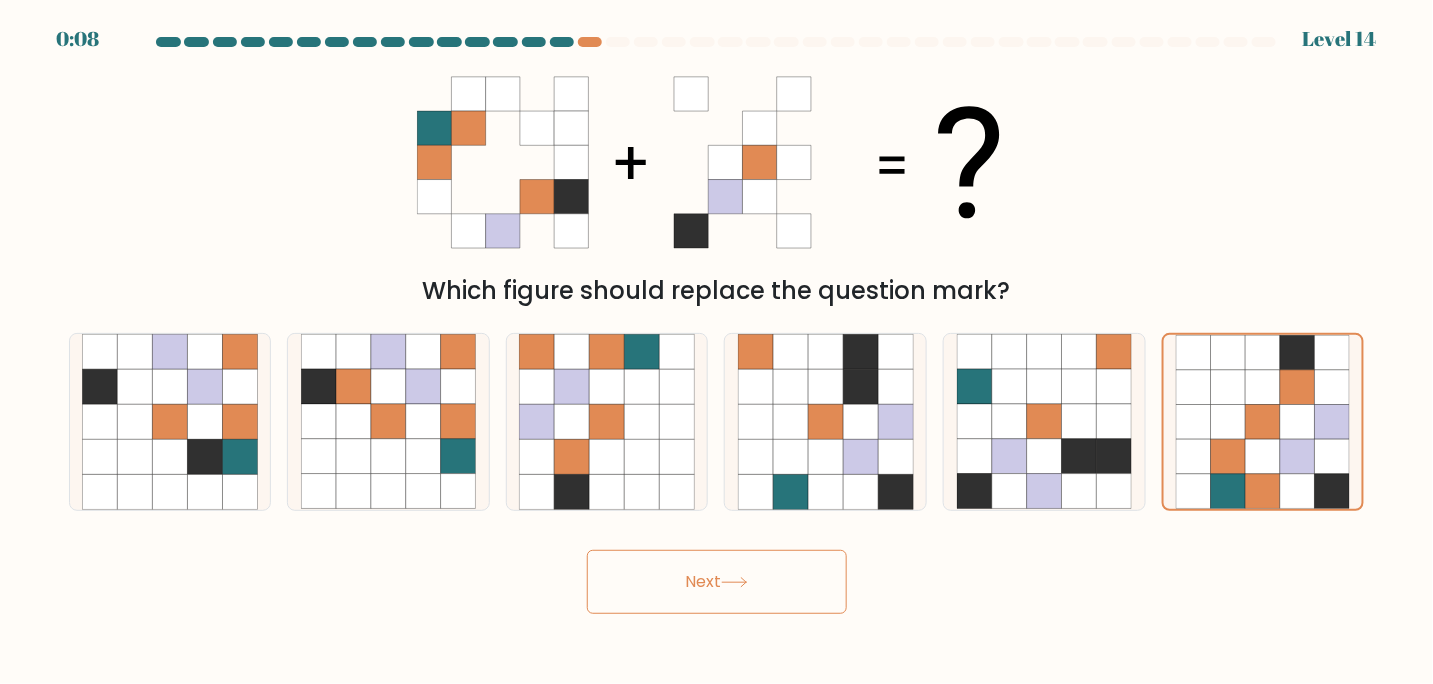 click on "Next" at bounding box center [717, 582] 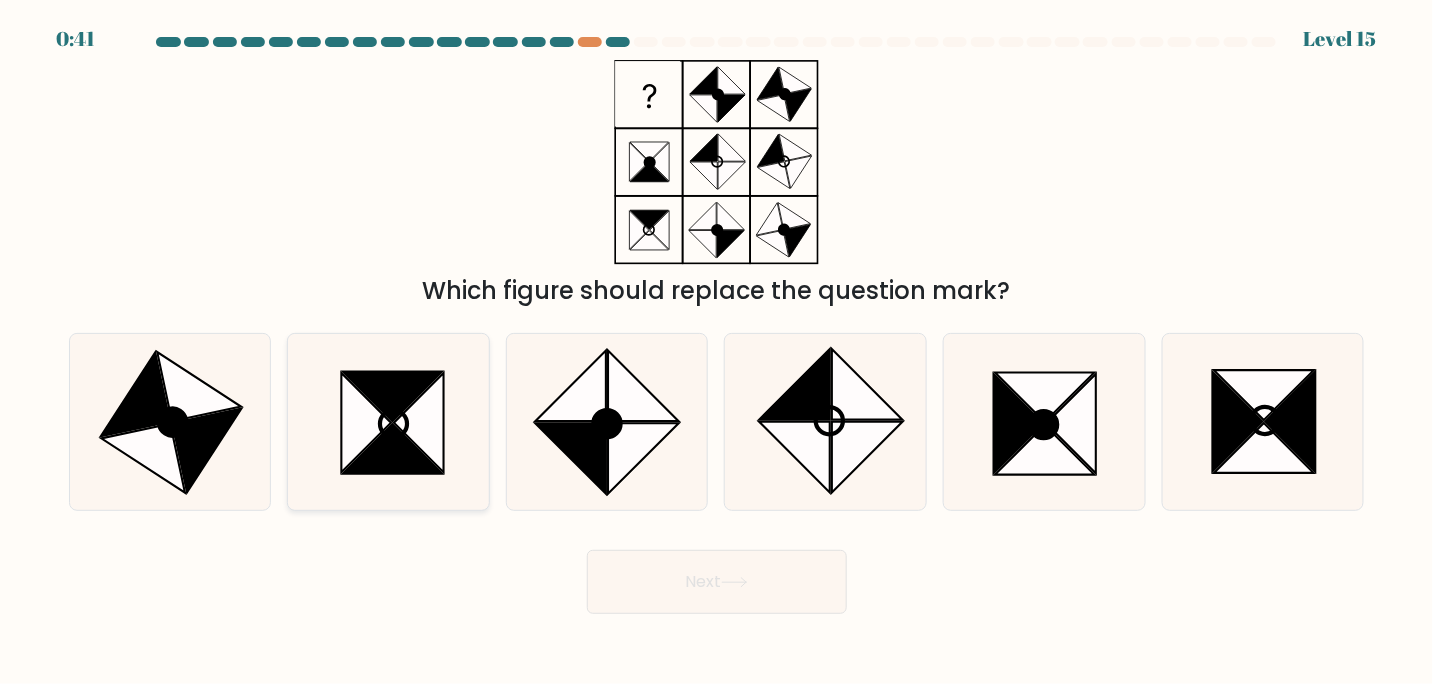 click 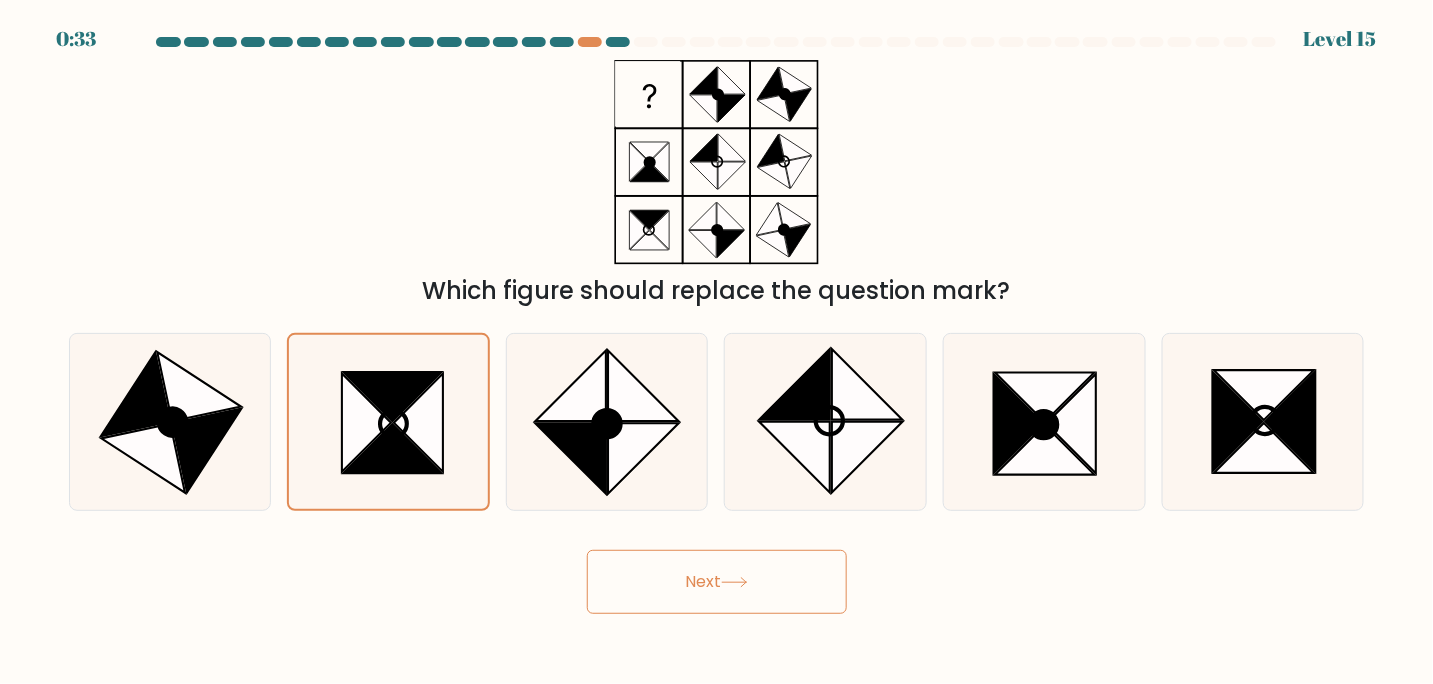 click on "Next" at bounding box center (717, 582) 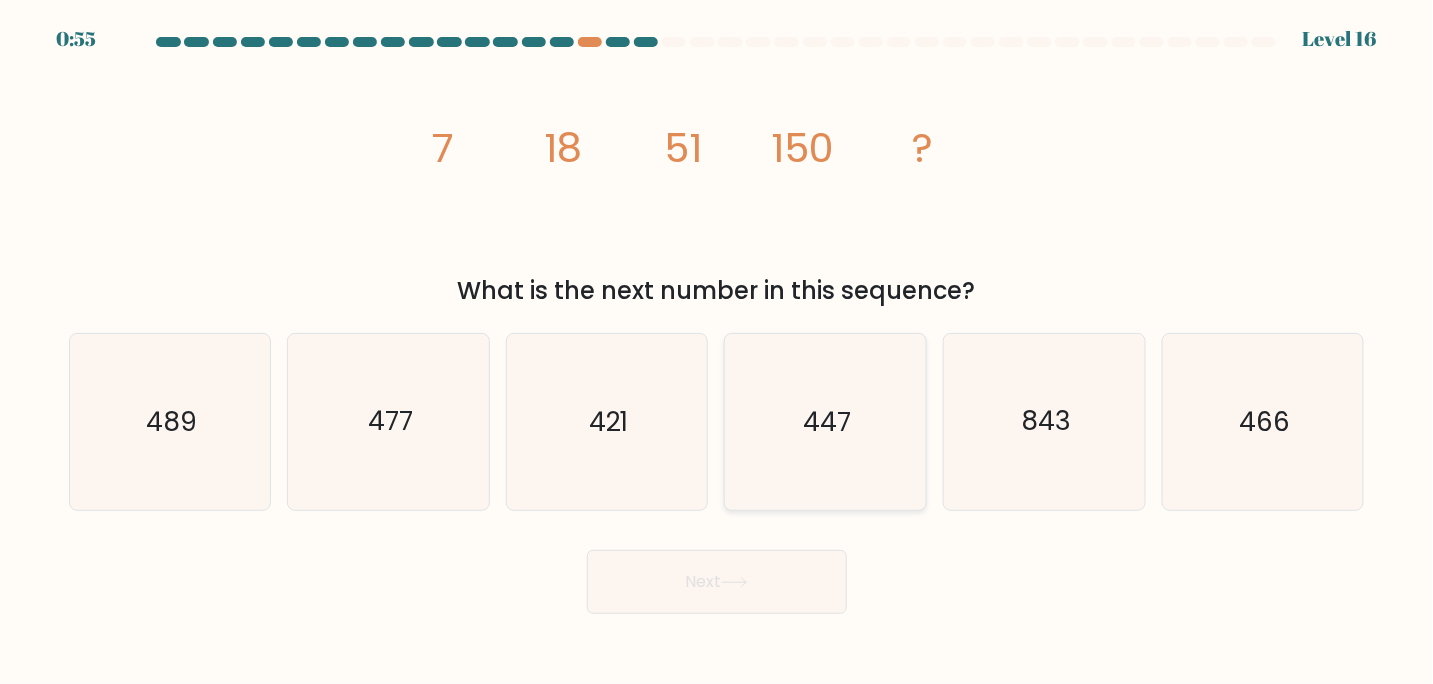 click on "447" 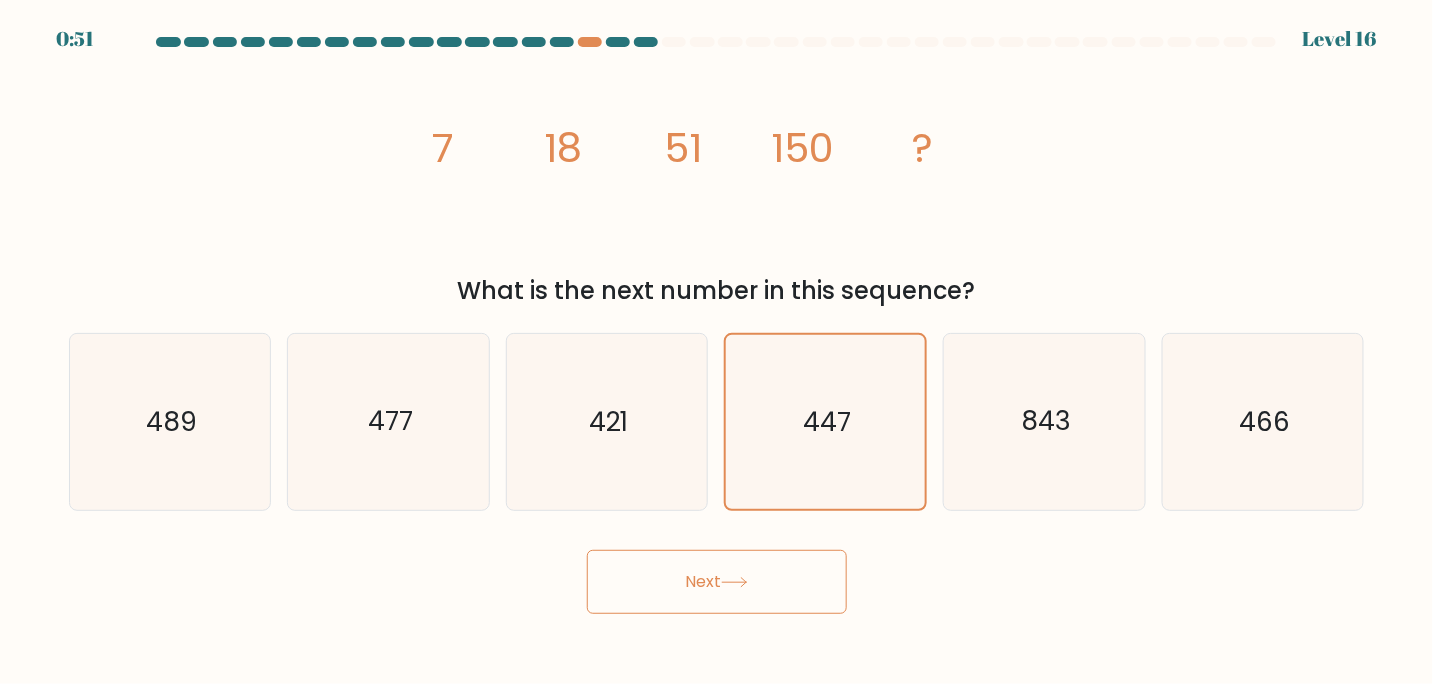 click on "Next" at bounding box center (717, 582) 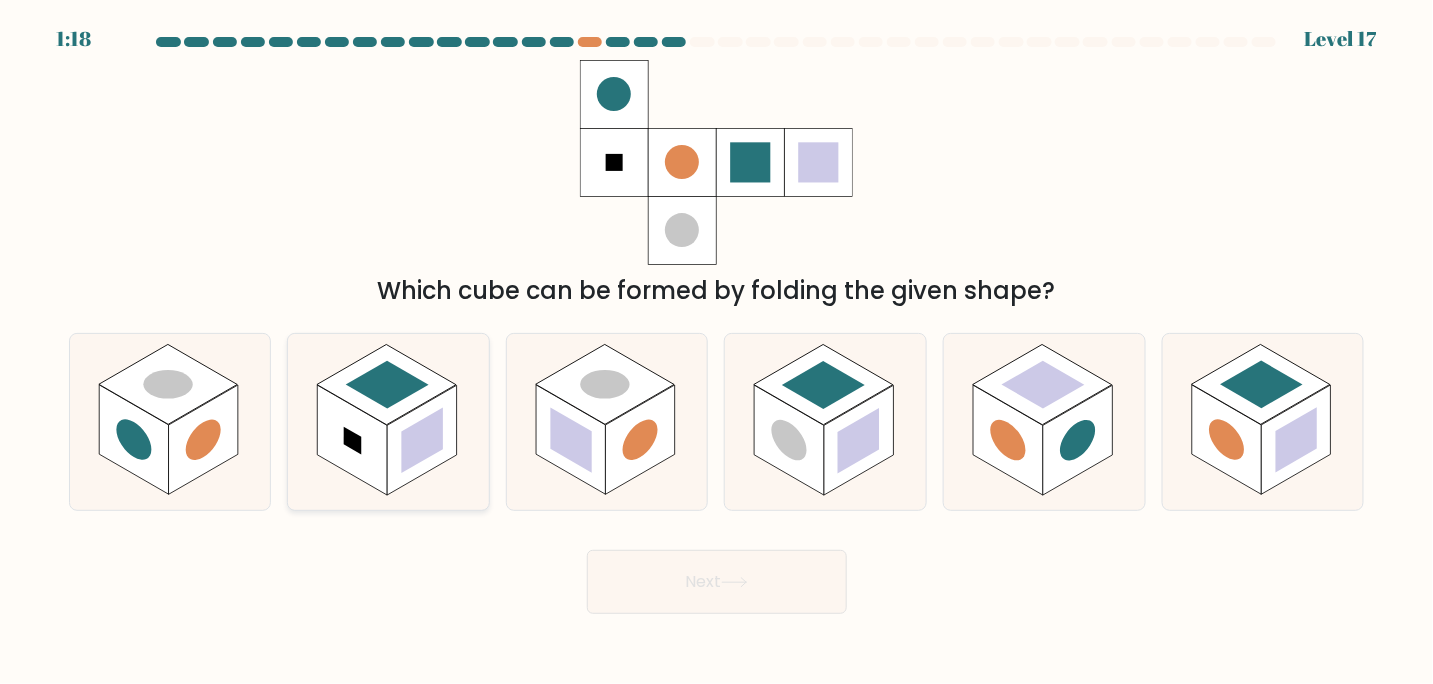 click 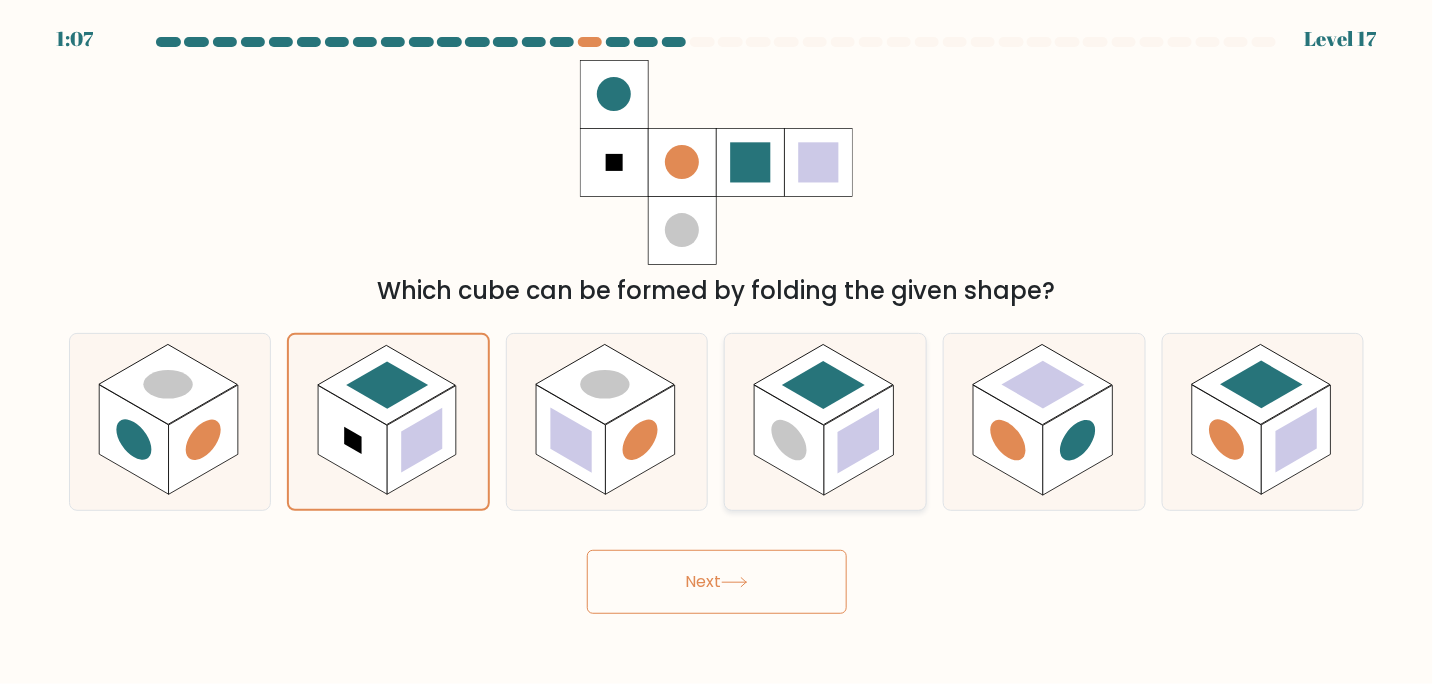 click 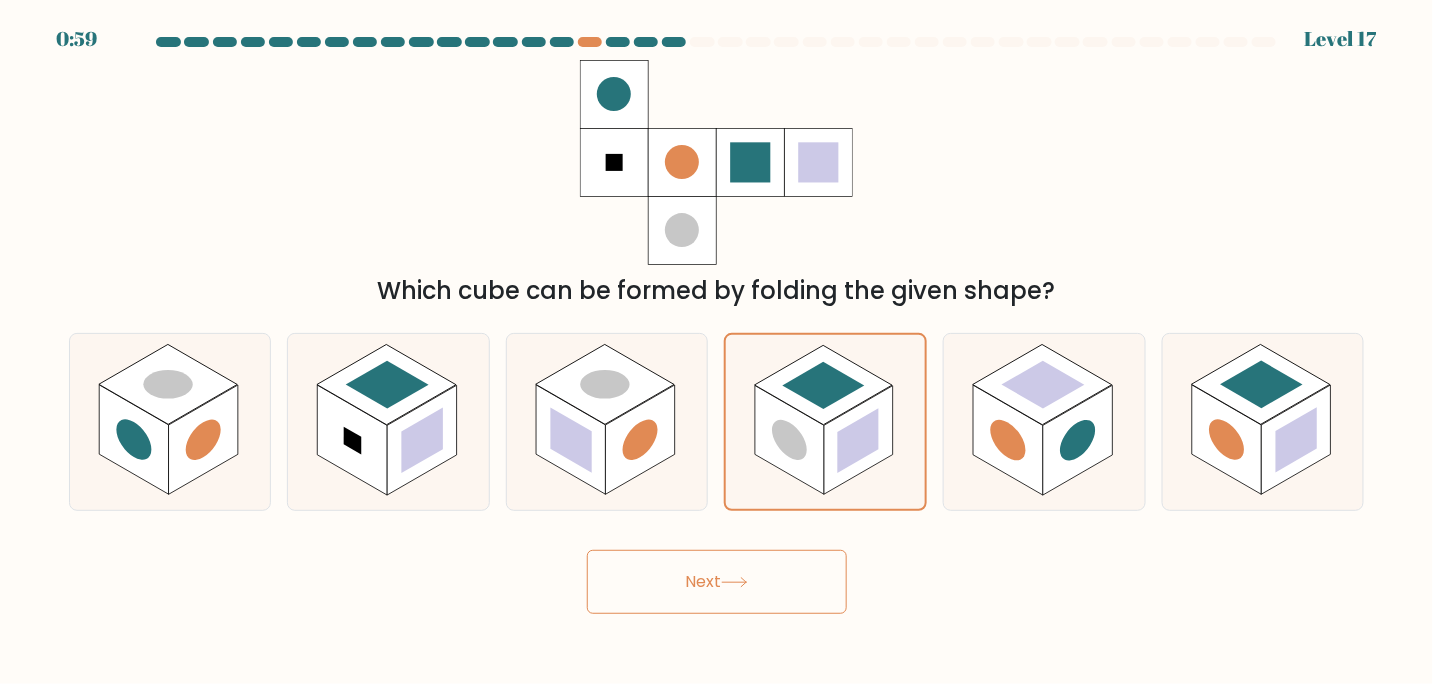 click on "Next" at bounding box center (717, 582) 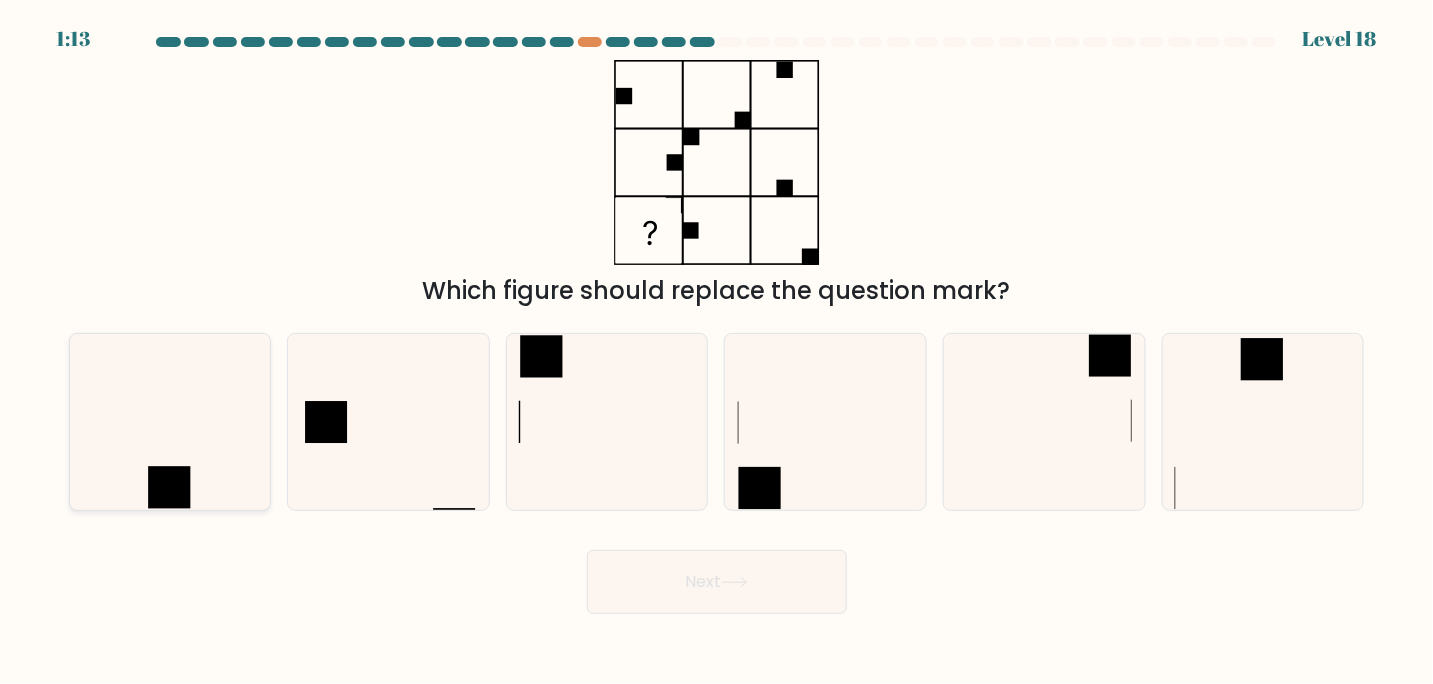 click 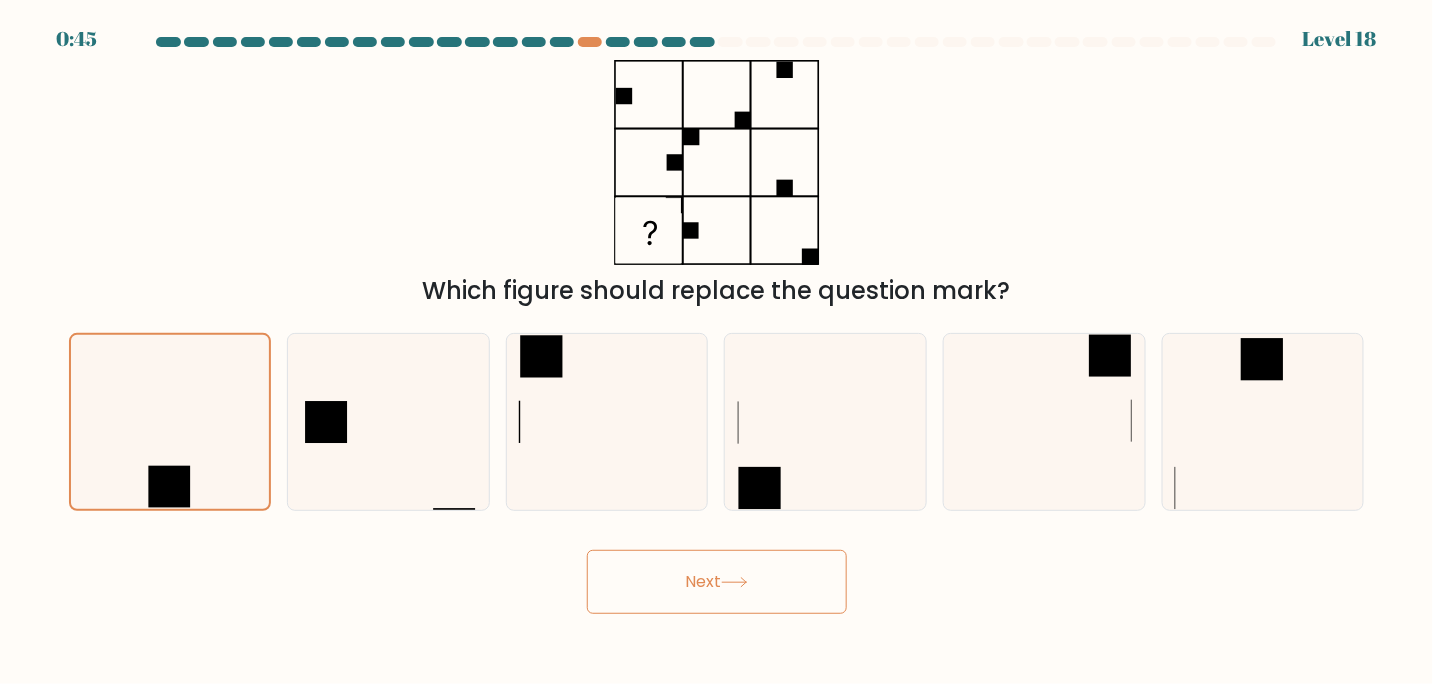 click on "Next" at bounding box center (717, 582) 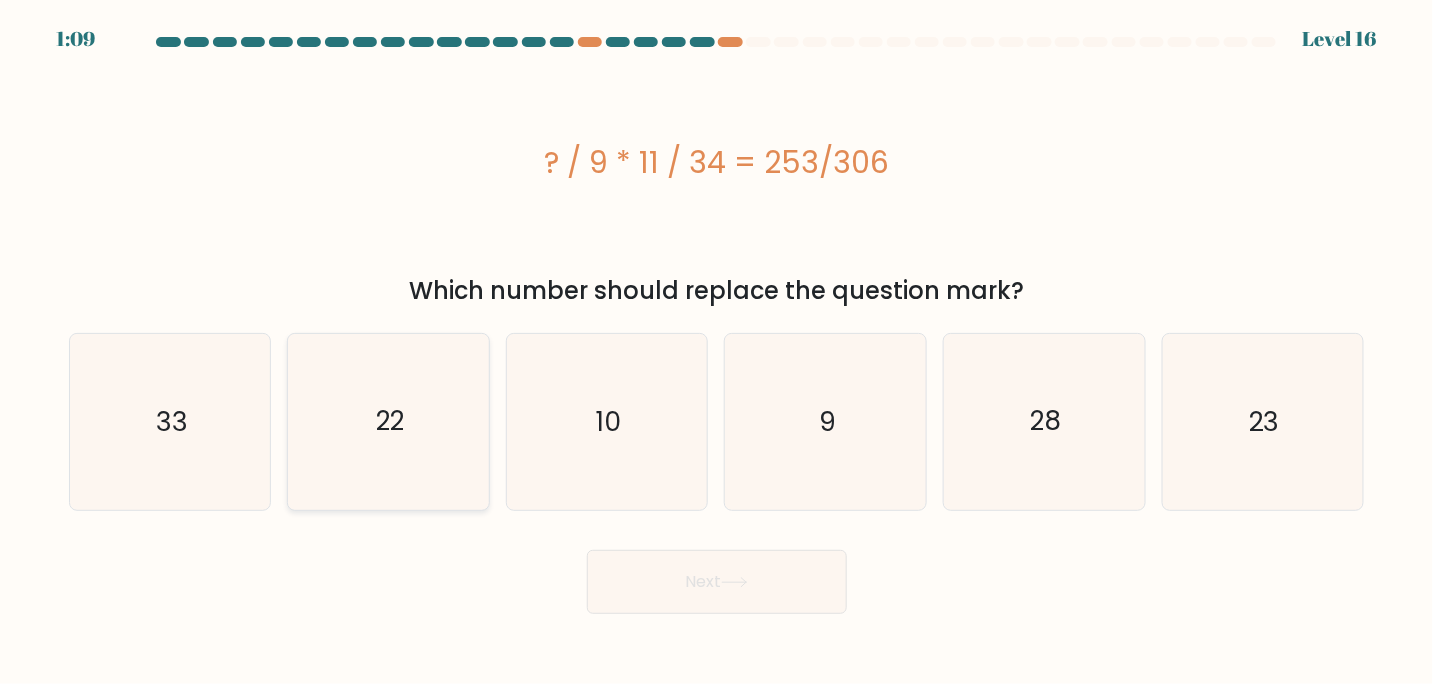 click on "22" 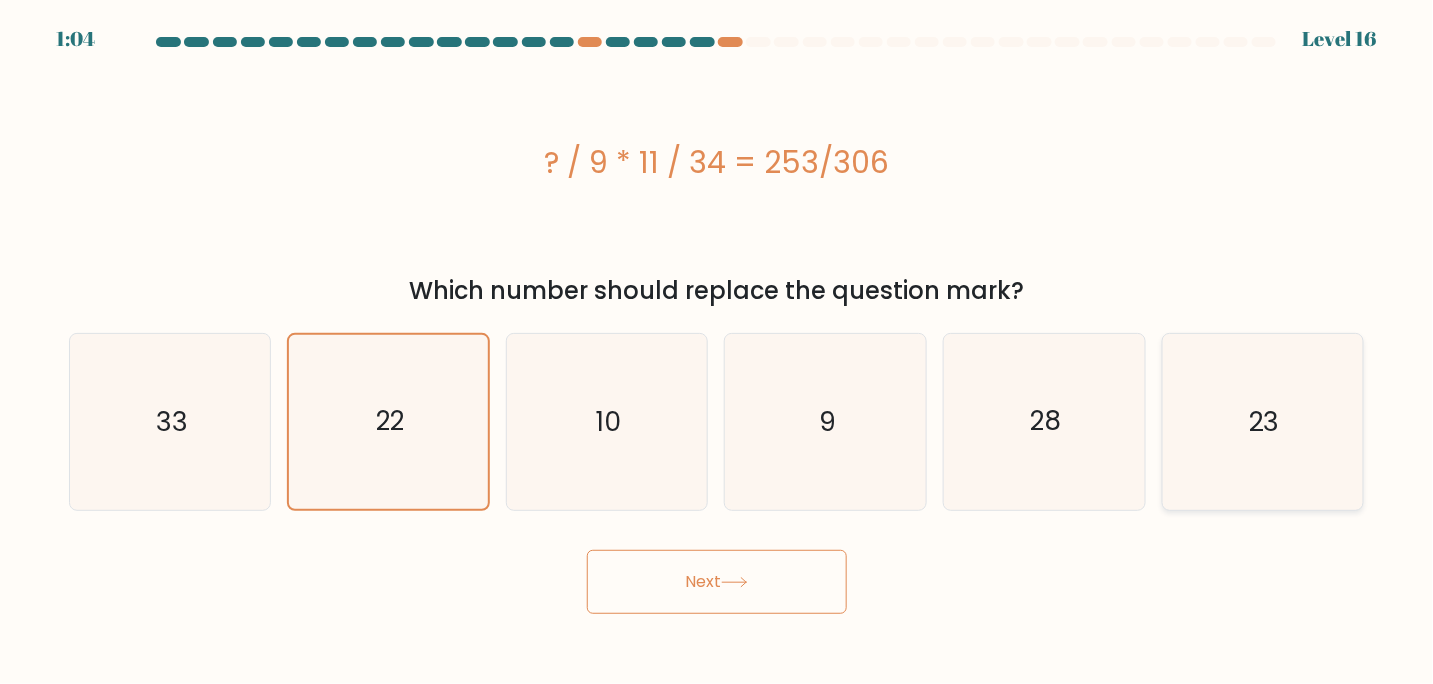 click on "23" 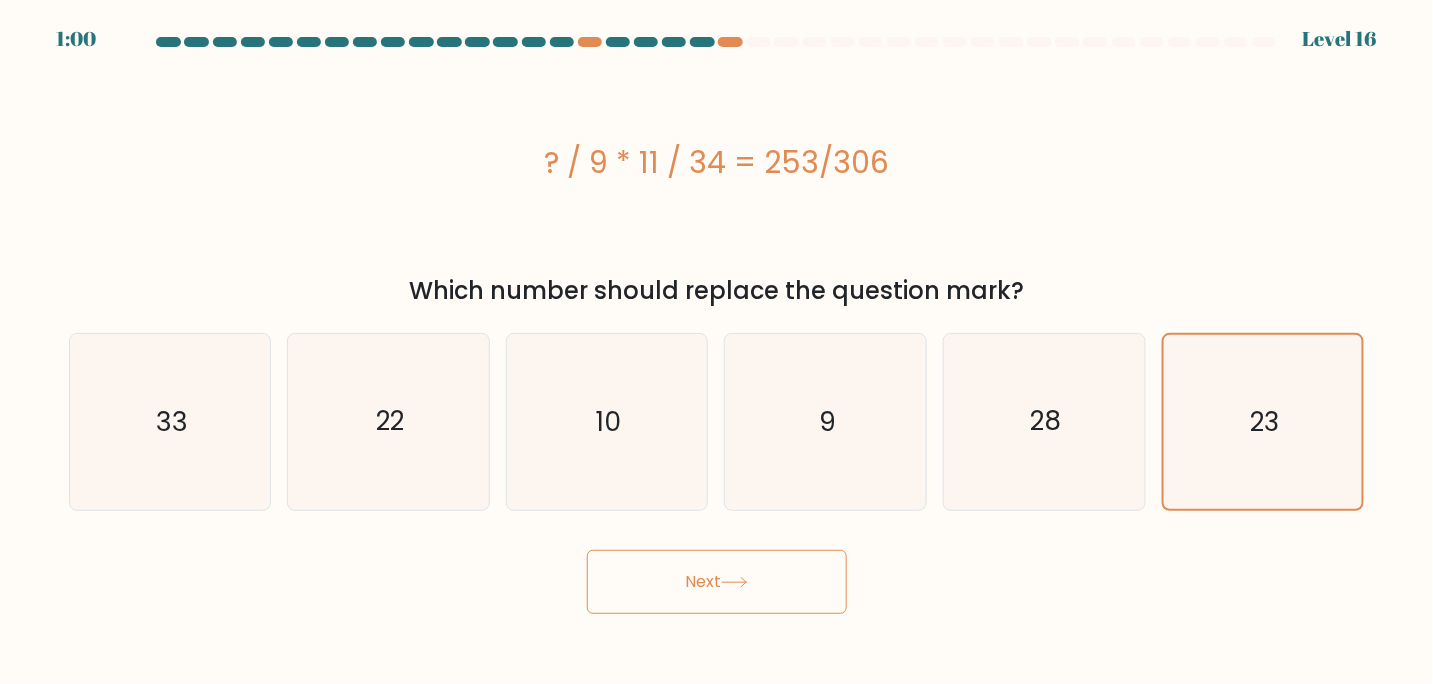 click on "Next" at bounding box center [717, 582] 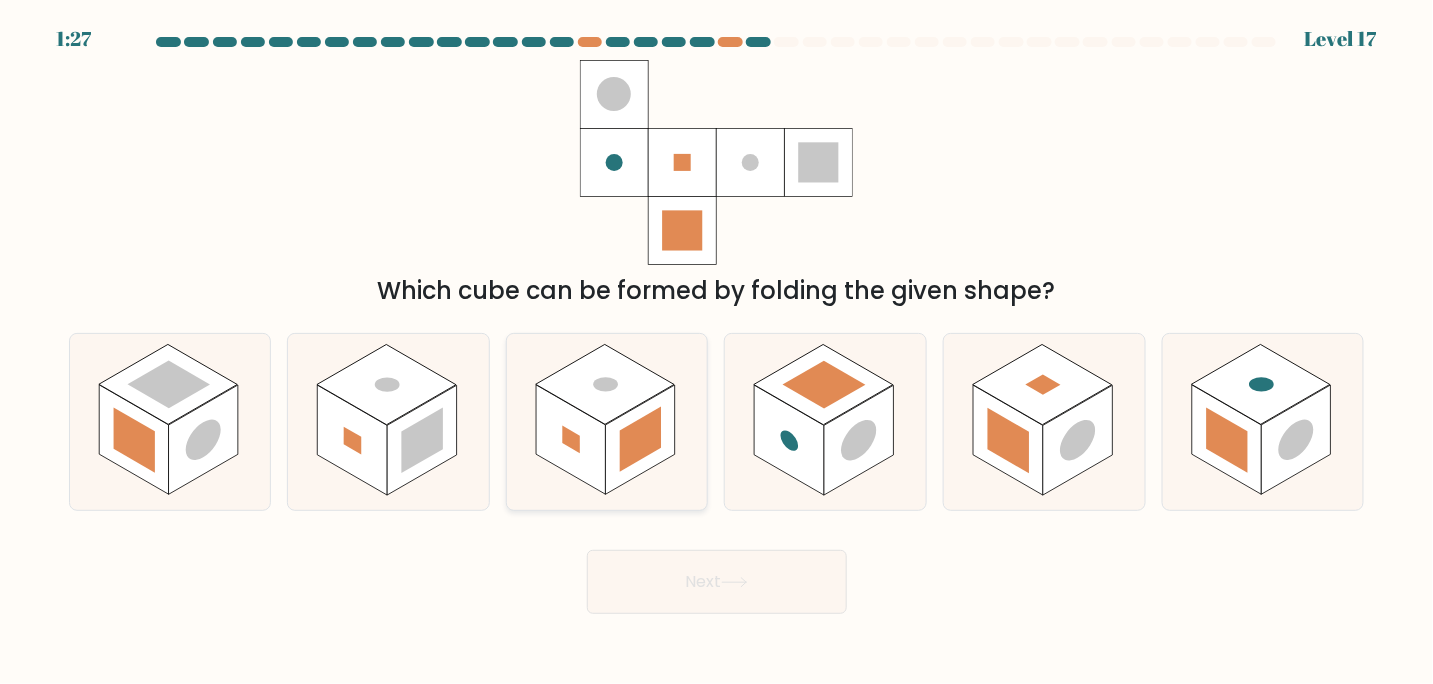 click 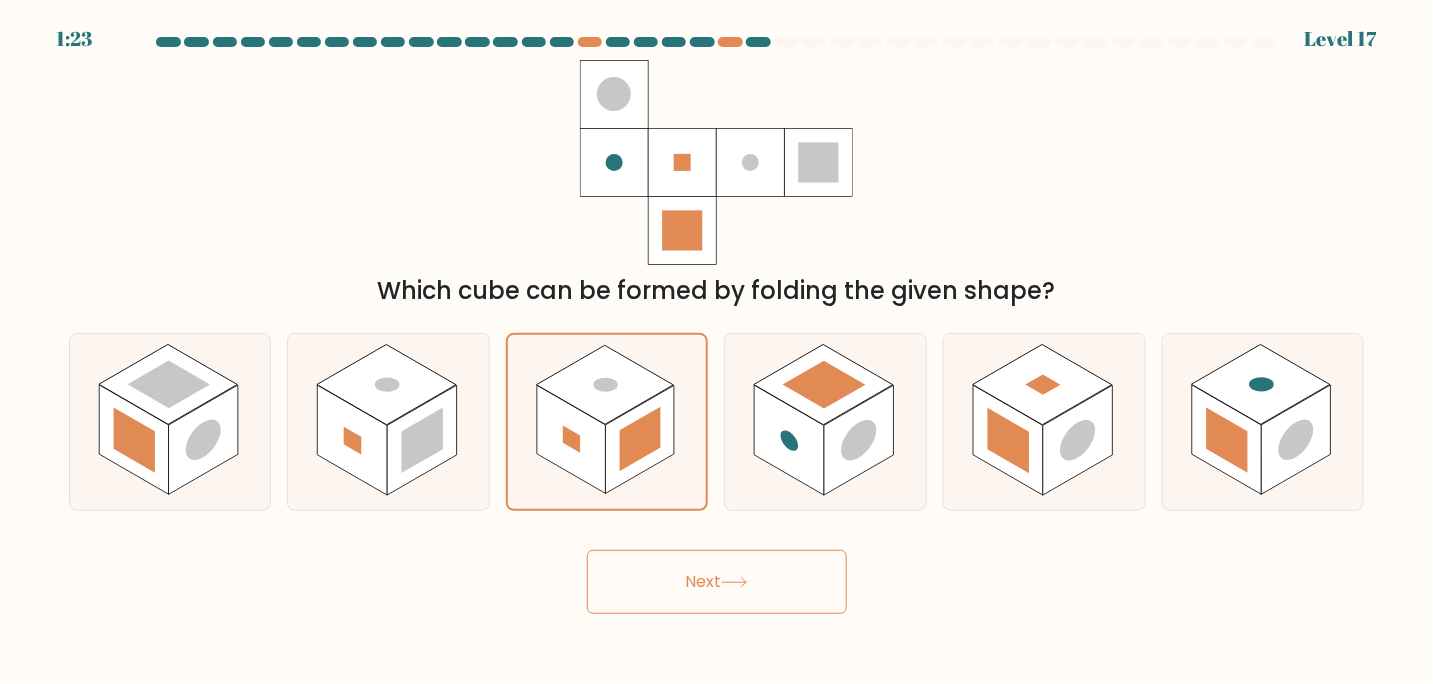 click 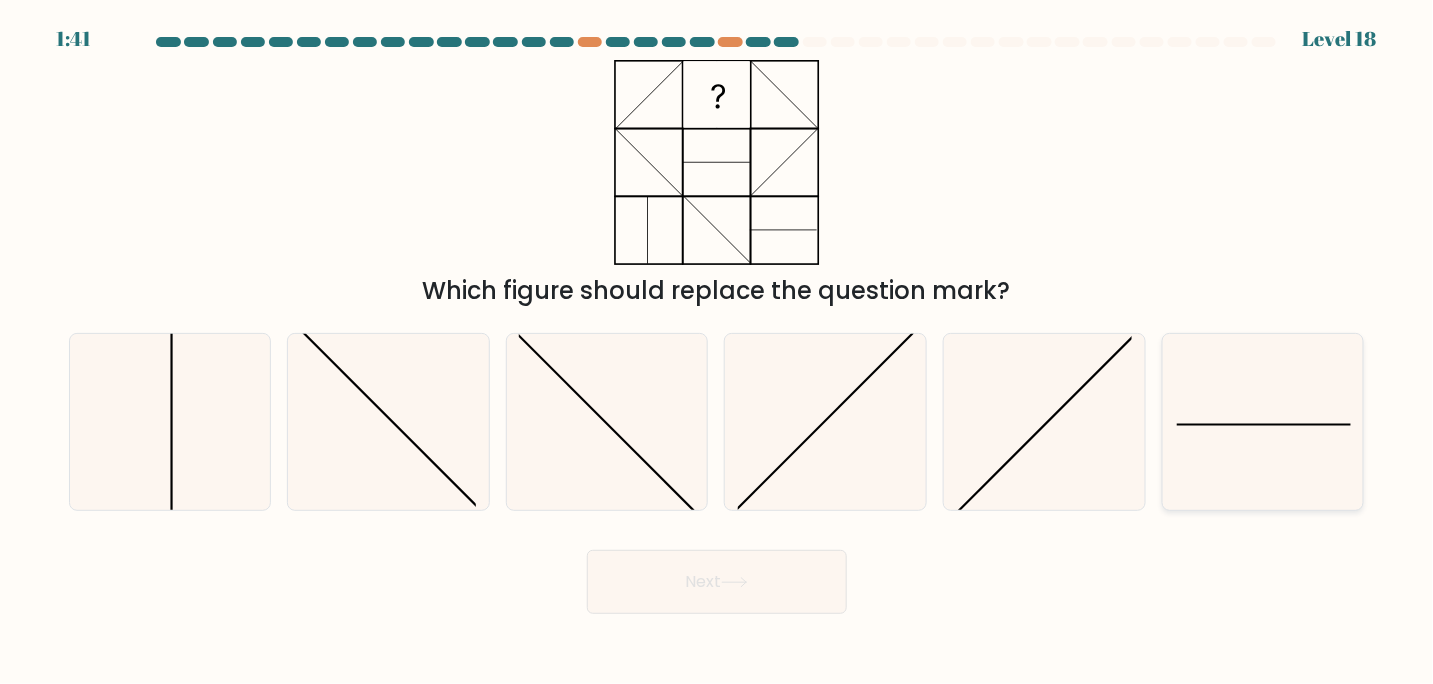 click 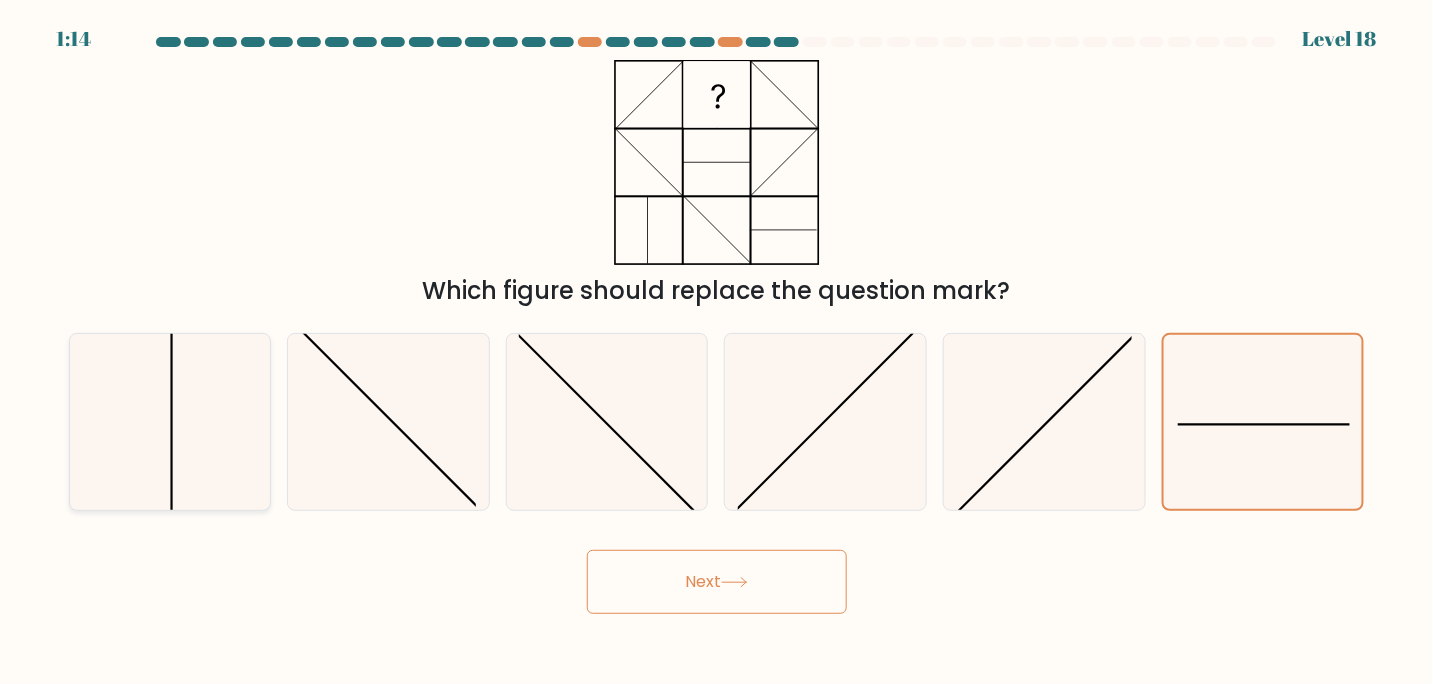 click 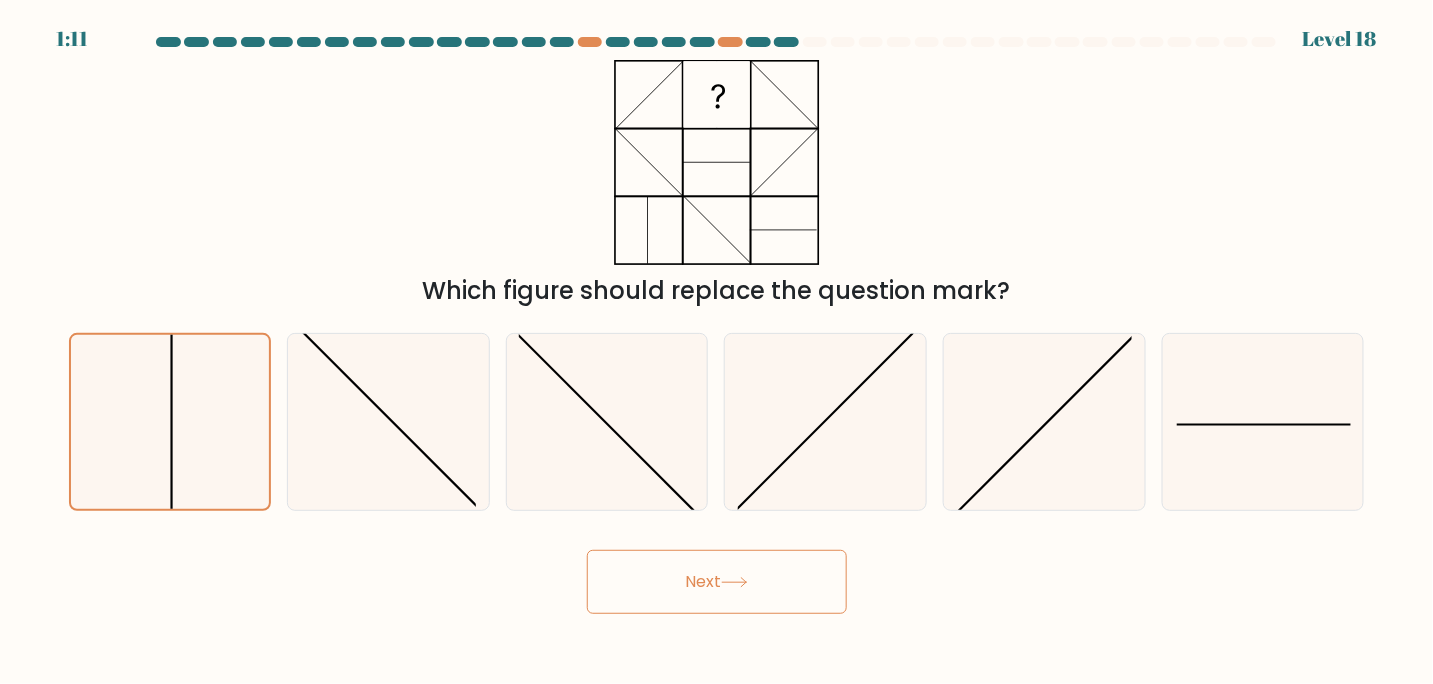 click on "Next" at bounding box center [717, 582] 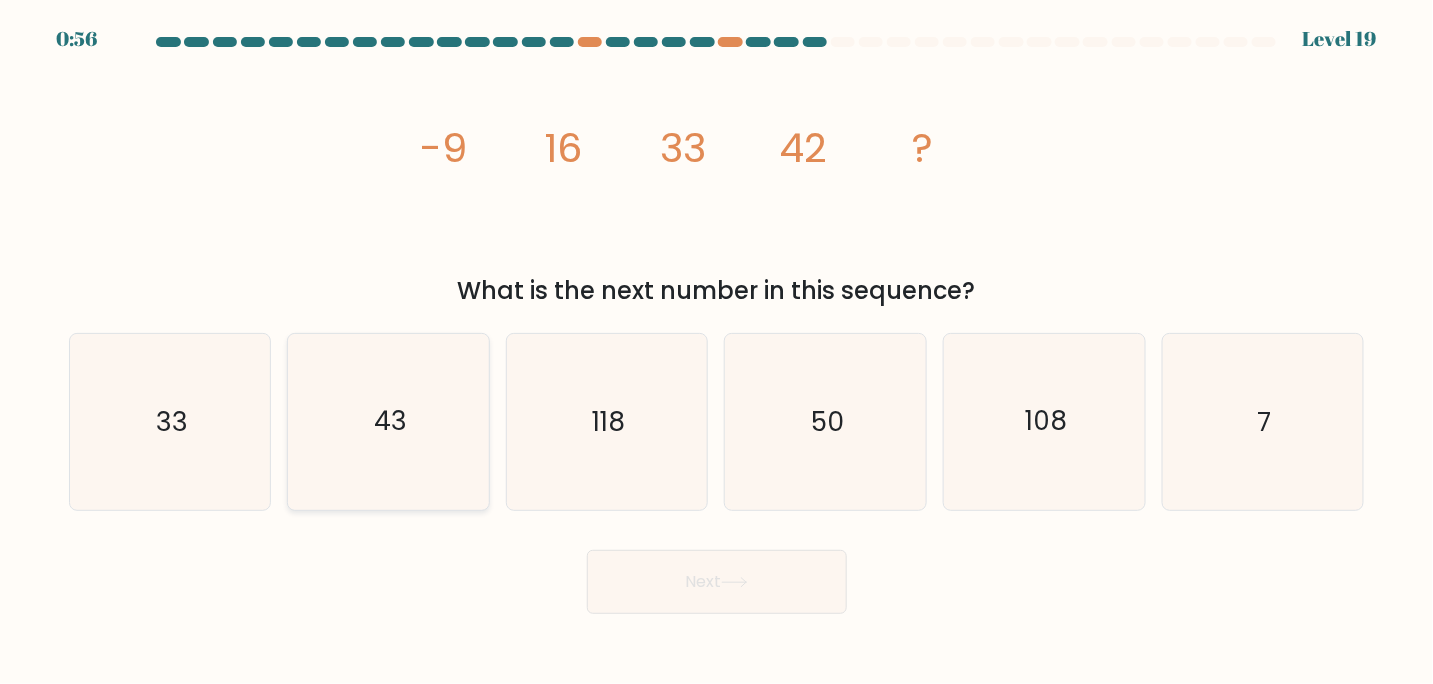 click on "43" 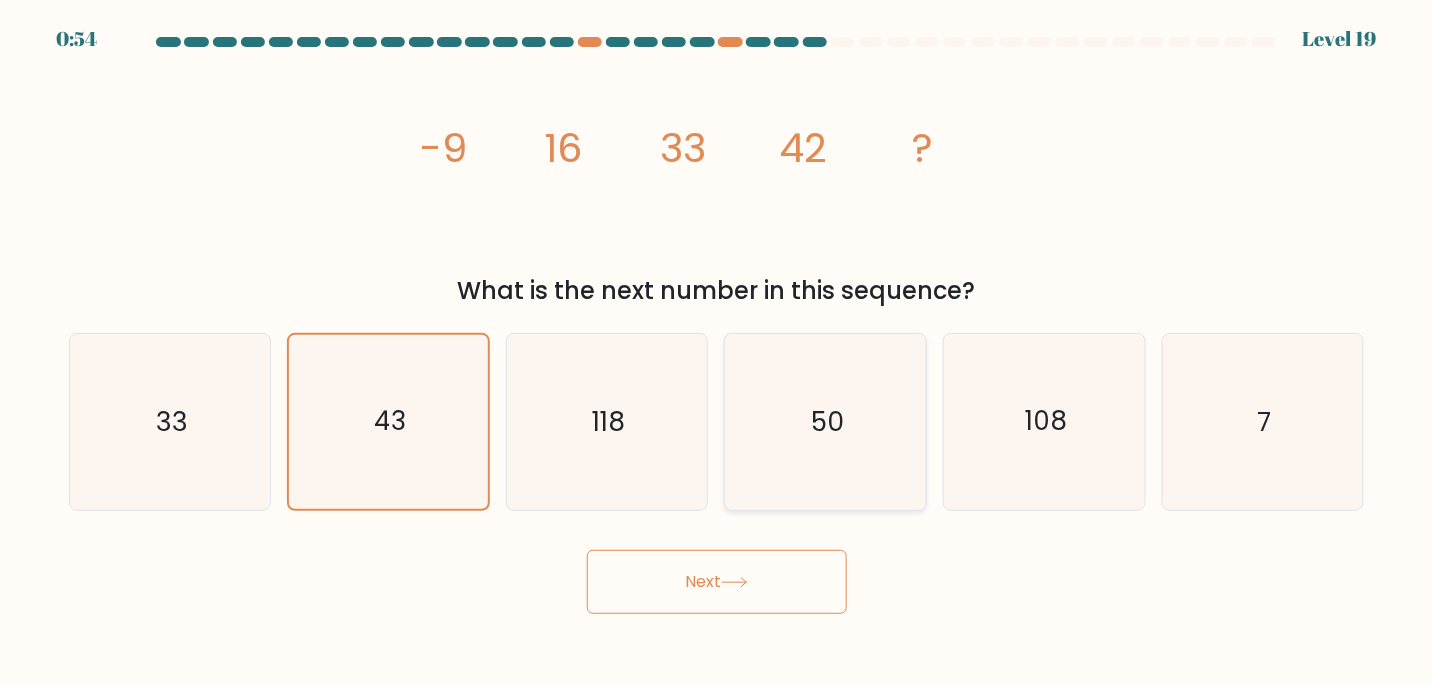 click on "50" 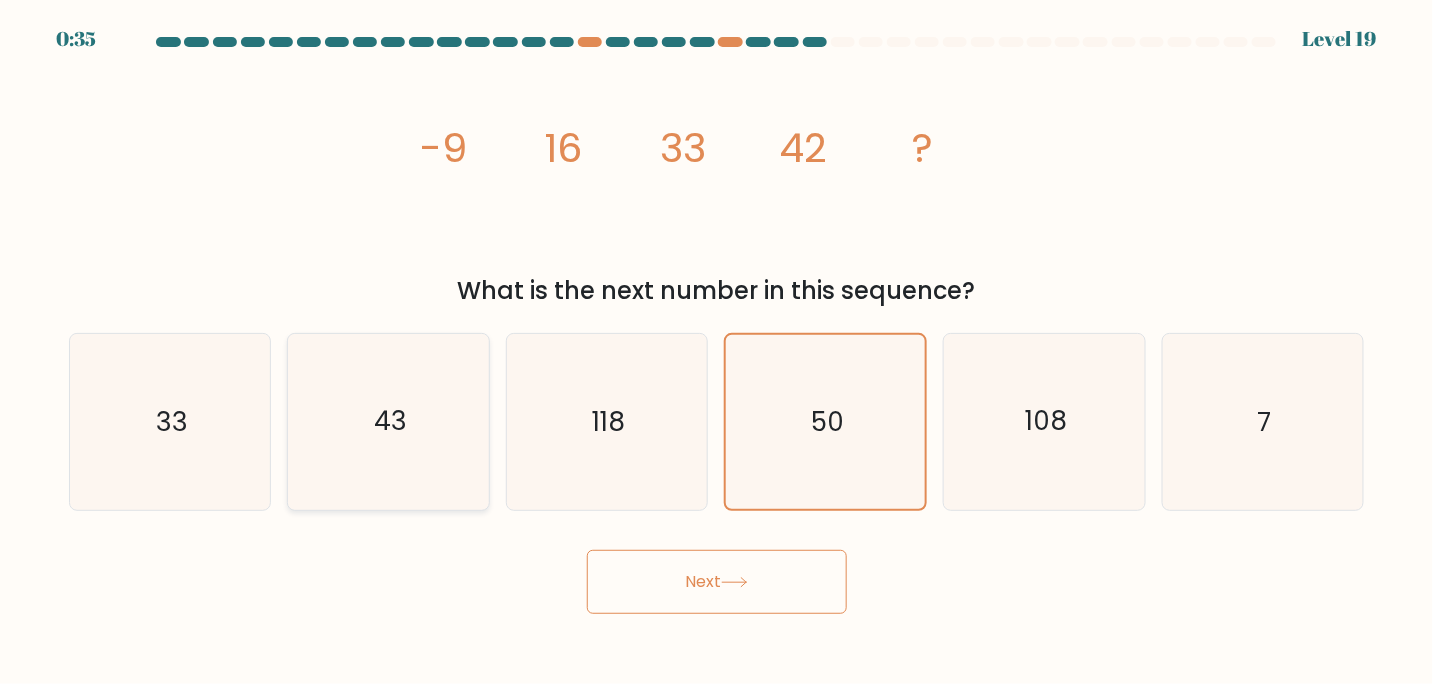 click on "43" 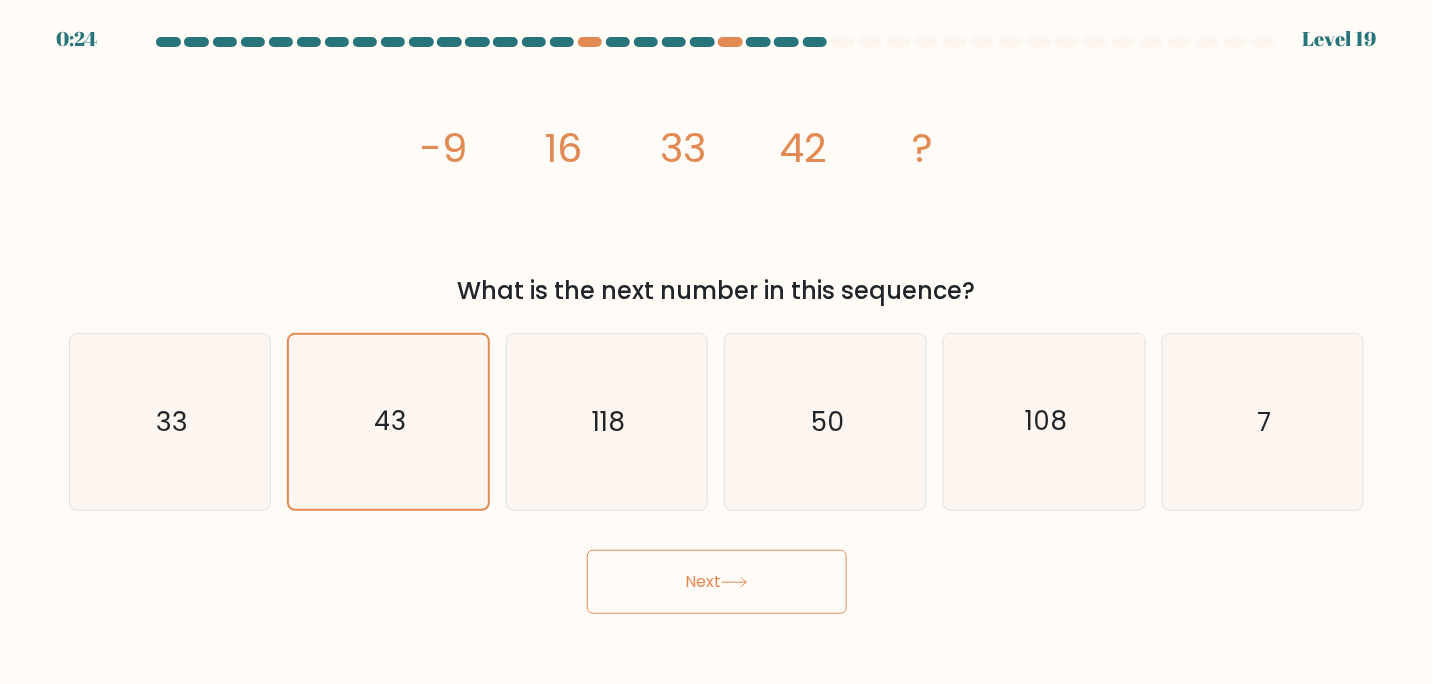 click on "Next" at bounding box center [717, 582] 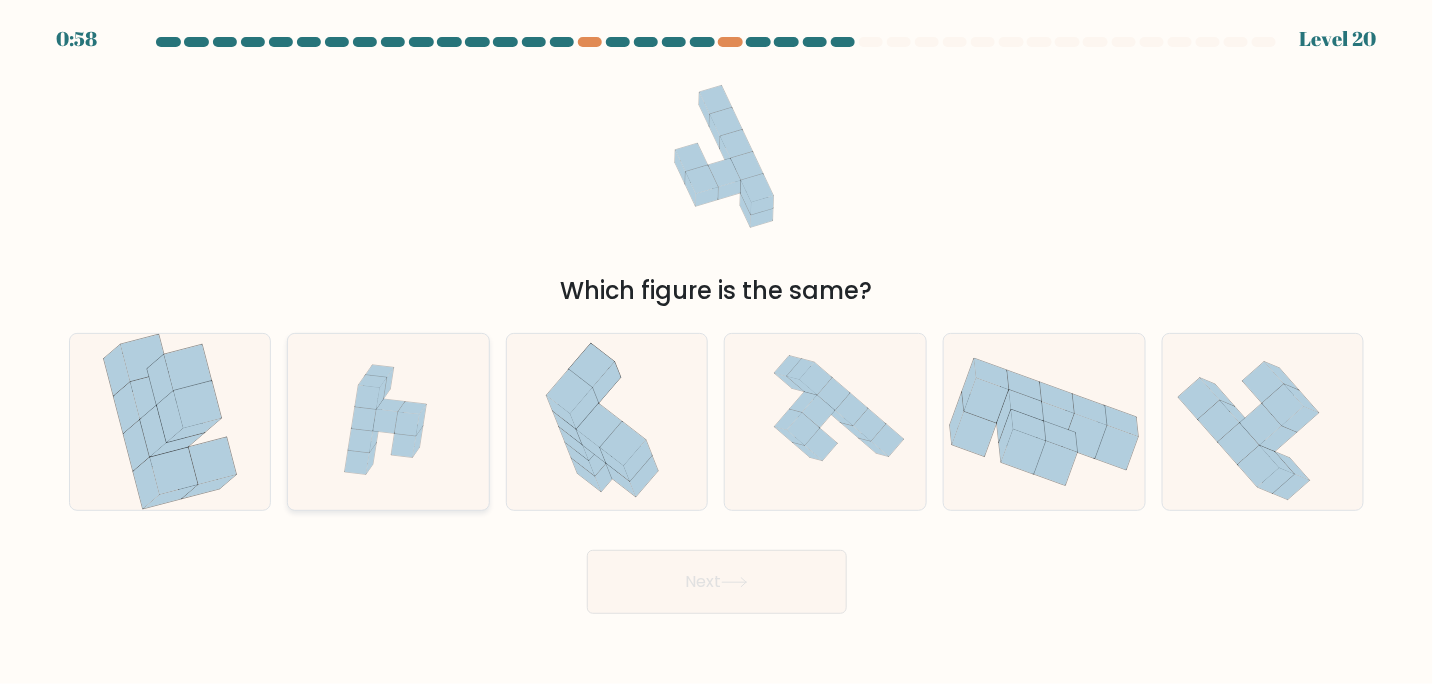 click 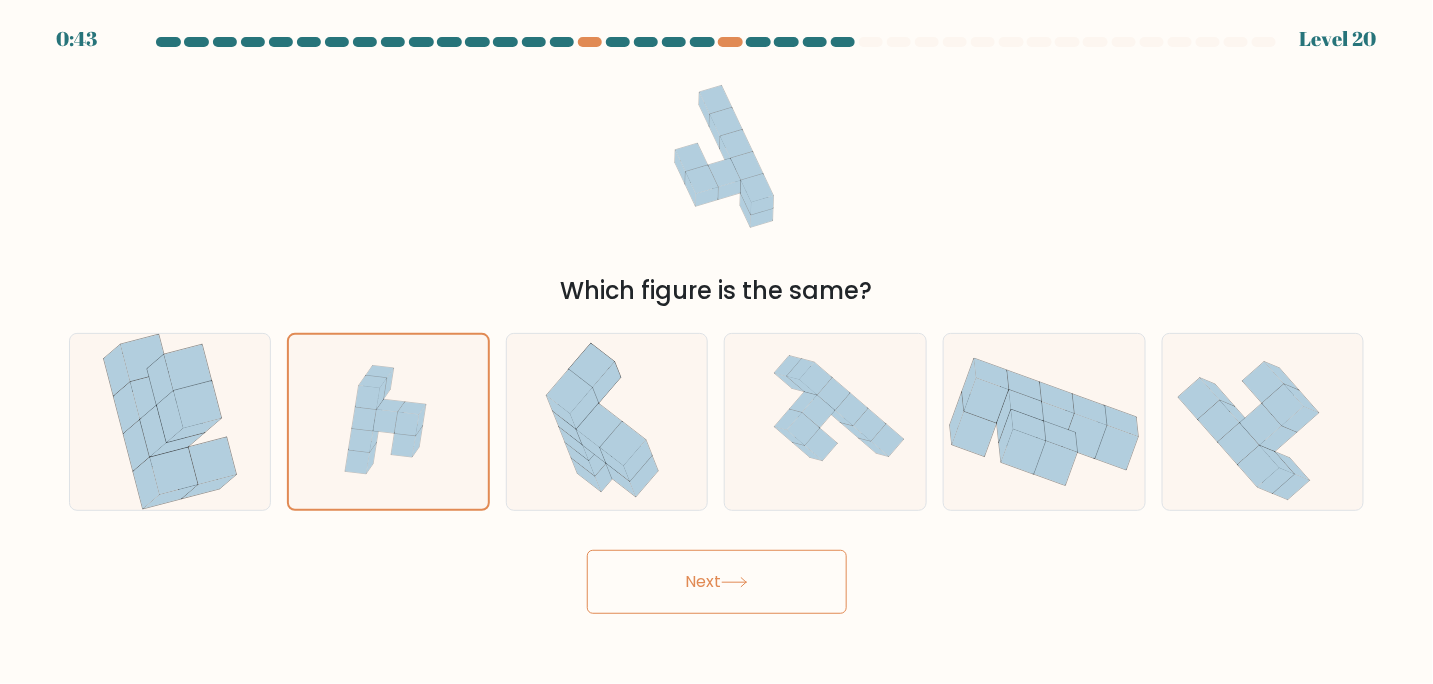click on "Next" at bounding box center [717, 582] 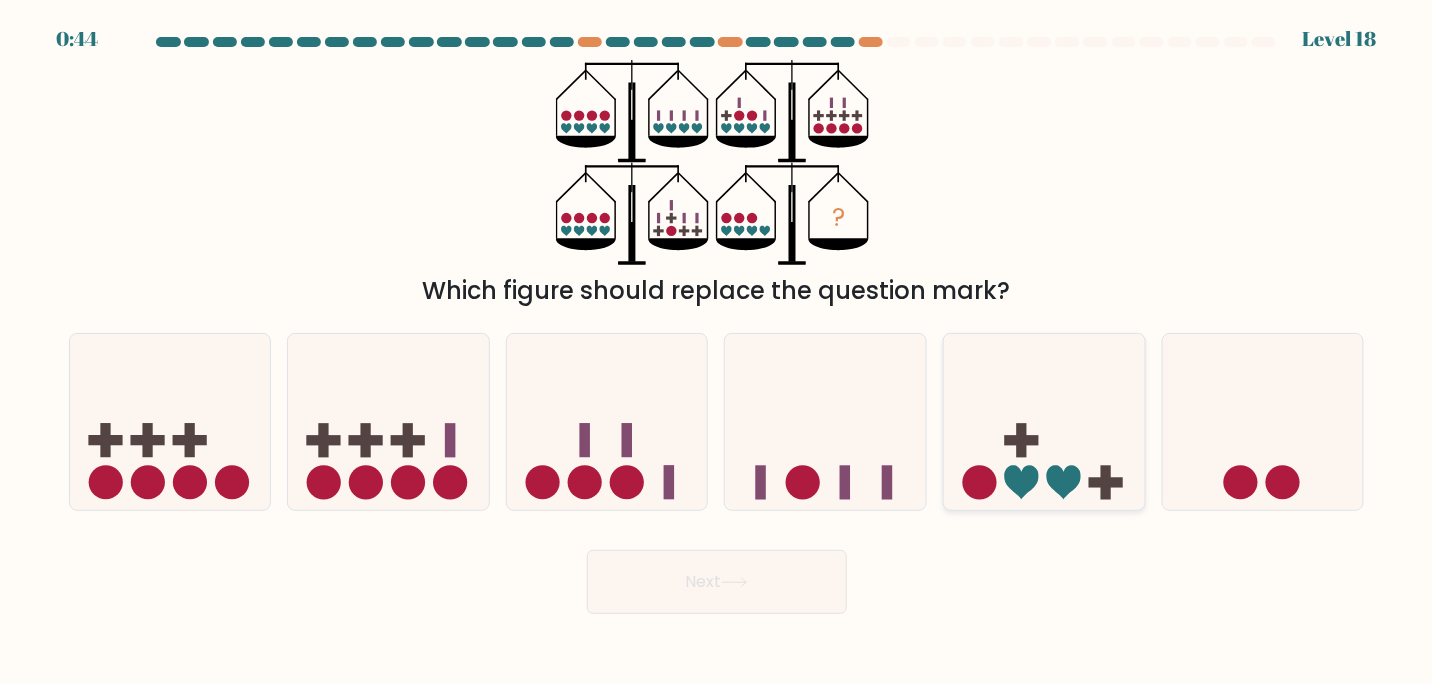 click 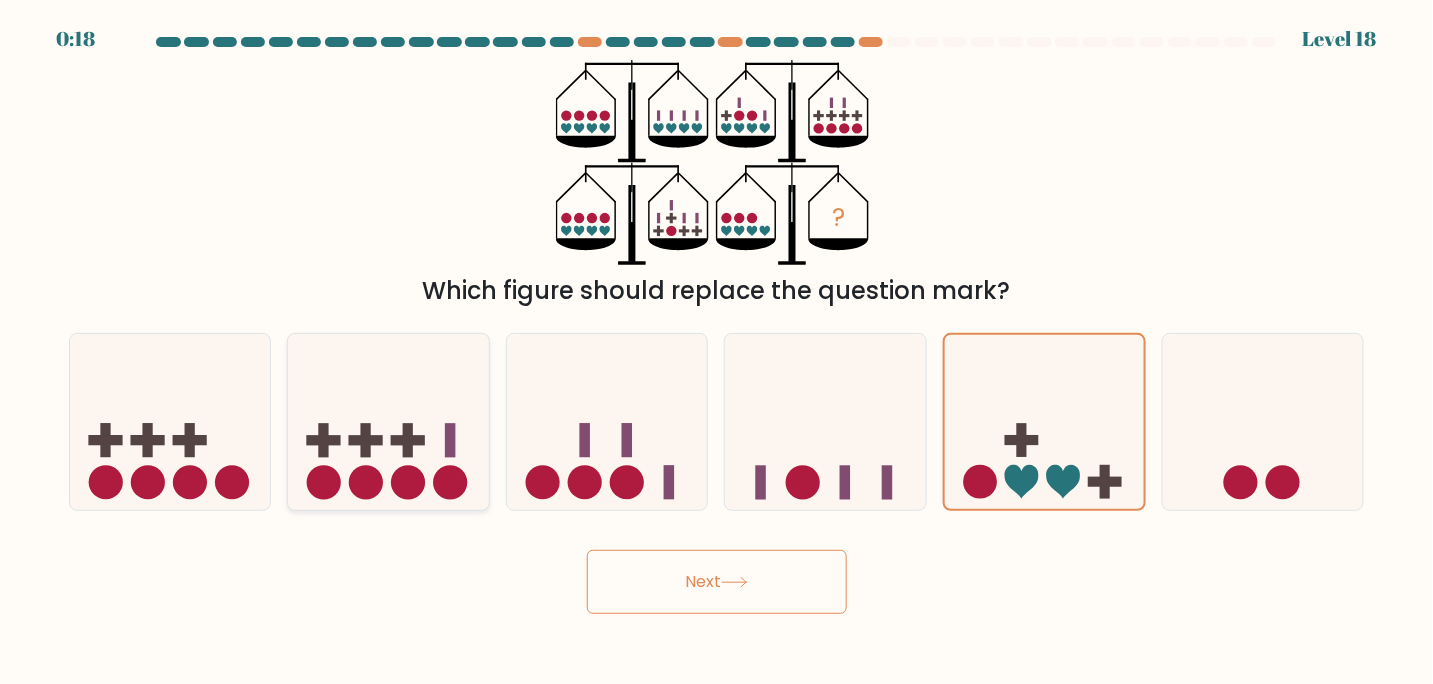 click 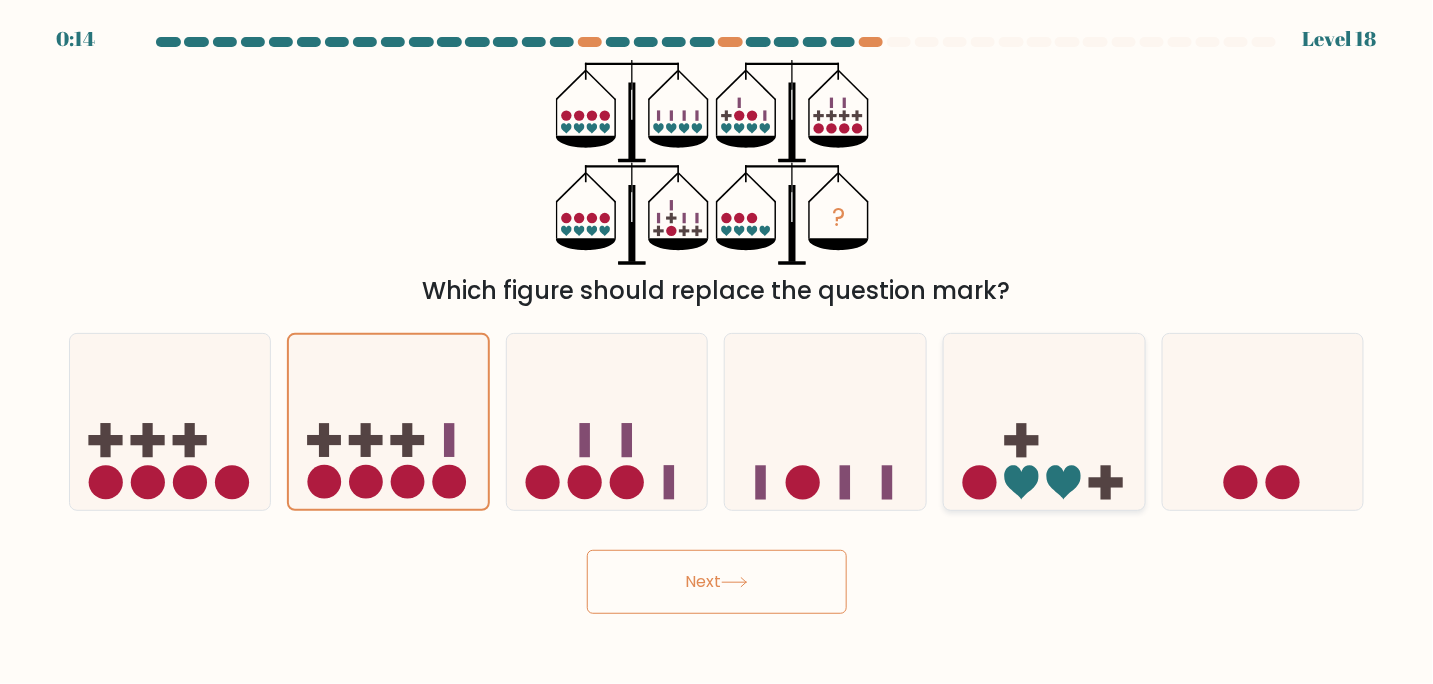 click 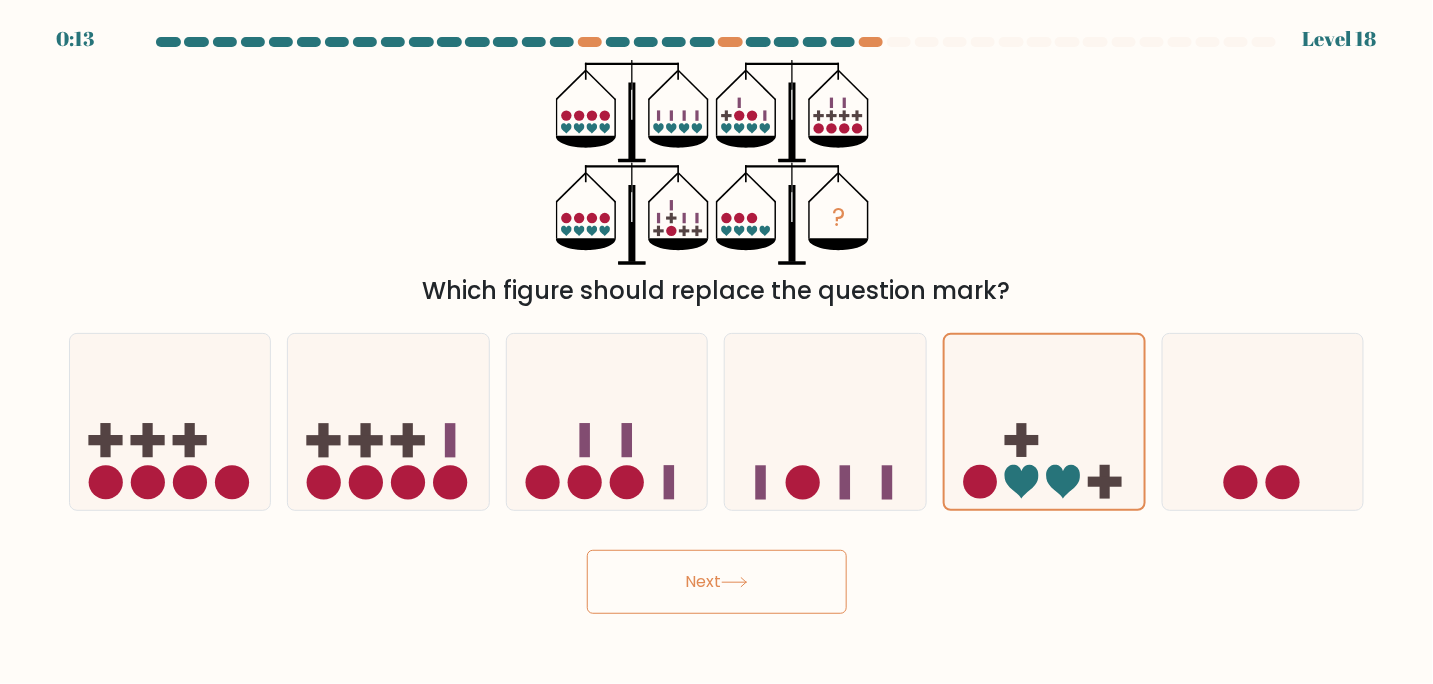 click on "Next" at bounding box center (717, 582) 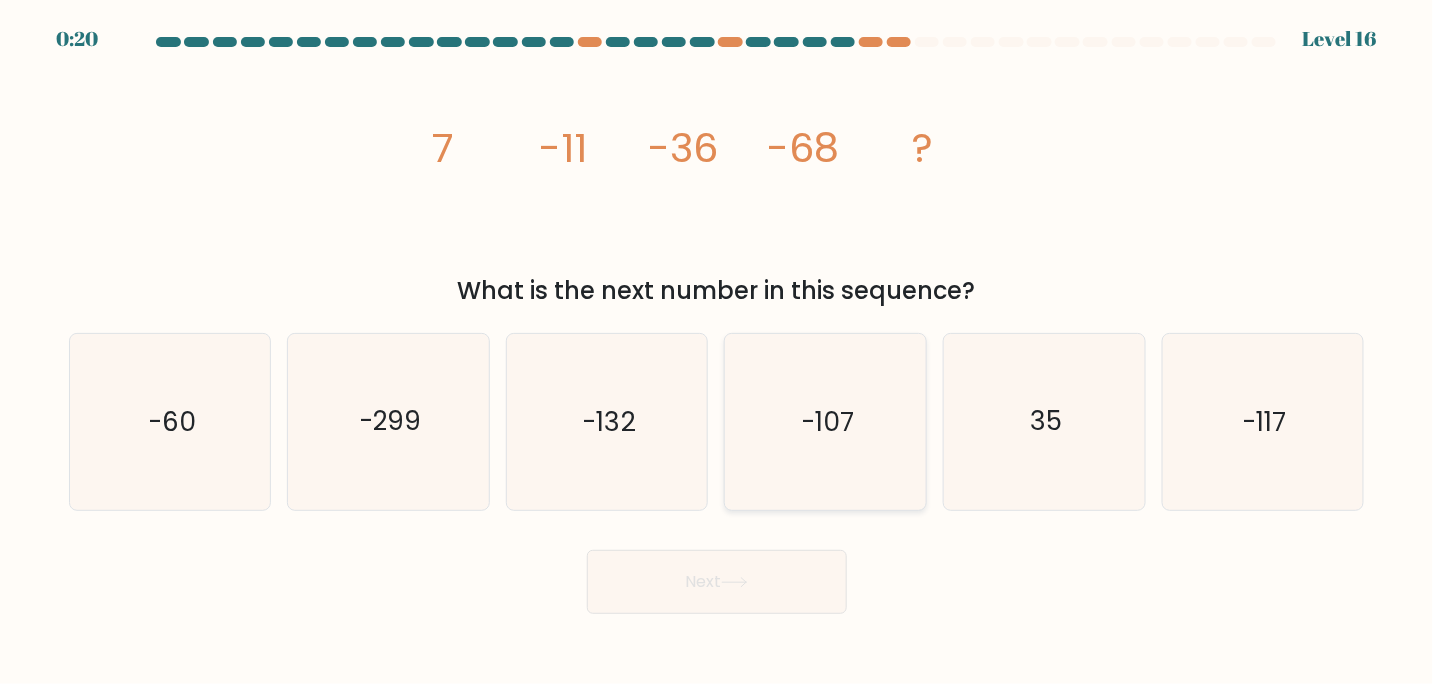 click on "-107" 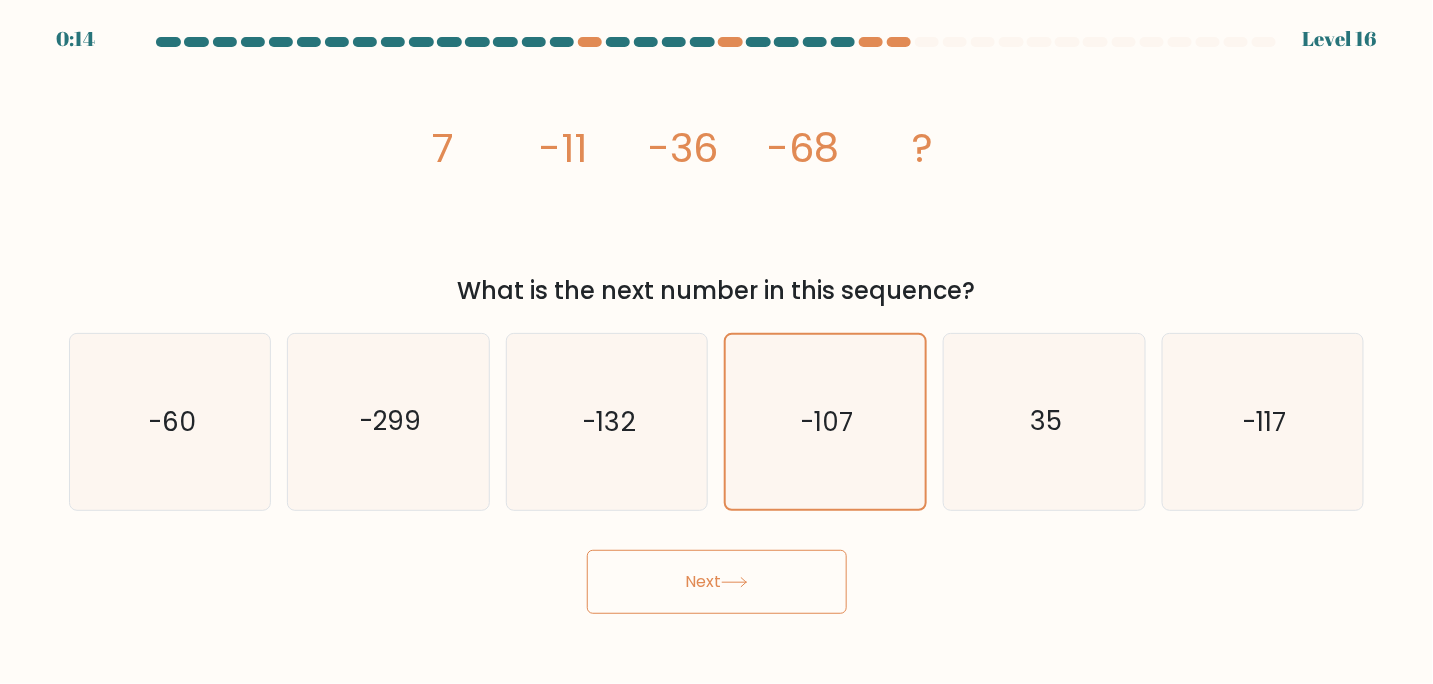 click on "Next" at bounding box center [717, 582] 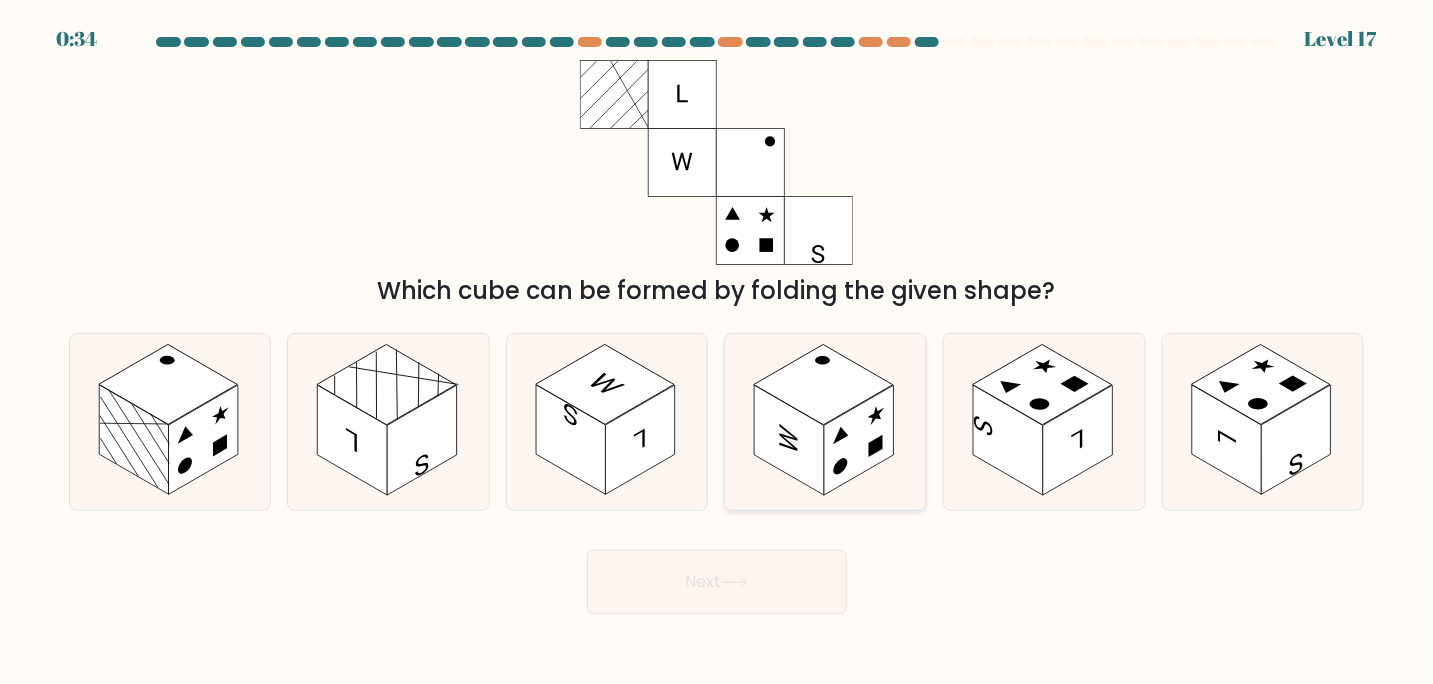 click 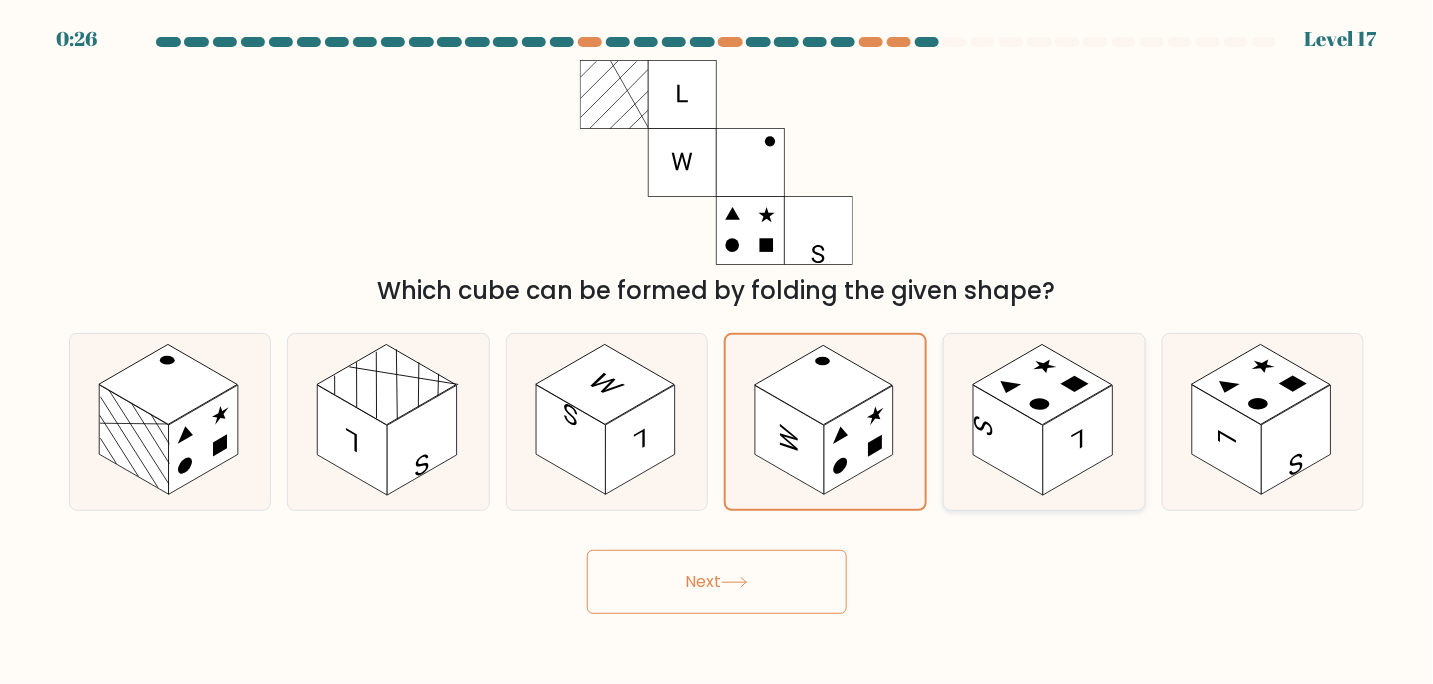 click 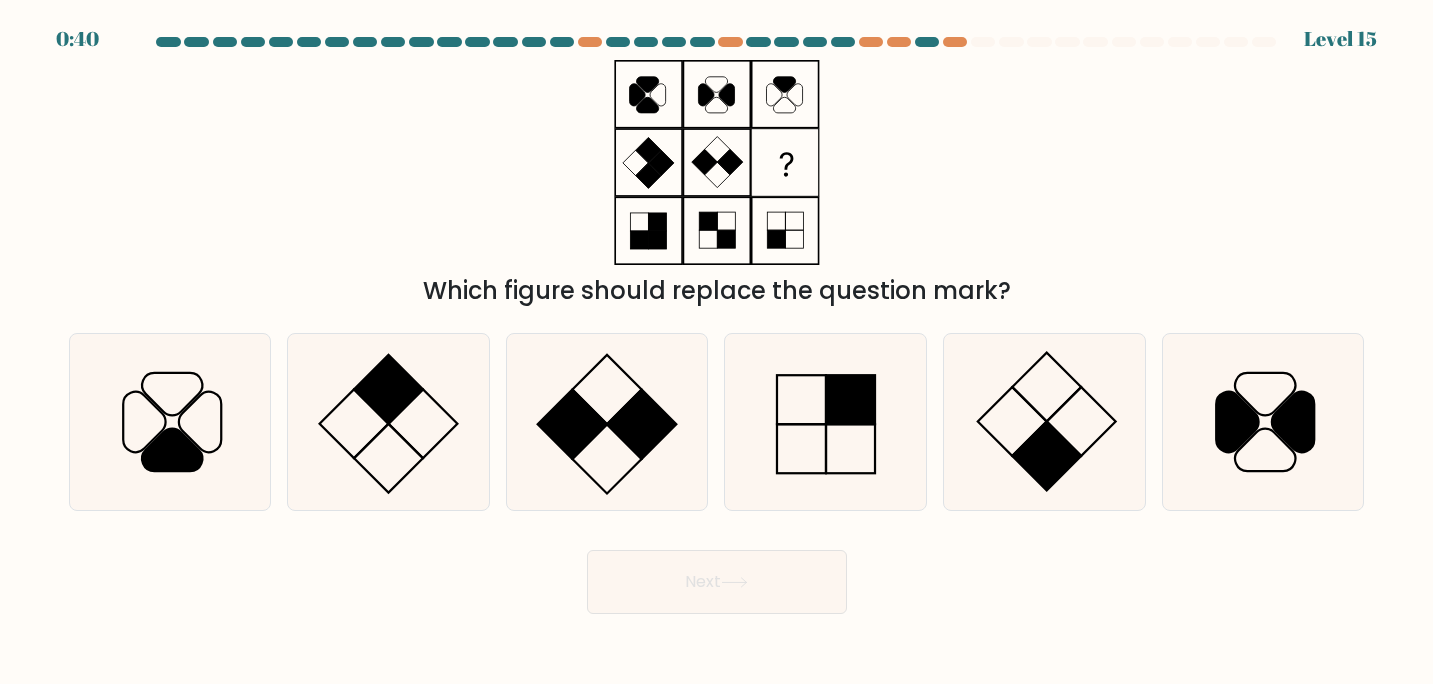 scroll, scrollTop: 0, scrollLeft: 0, axis: both 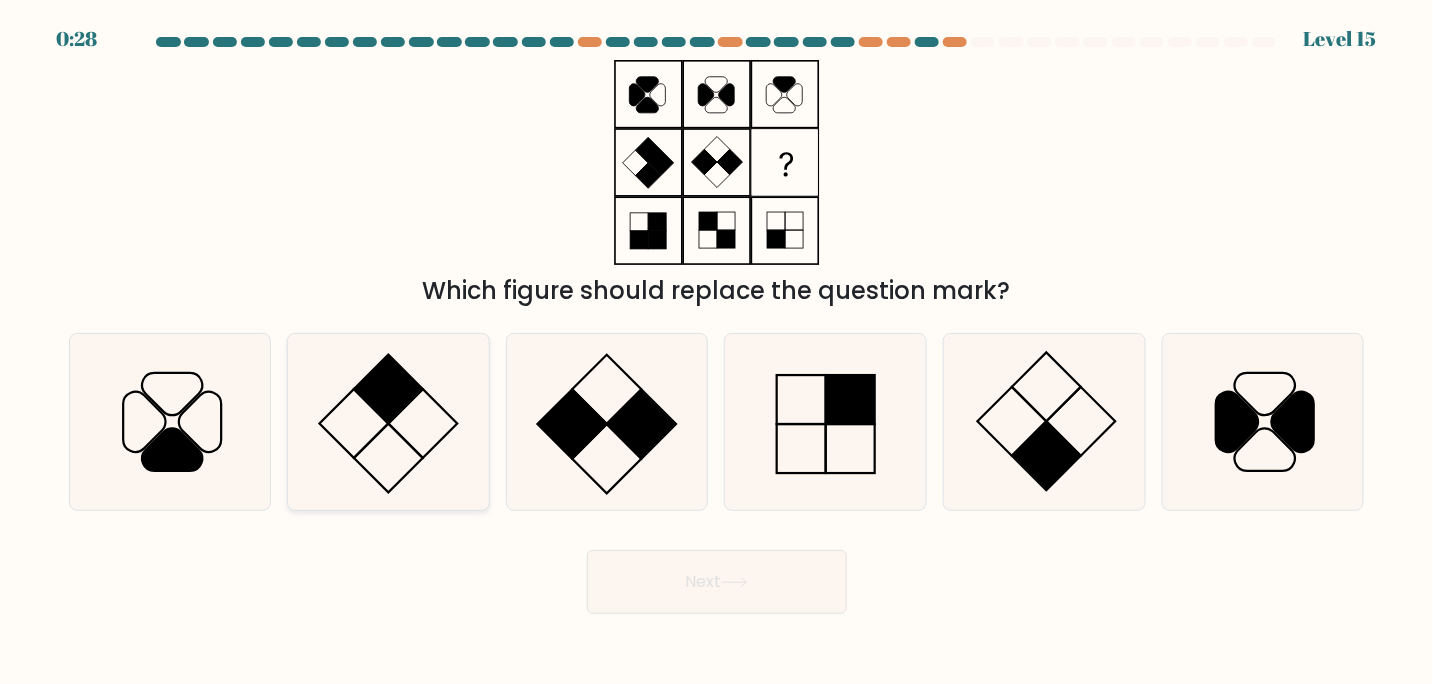 click 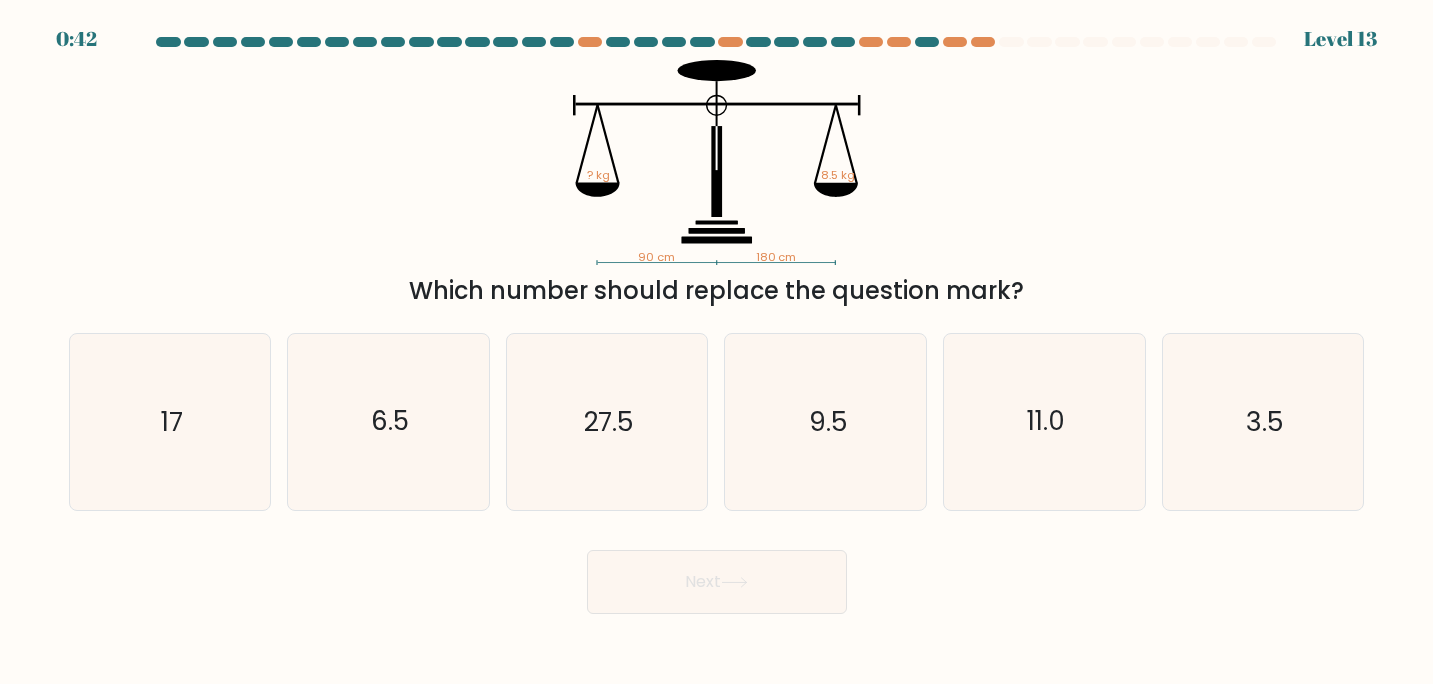 scroll, scrollTop: 0, scrollLeft: 0, axis: both 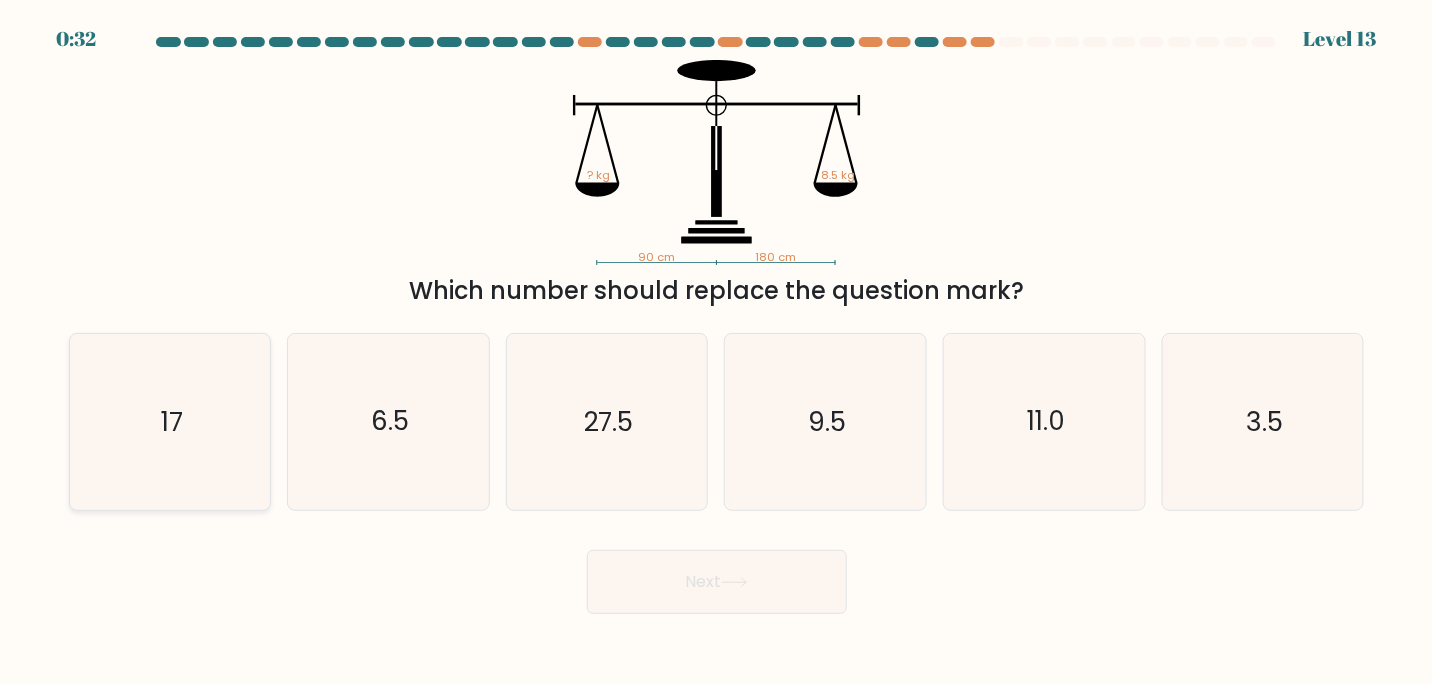 click on "17" 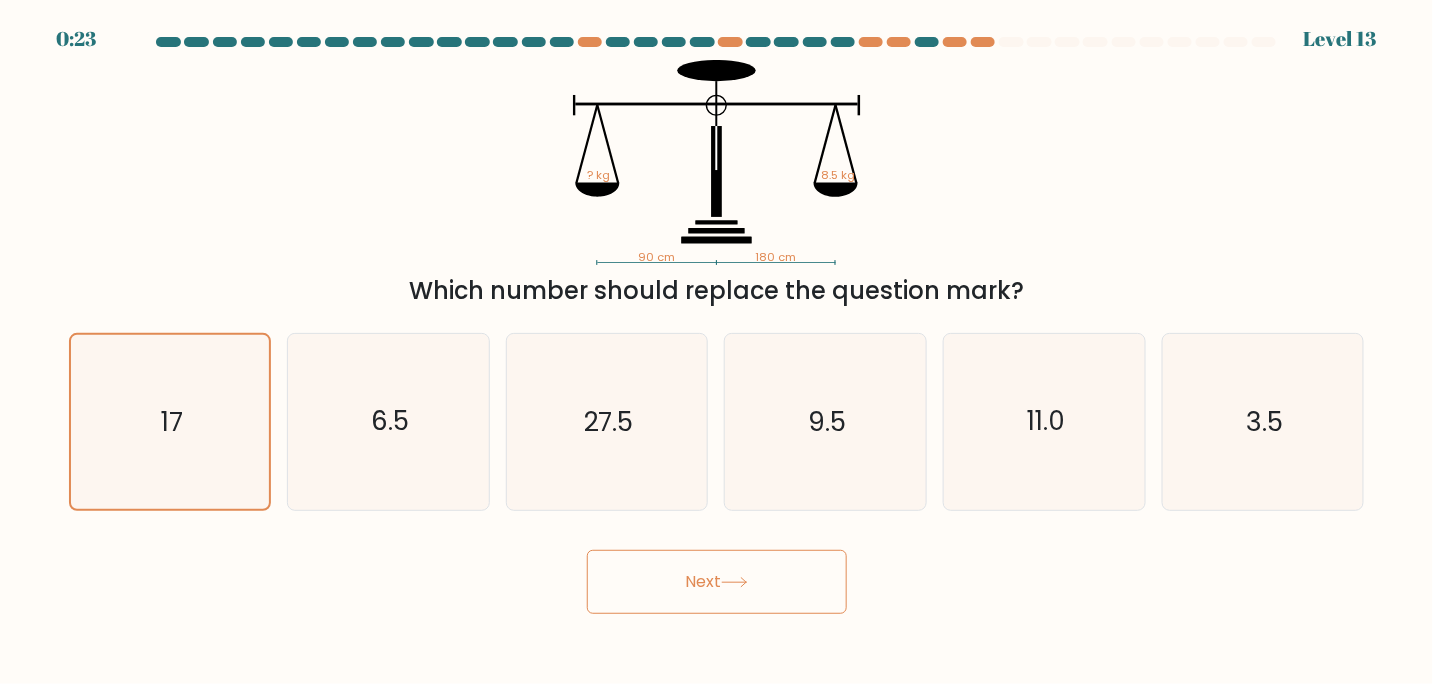 click on "Next" at bounding box center (717, 582) 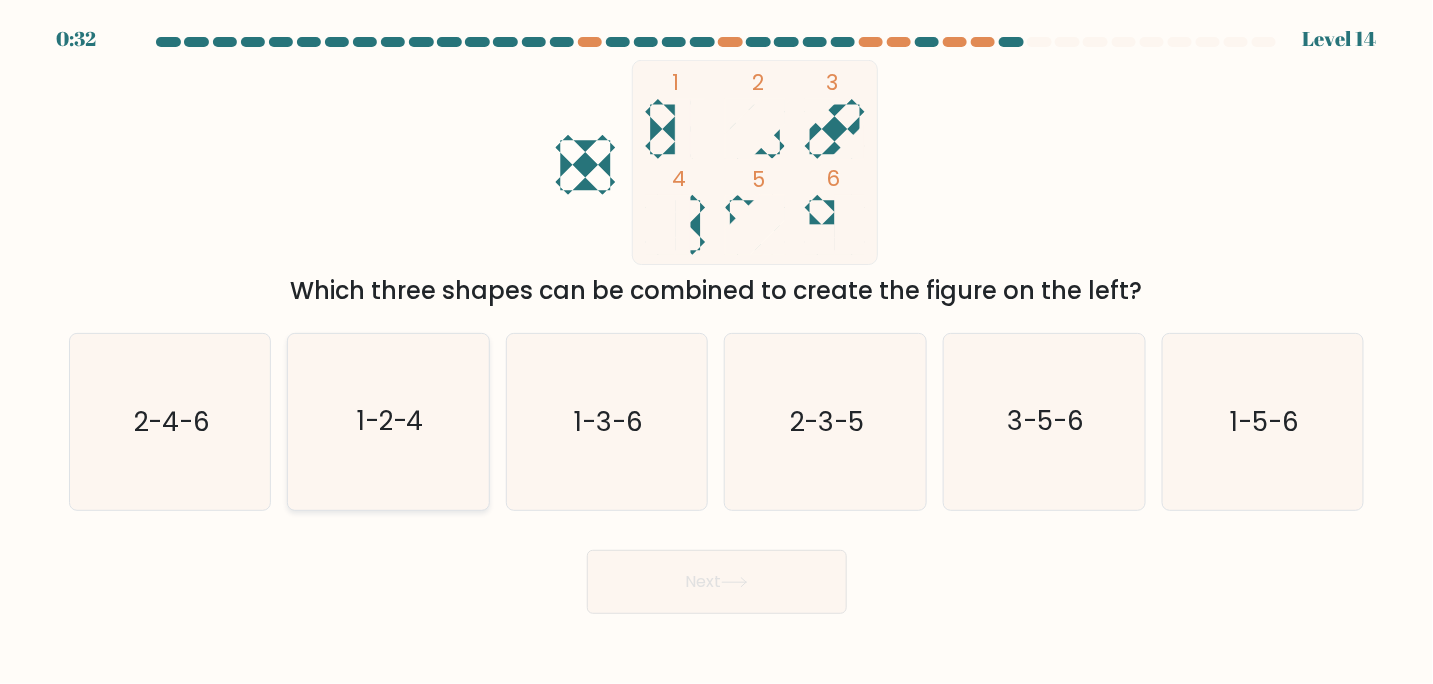 click on "1-2-4" 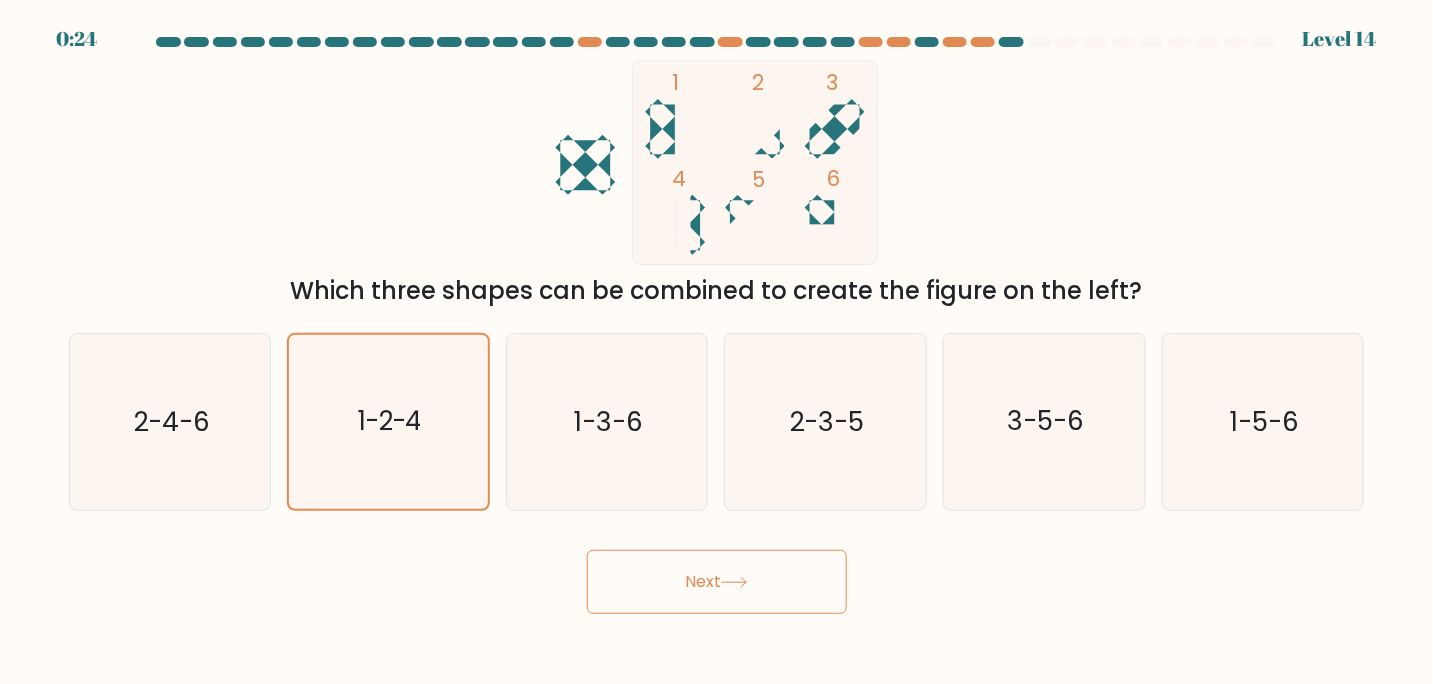 click on "Next" at bounding box center [717, 582] 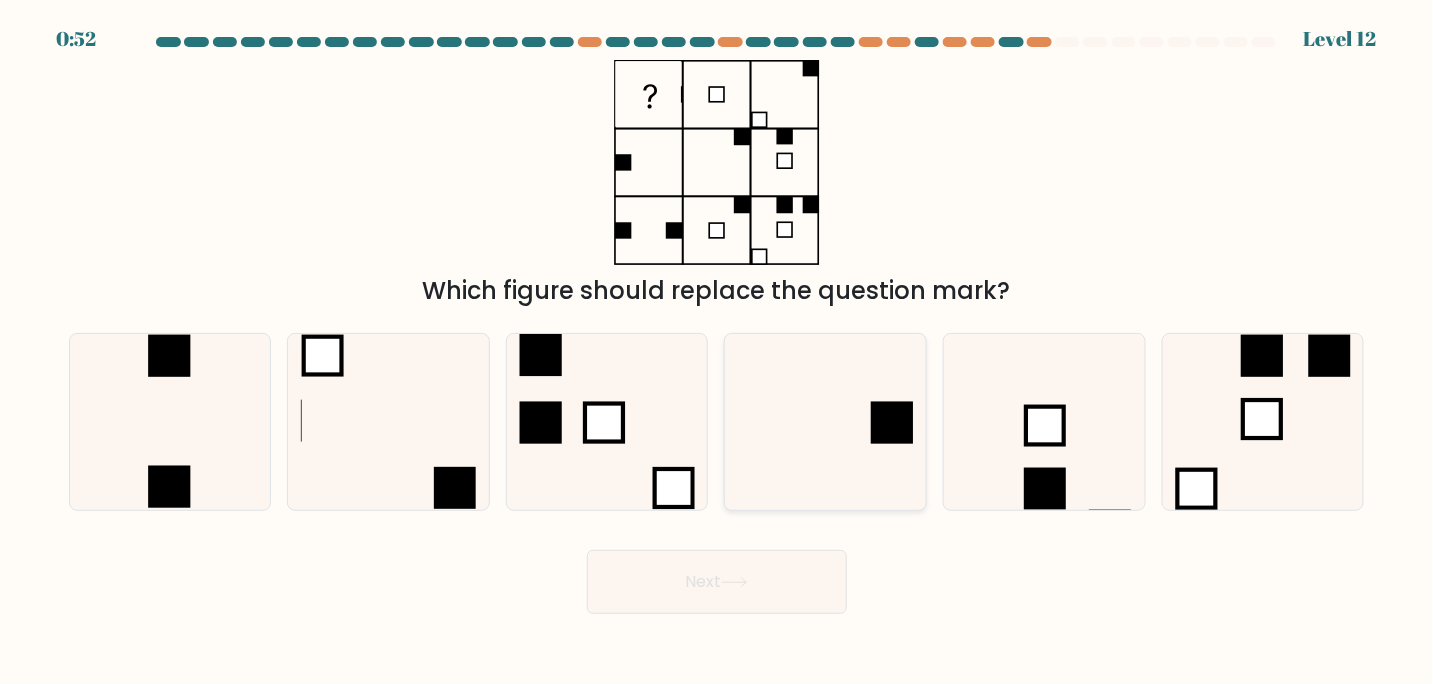 click 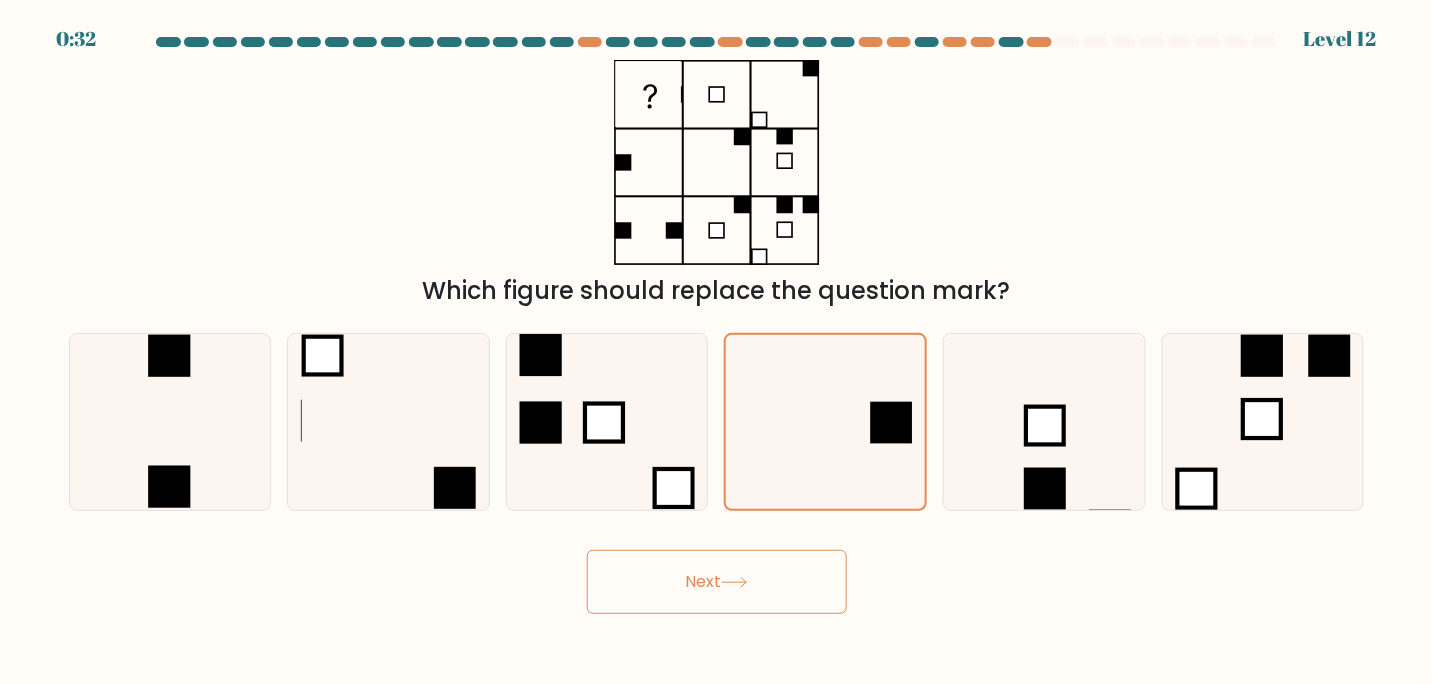 click on "Next" at bounding box center [717, 582] 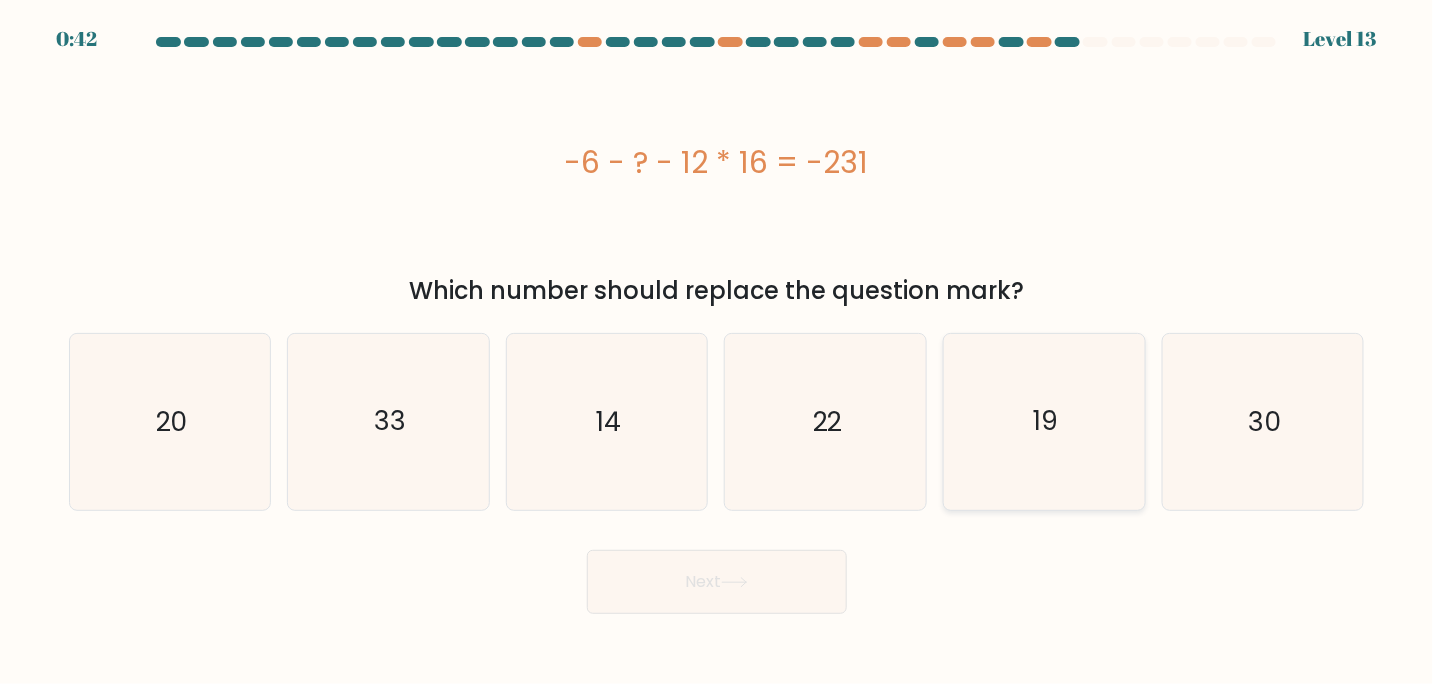 click on "19" 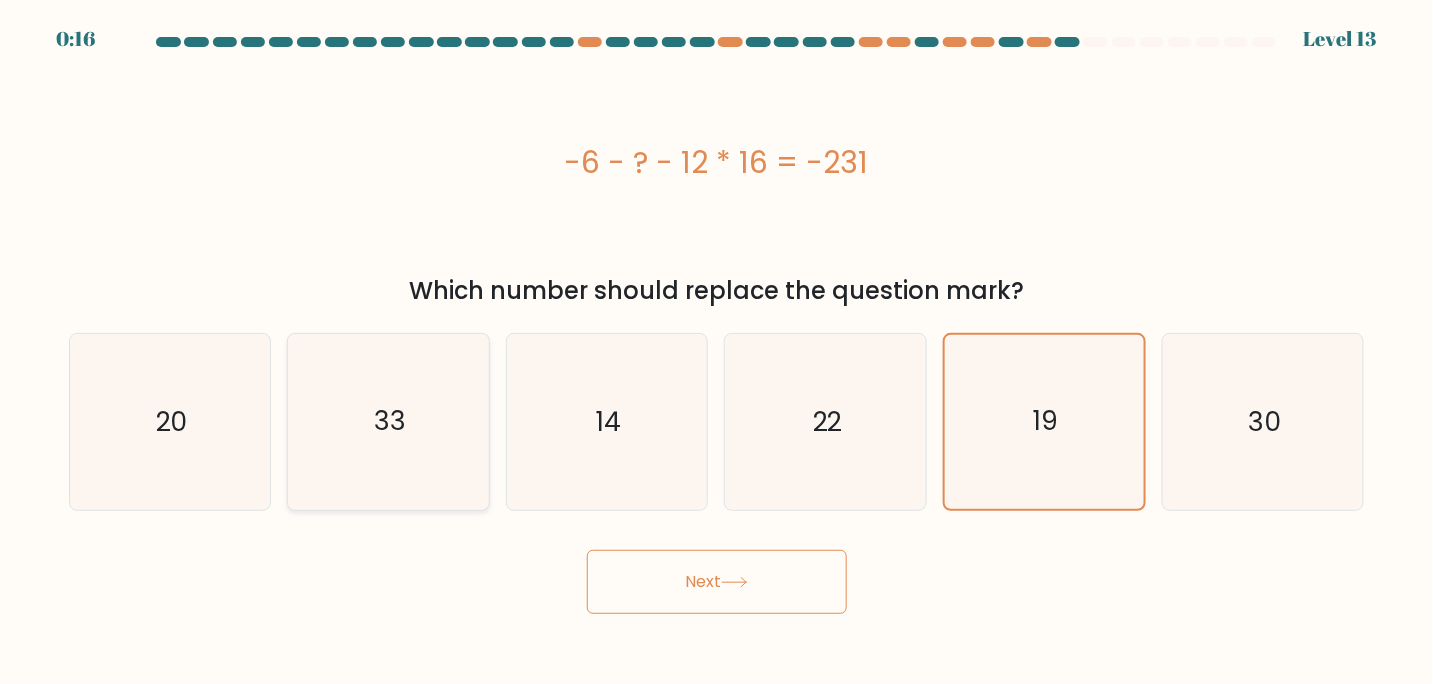 click on "33" 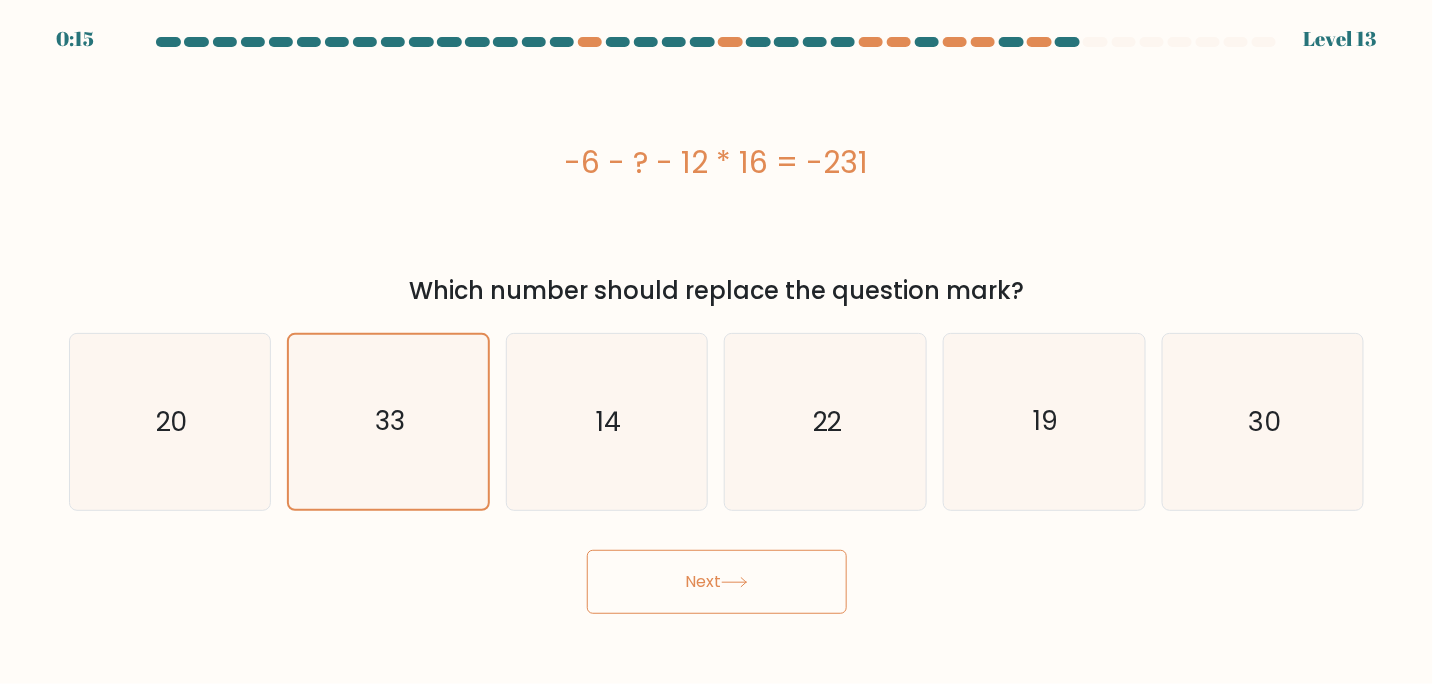 click on "Next" at bounding box center [717, 574] 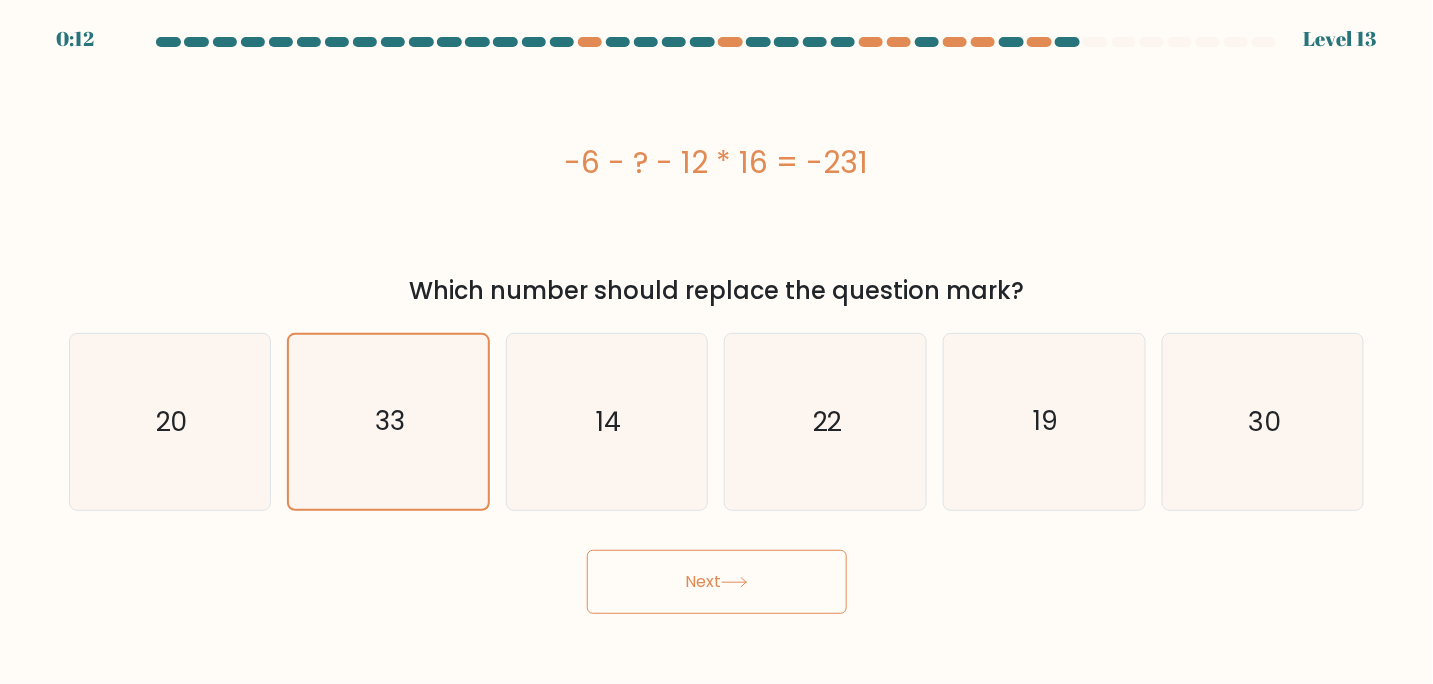 click on "Next" at bounding box center (717, 582) 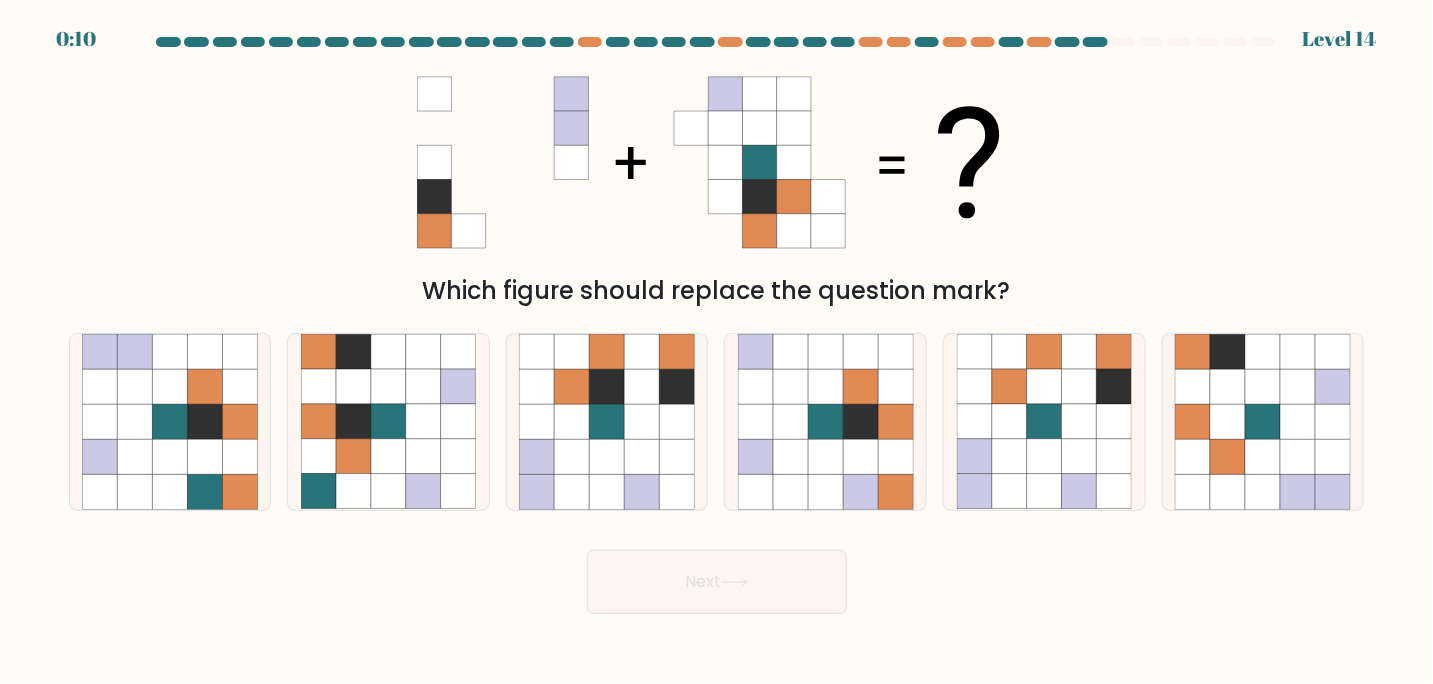 click 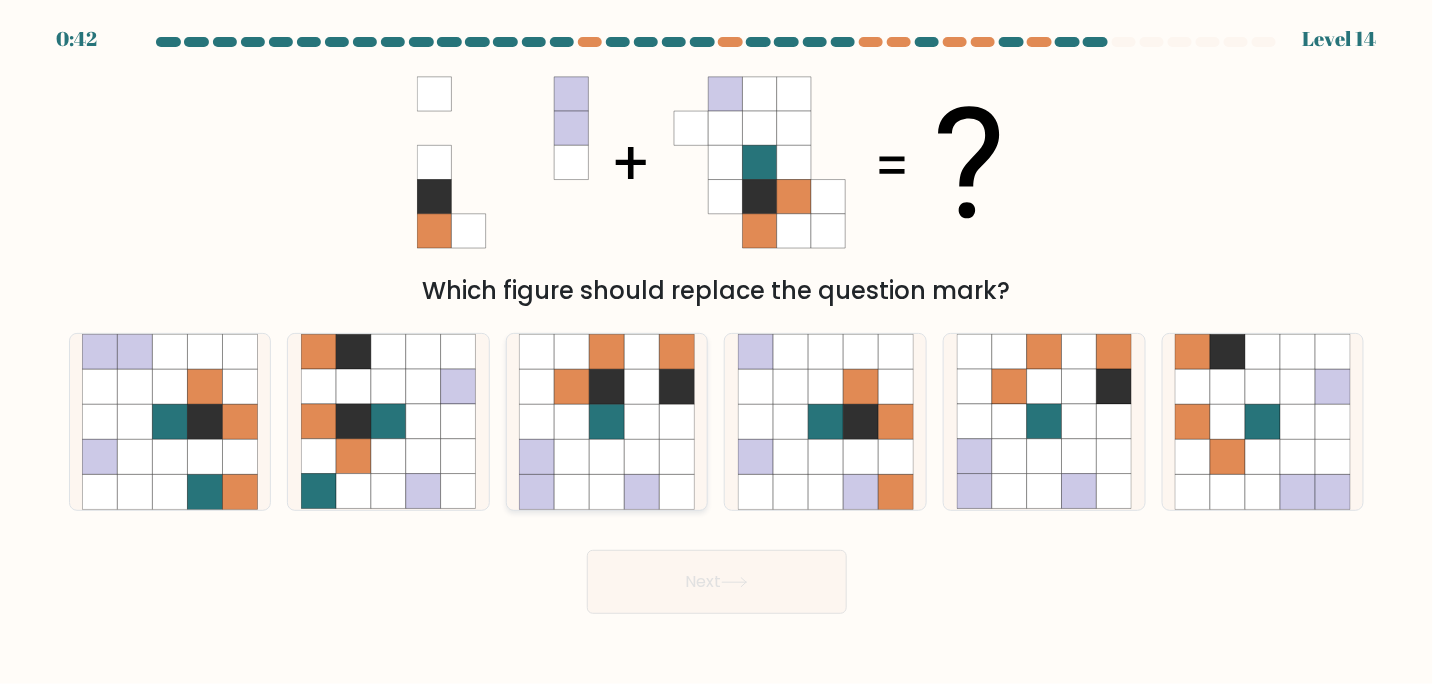 click 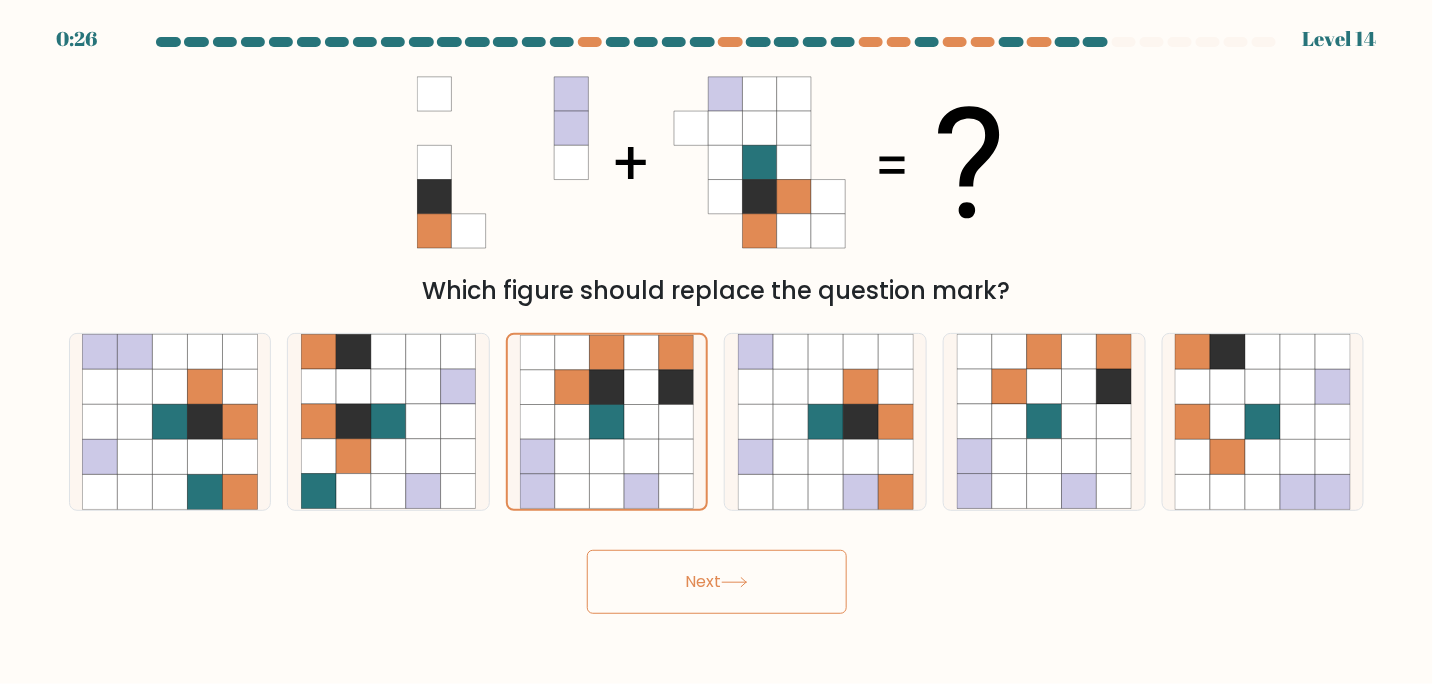 click on "Next" at bounding box center (717, 582) 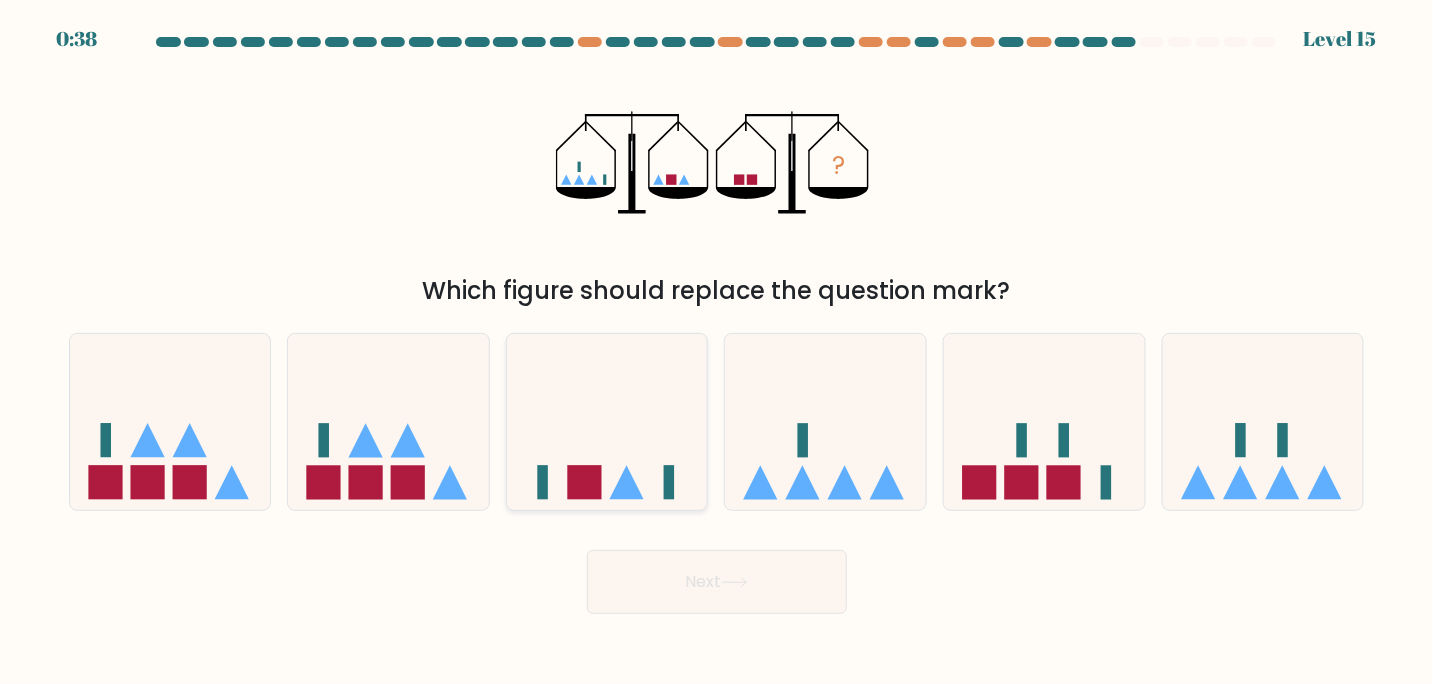 click 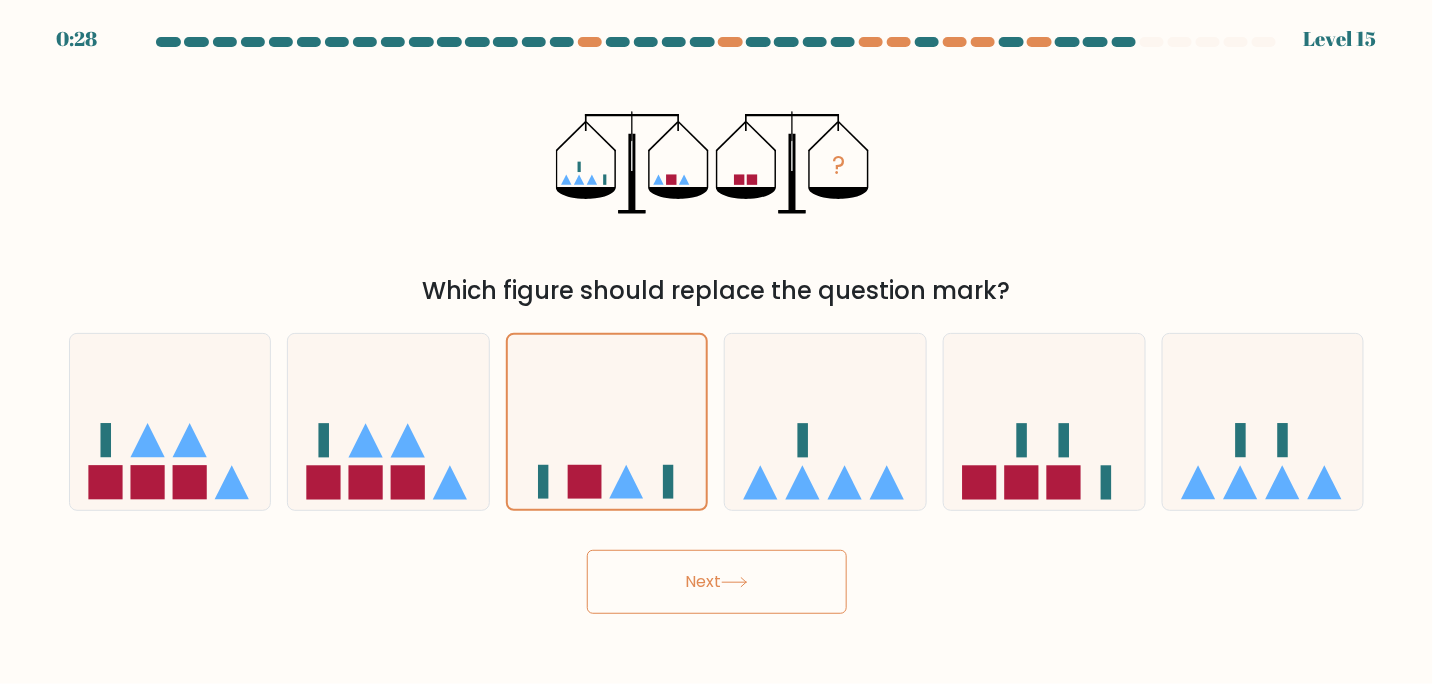 click on "Next" at bounding box center [717, 582] 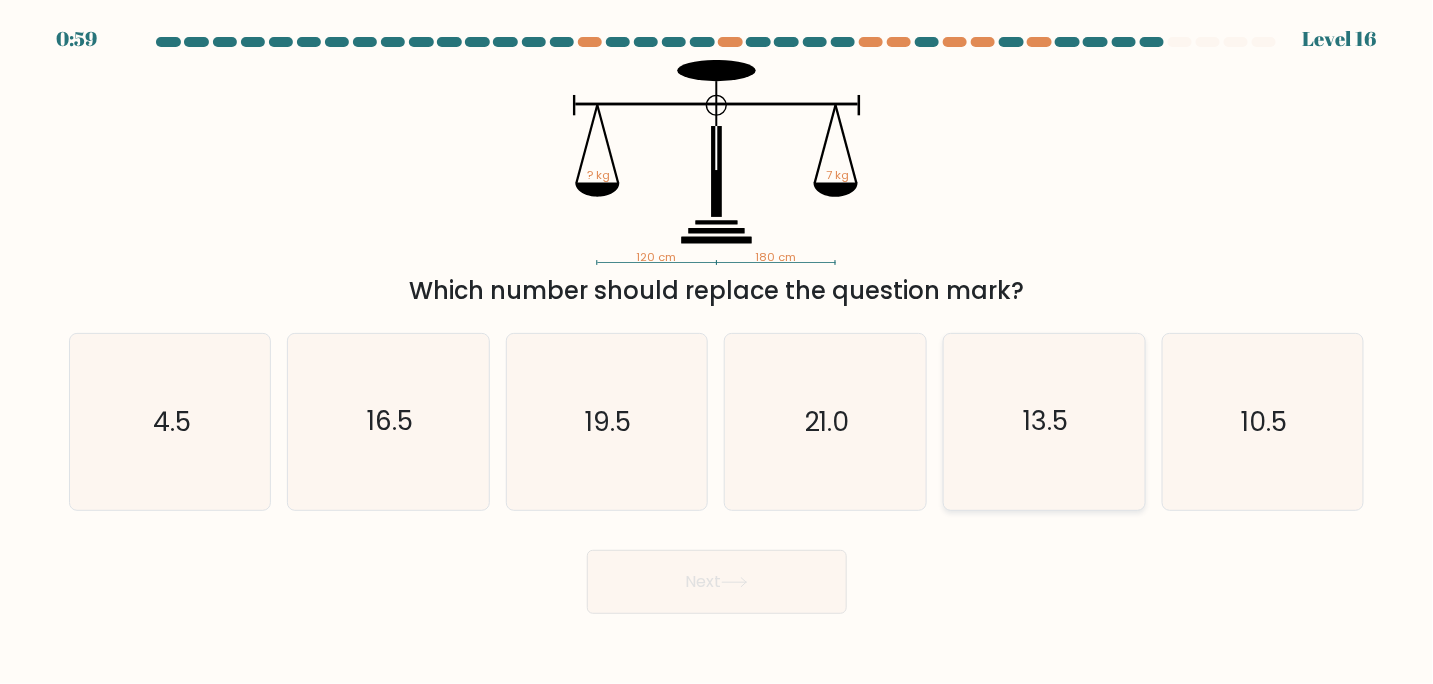 click on "13.5" 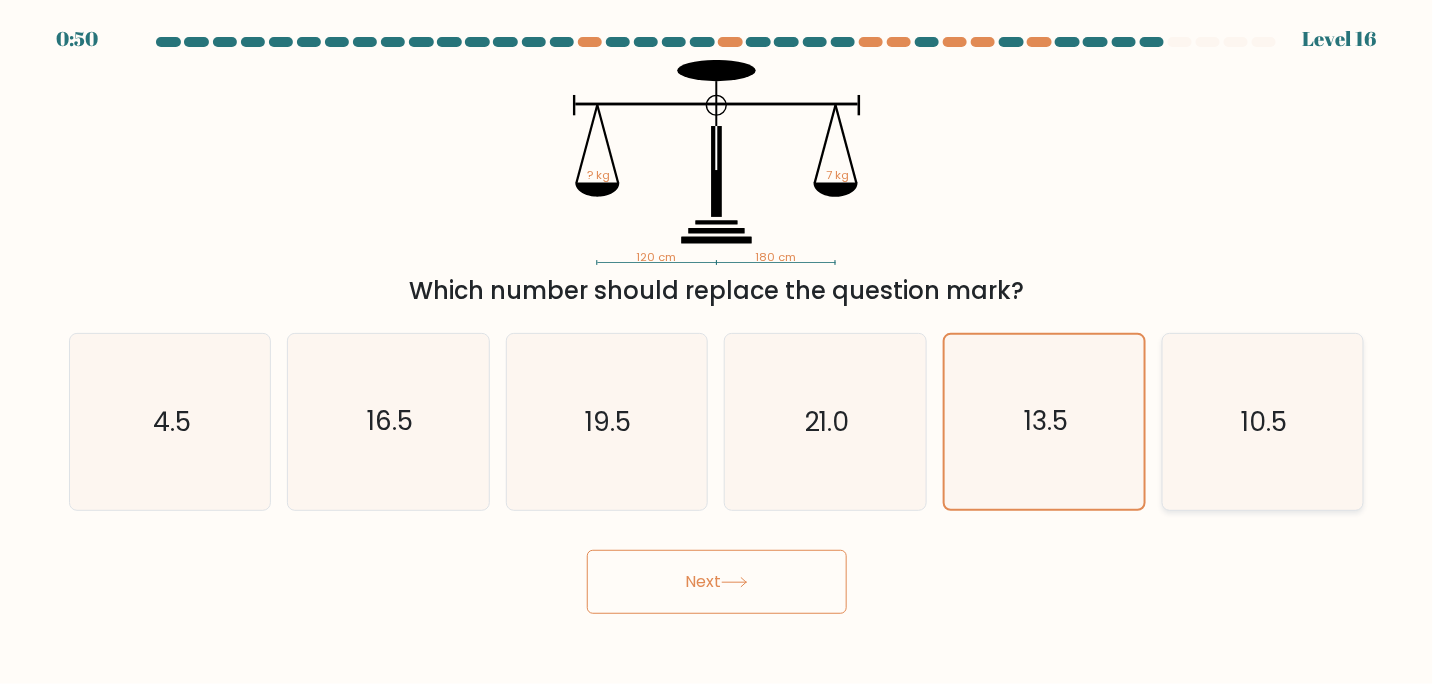 click on "10.5" 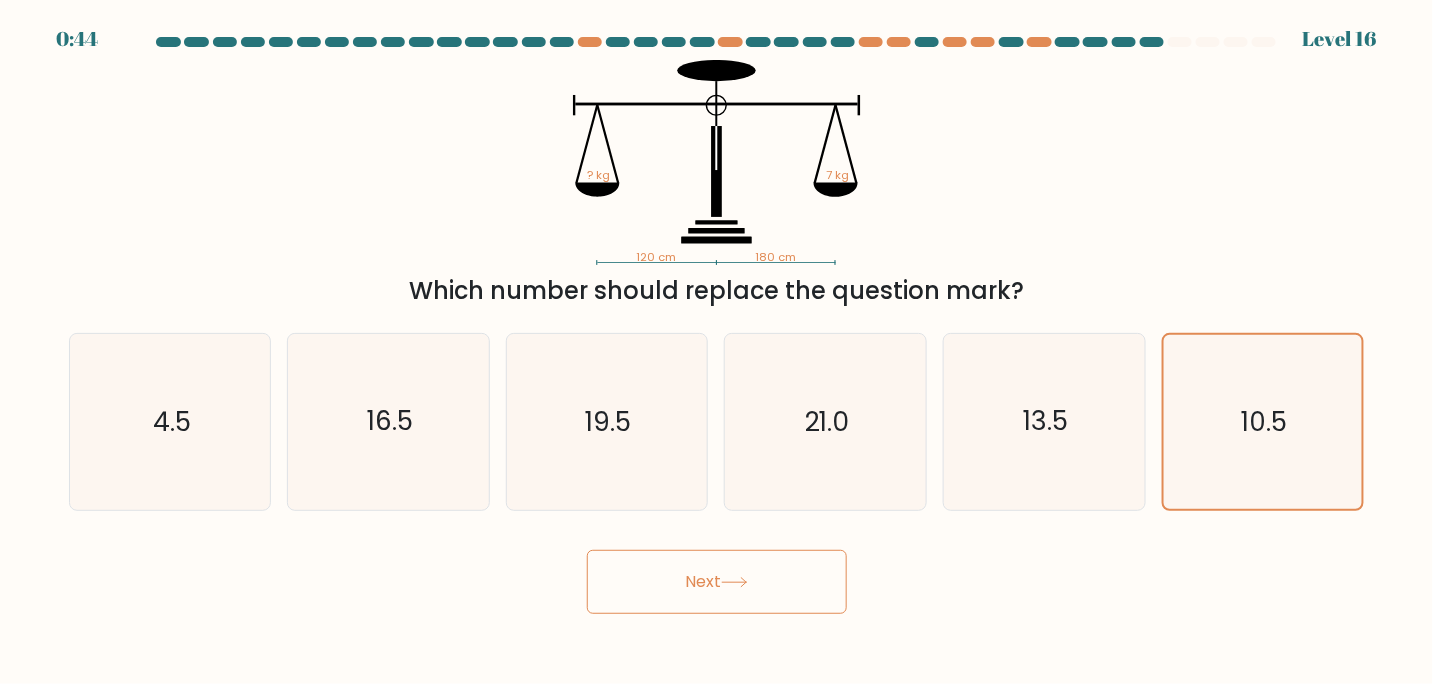click 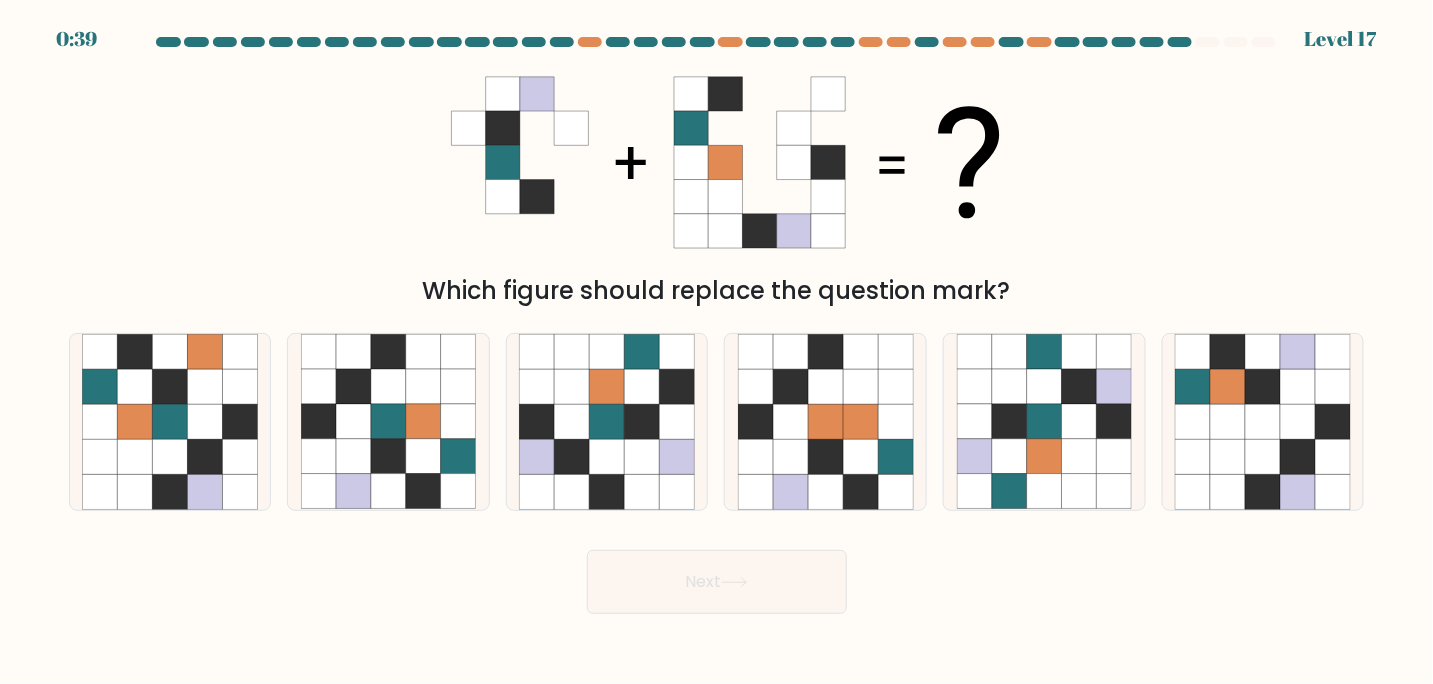 click 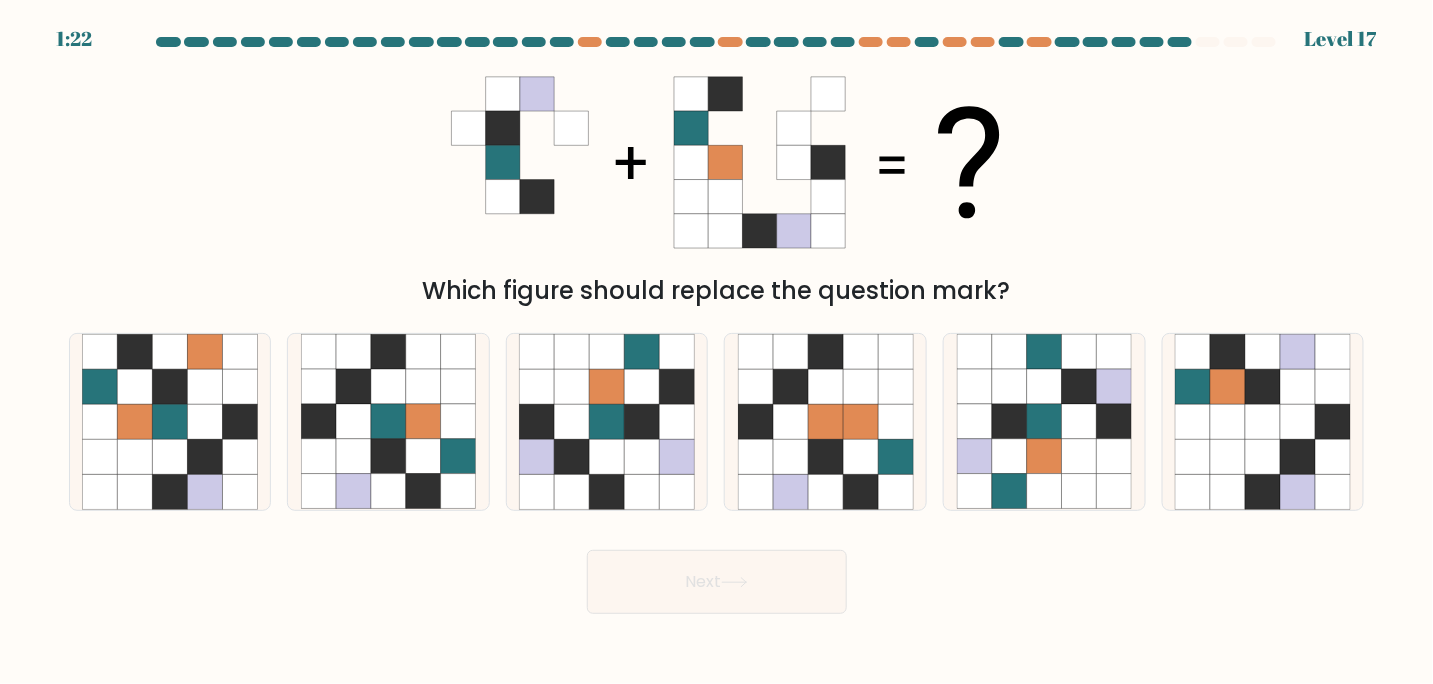 click on "Next" at bounding box center (717, 574) 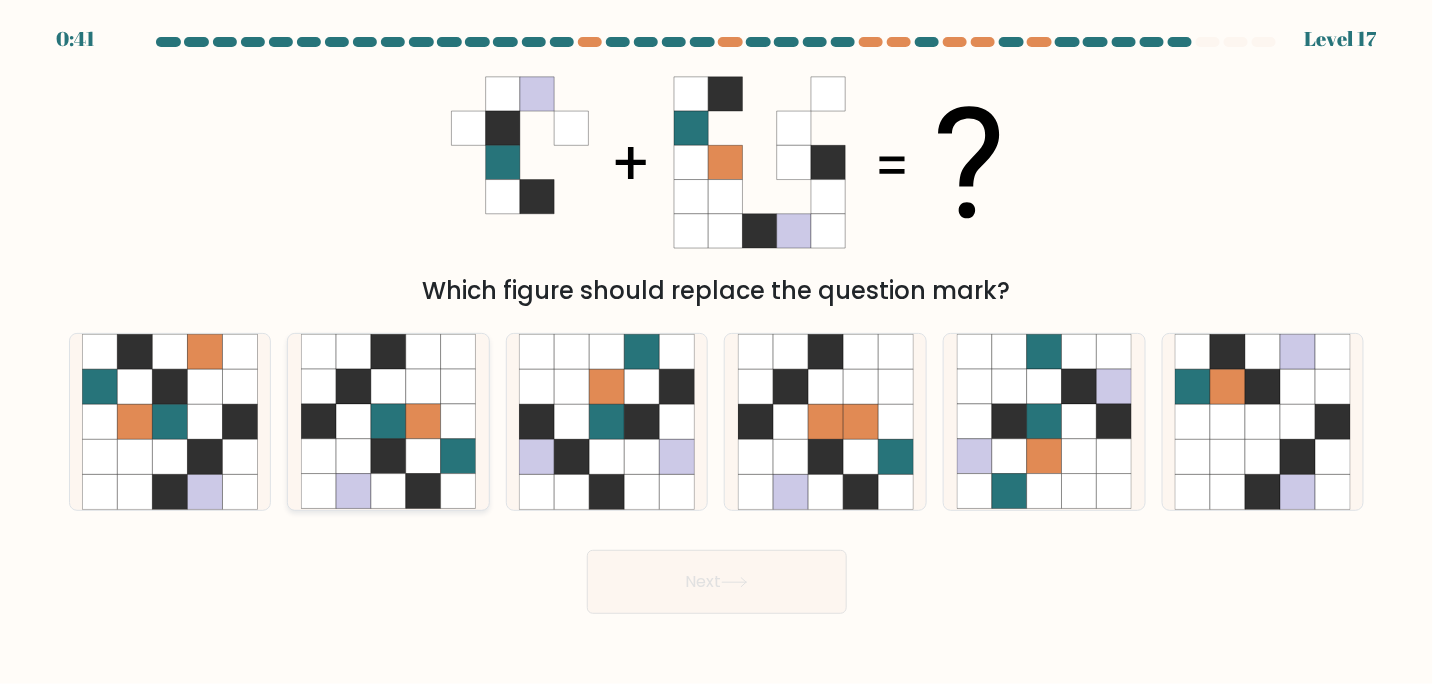 click 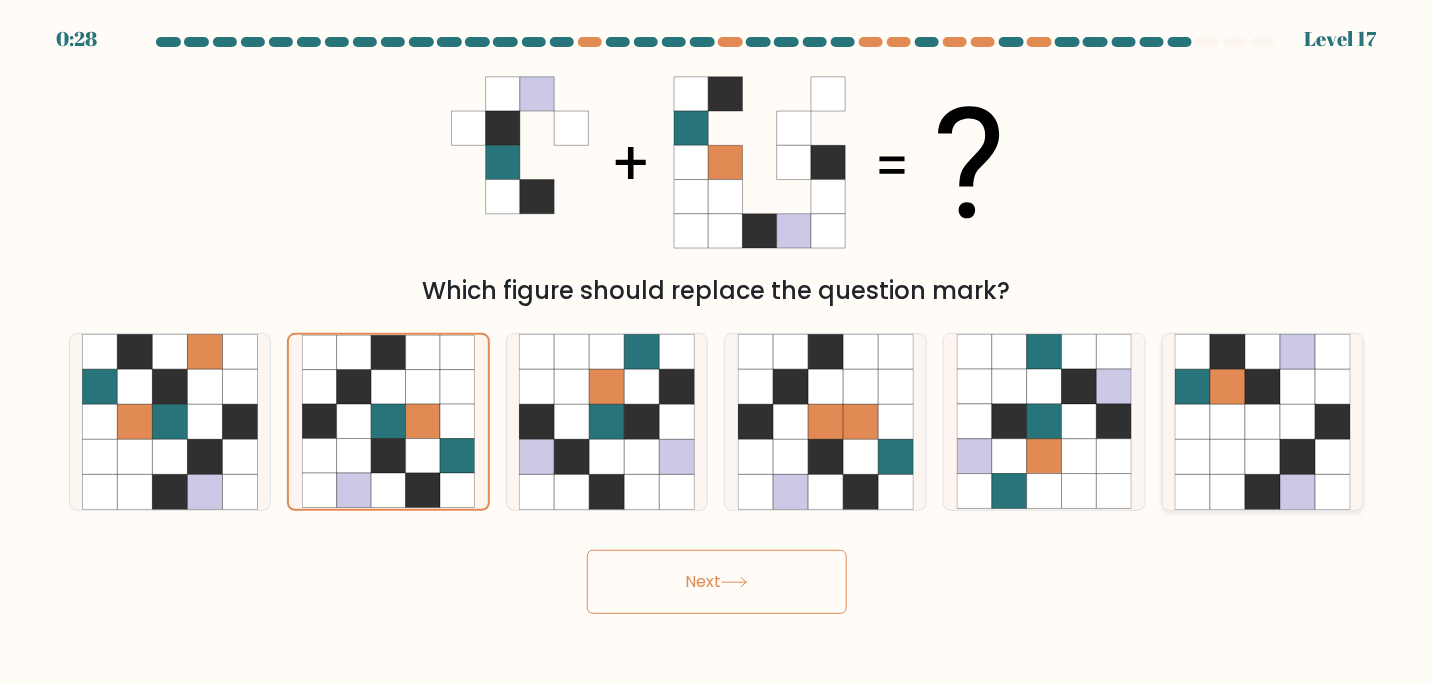 click 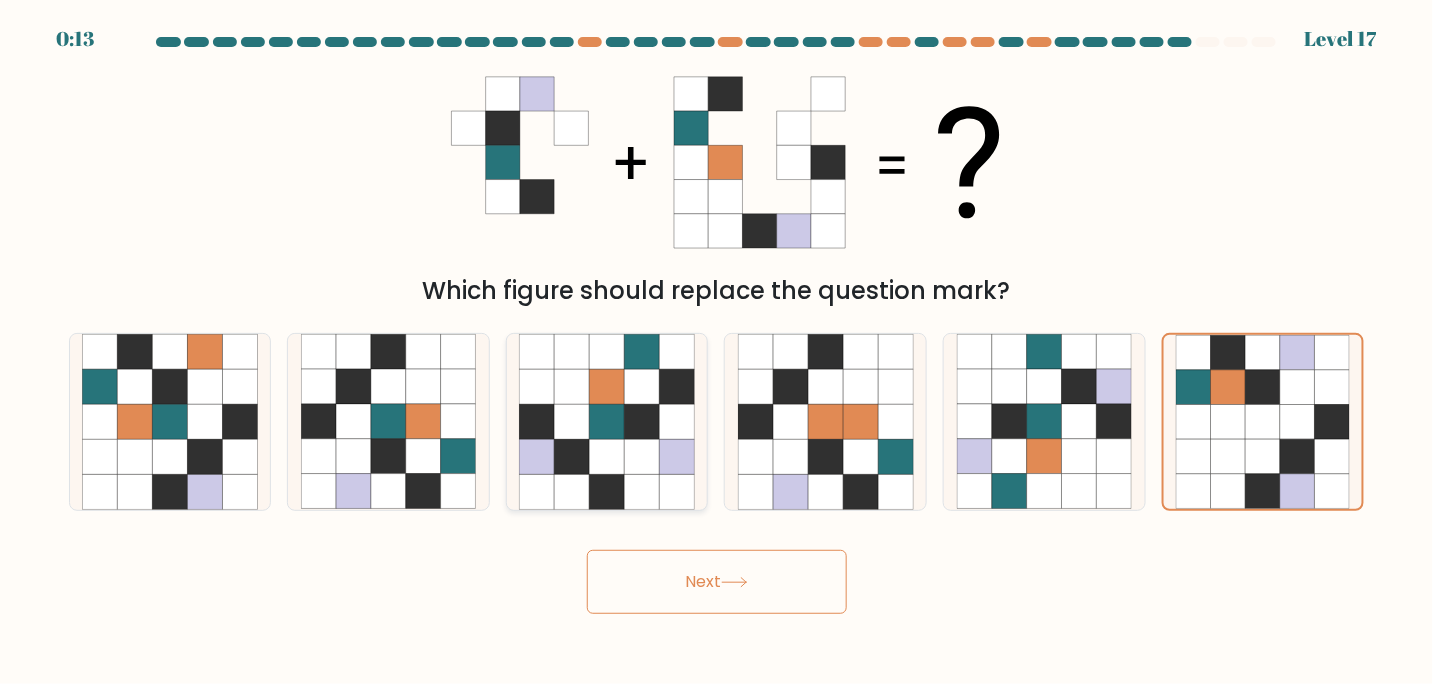 click 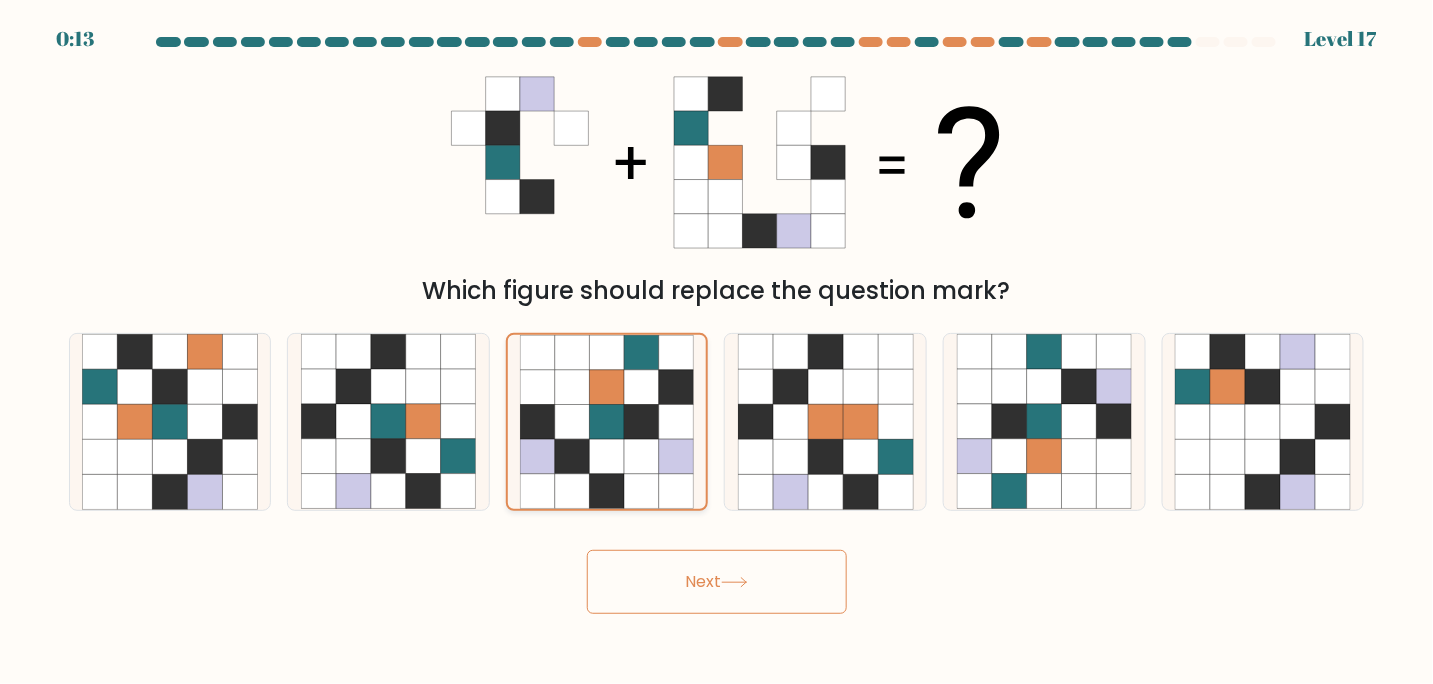 click 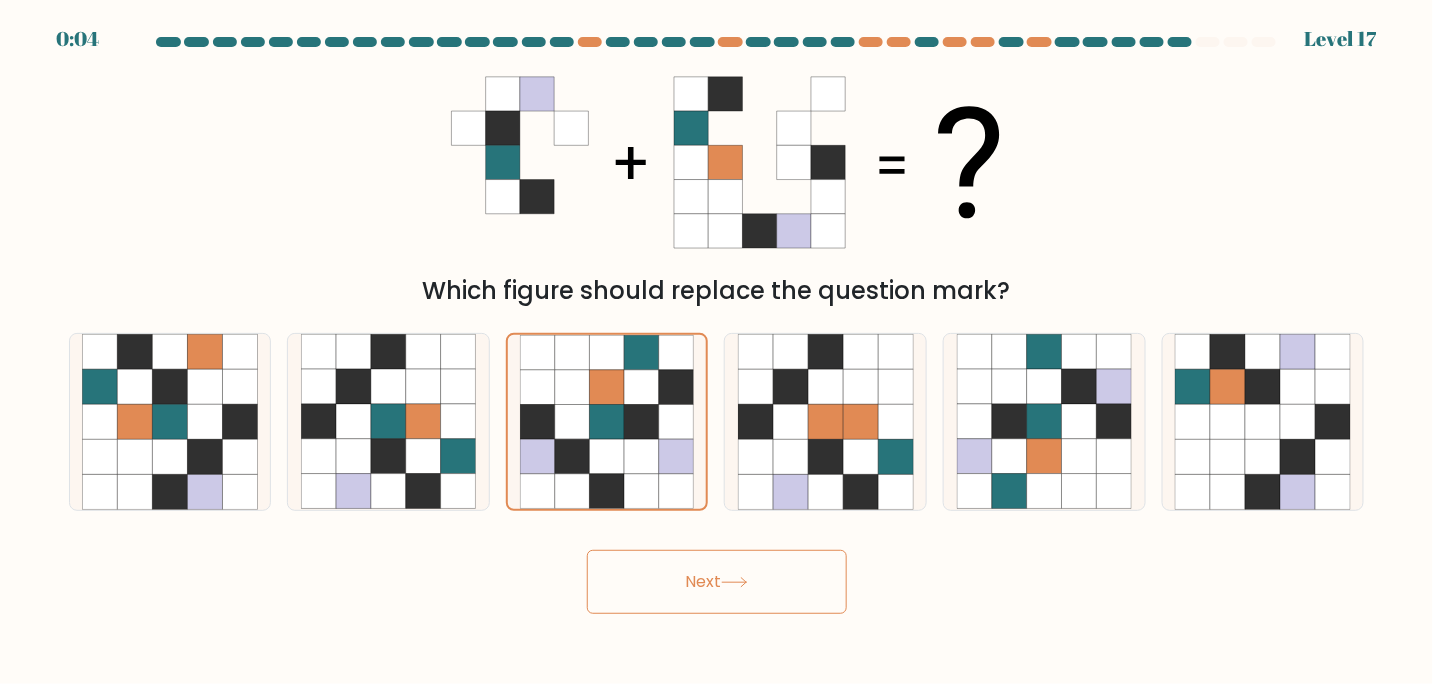click on "Next" at bounding box center [717, 582] 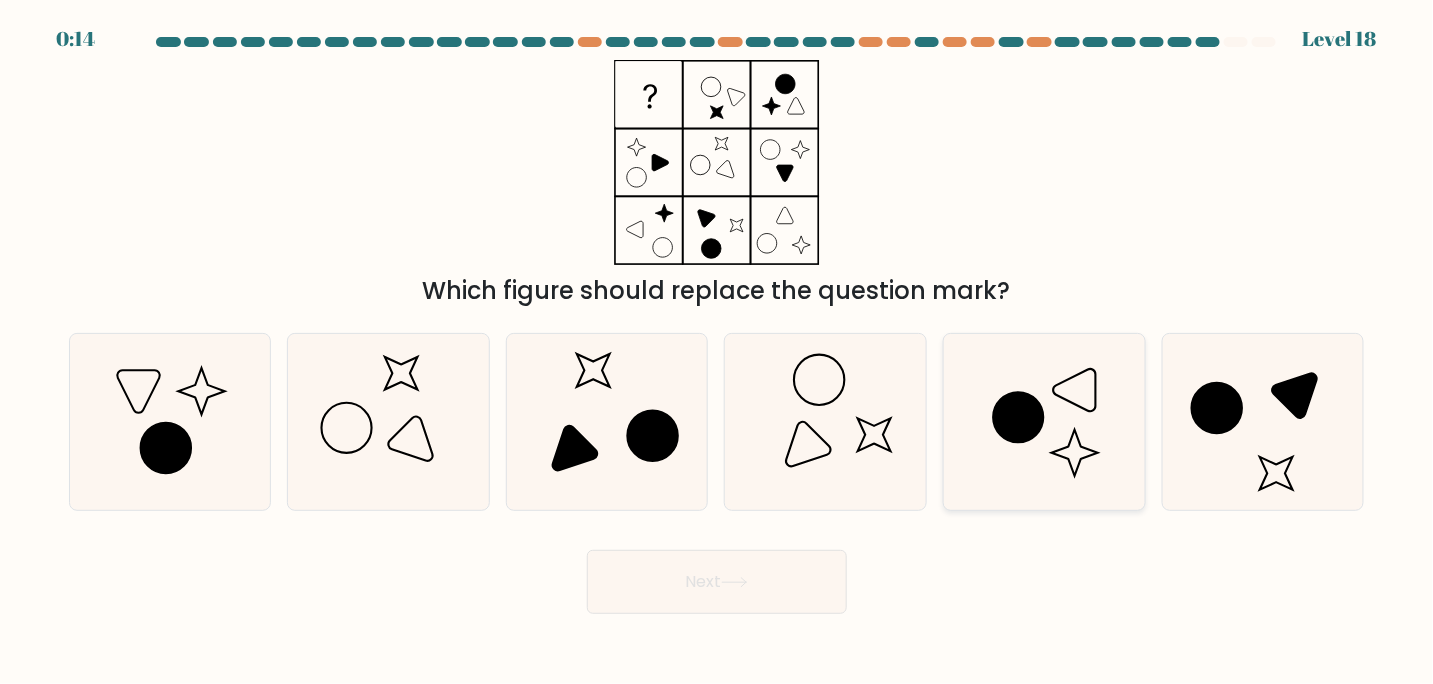 click 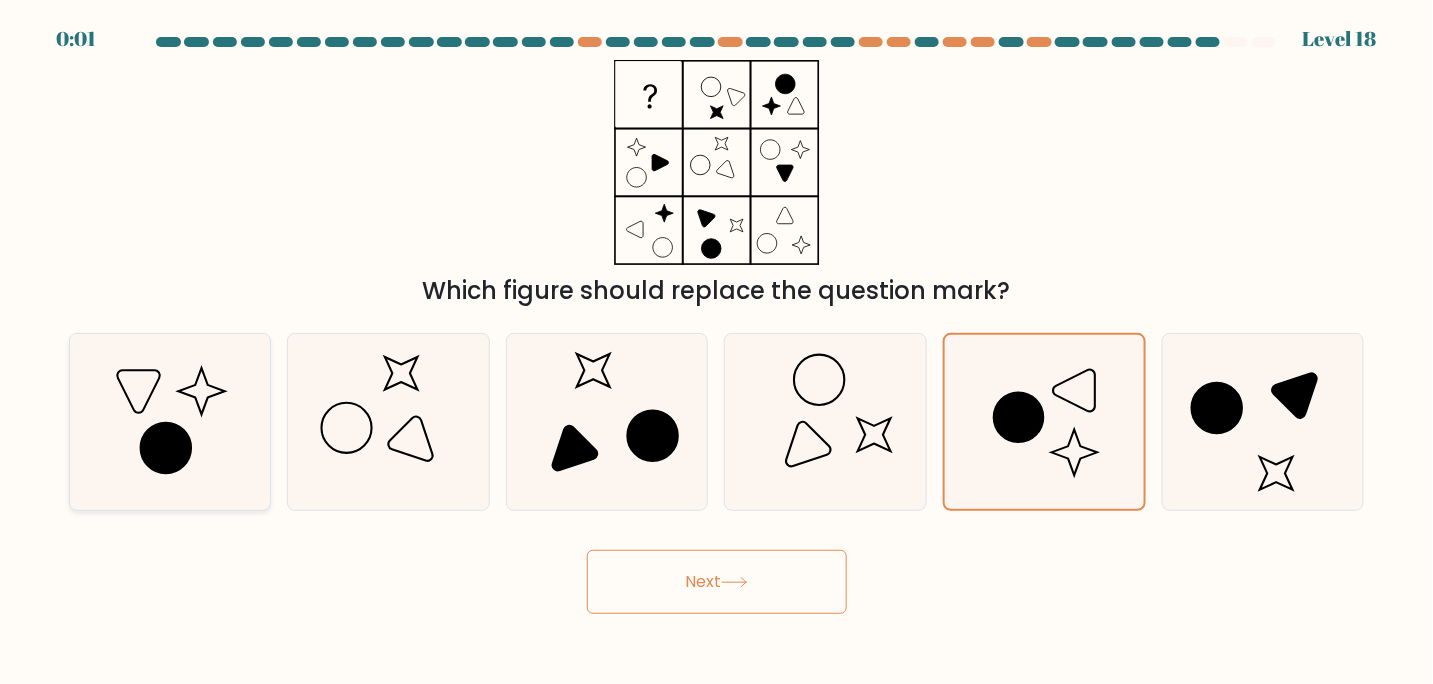 click 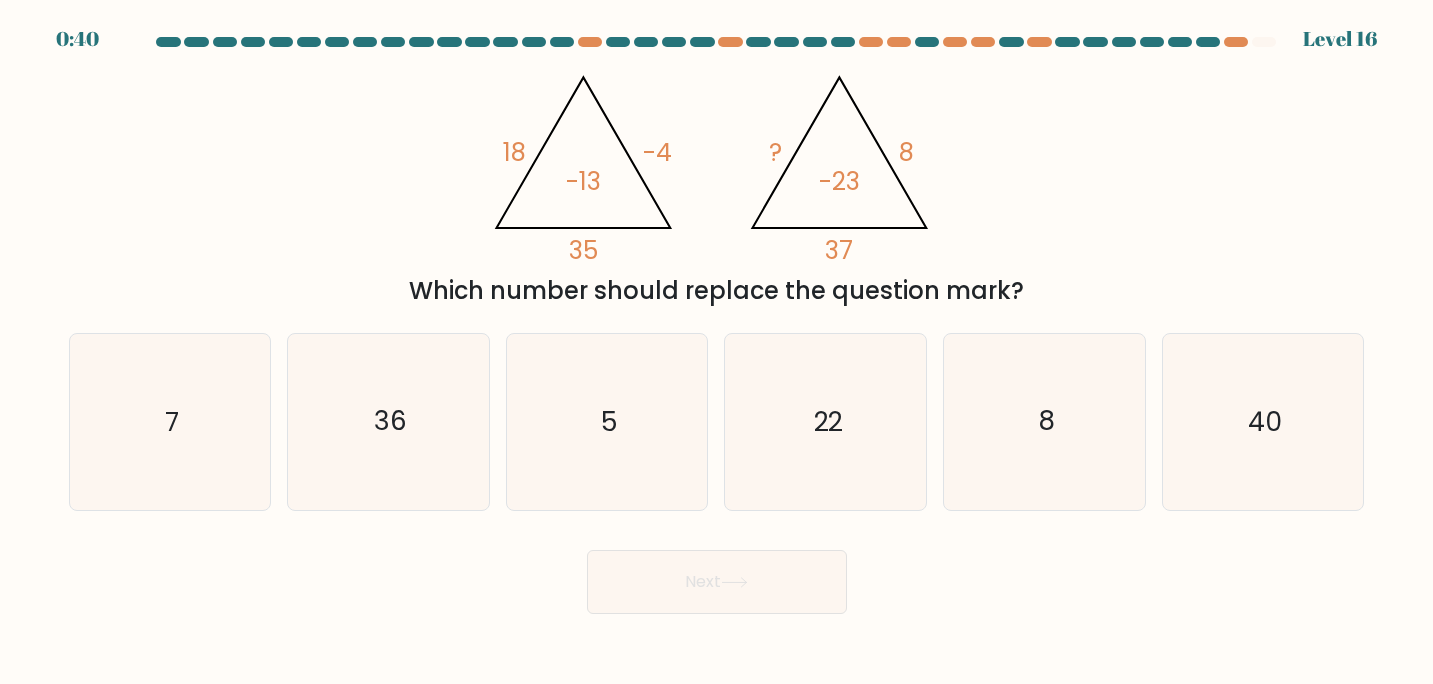 scroll, scrollTop: 0, scrollLeft: 0, axis: both 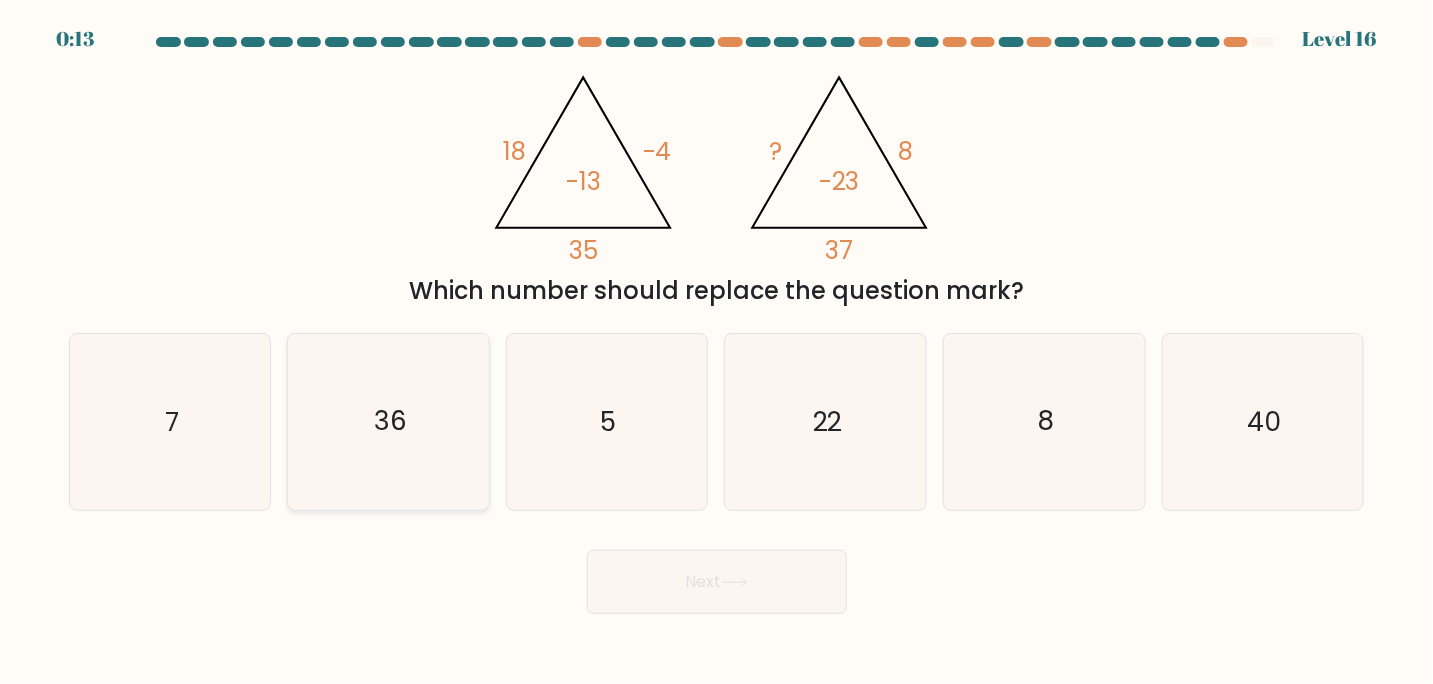 click on "36" 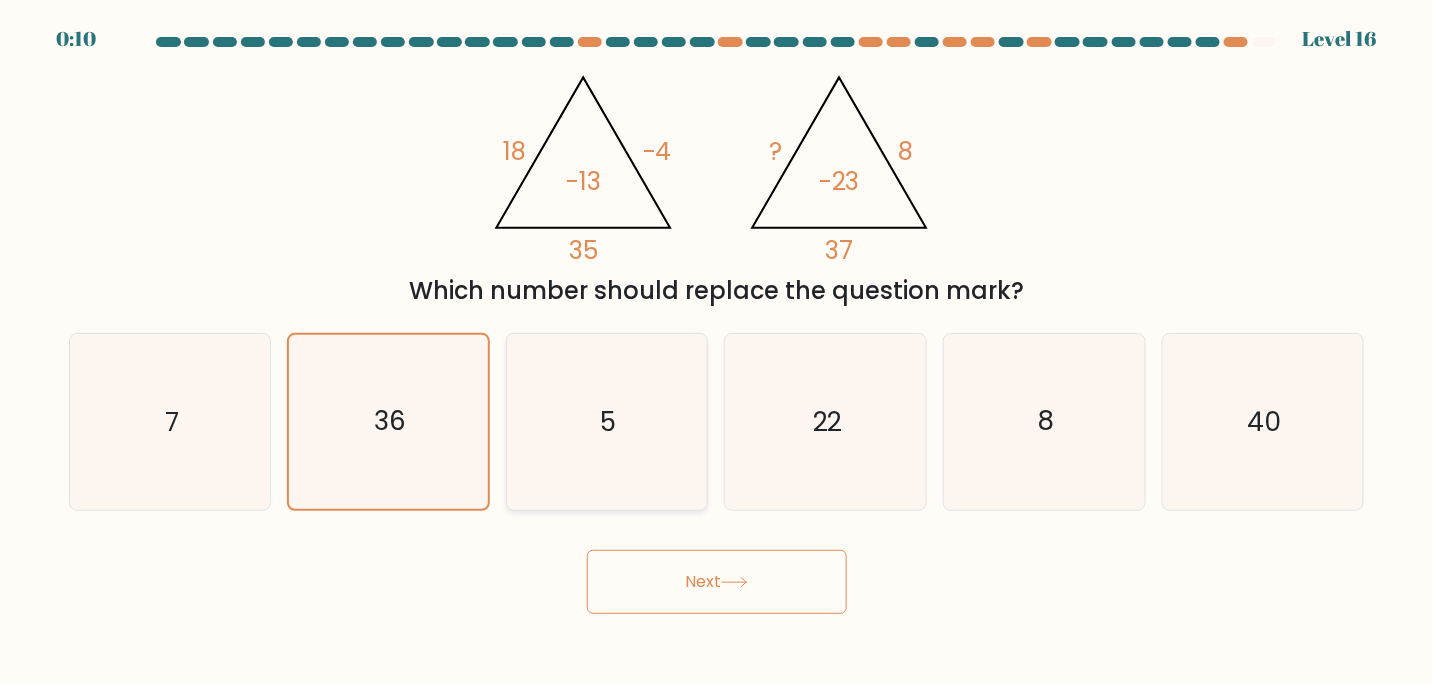 click on "5" 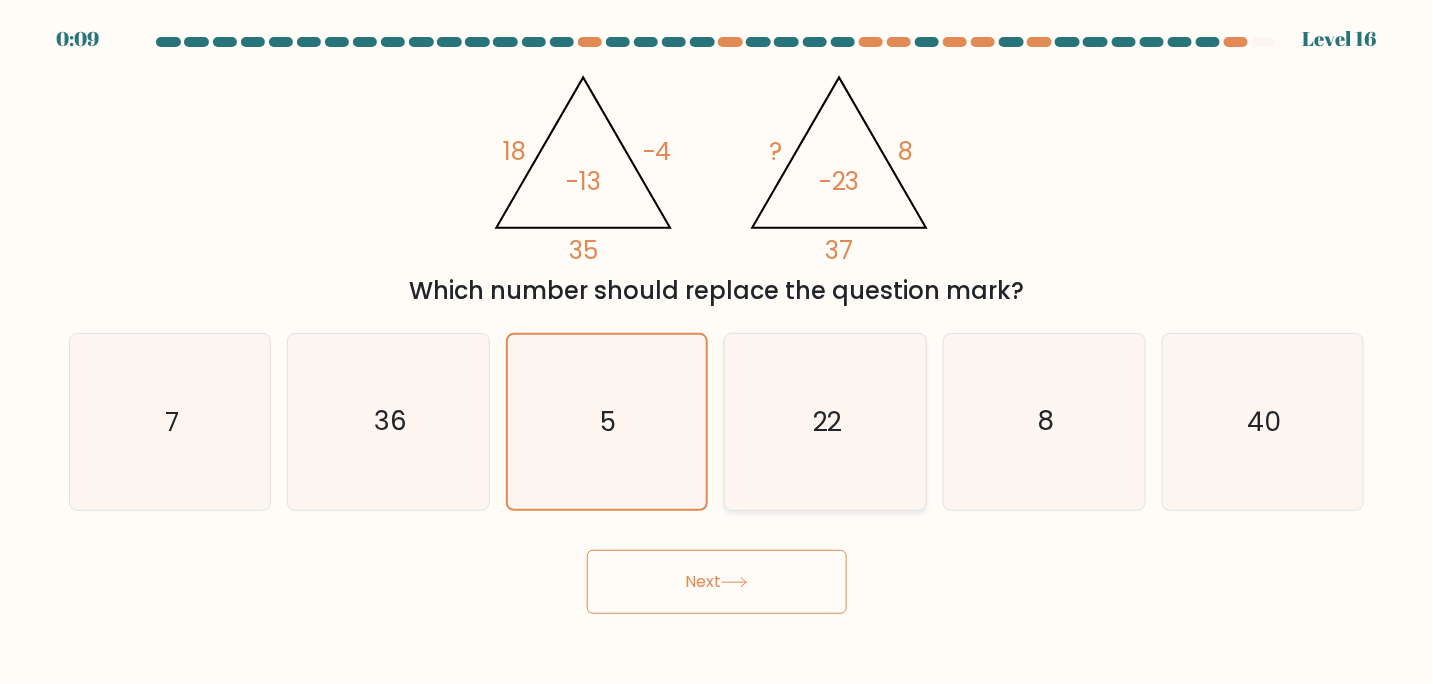 click on "22" 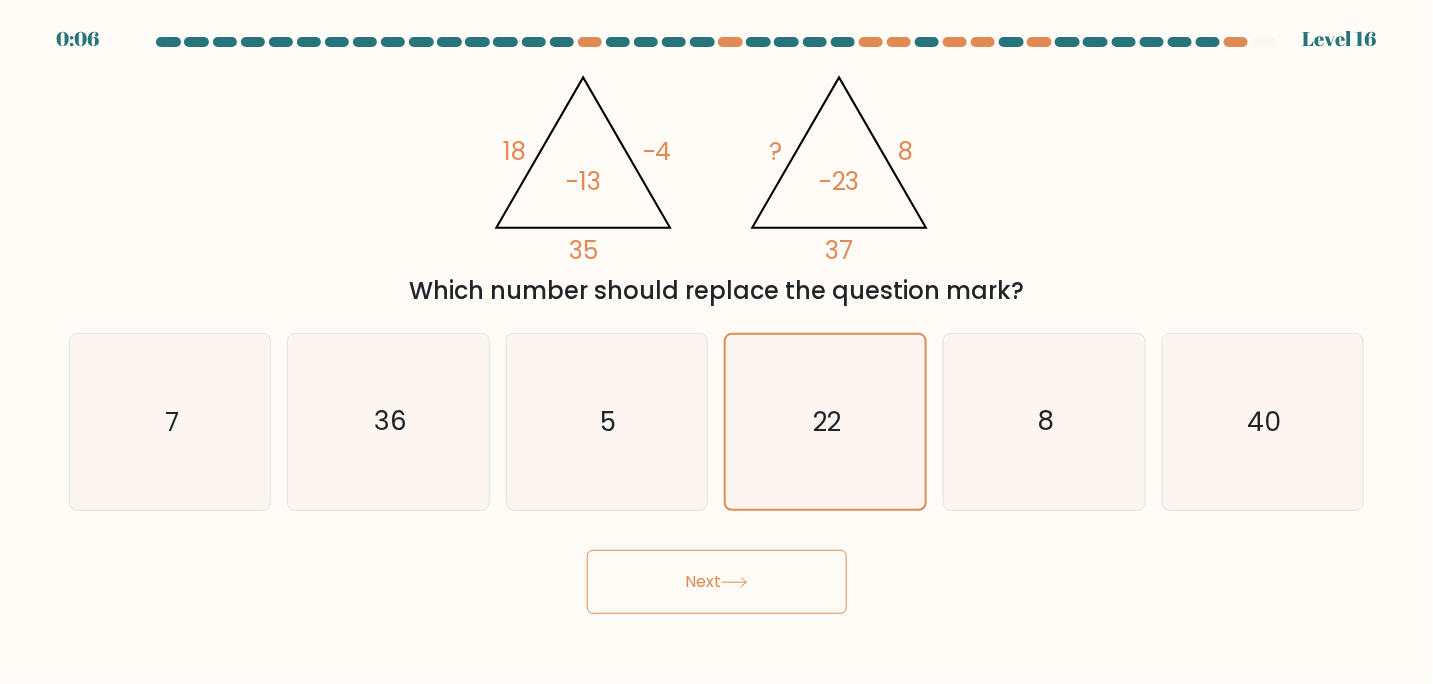 click on "Next" at bounding box center (717, 582) 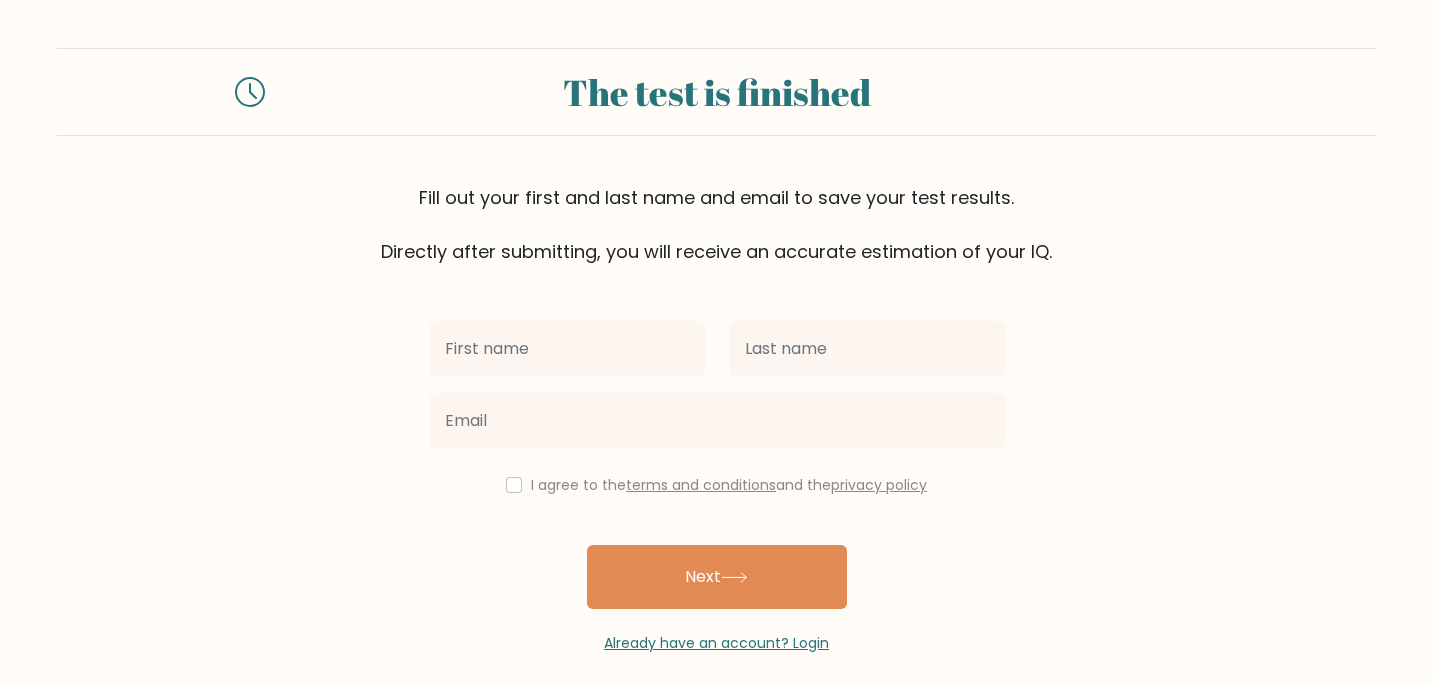 scroll, scrollTop: 0, scrollLeft: 0, axis: both 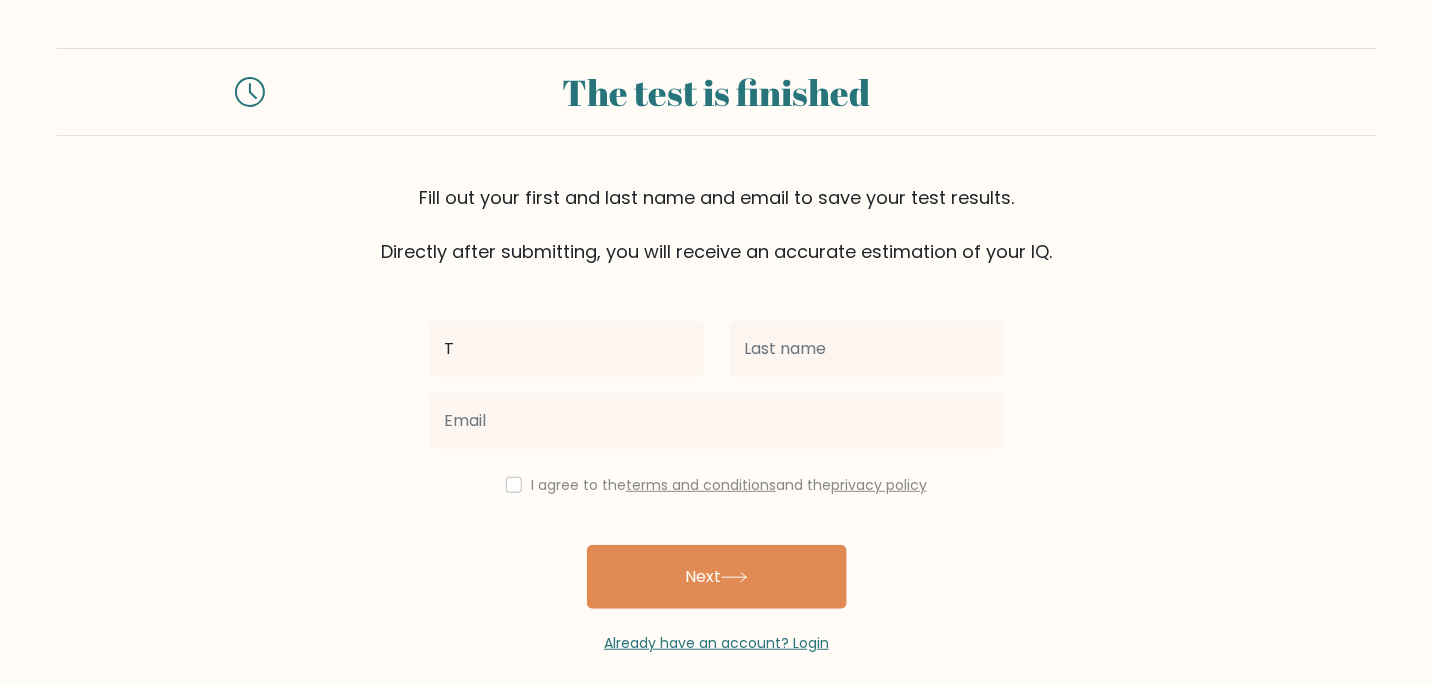 type on "[FIRST]" 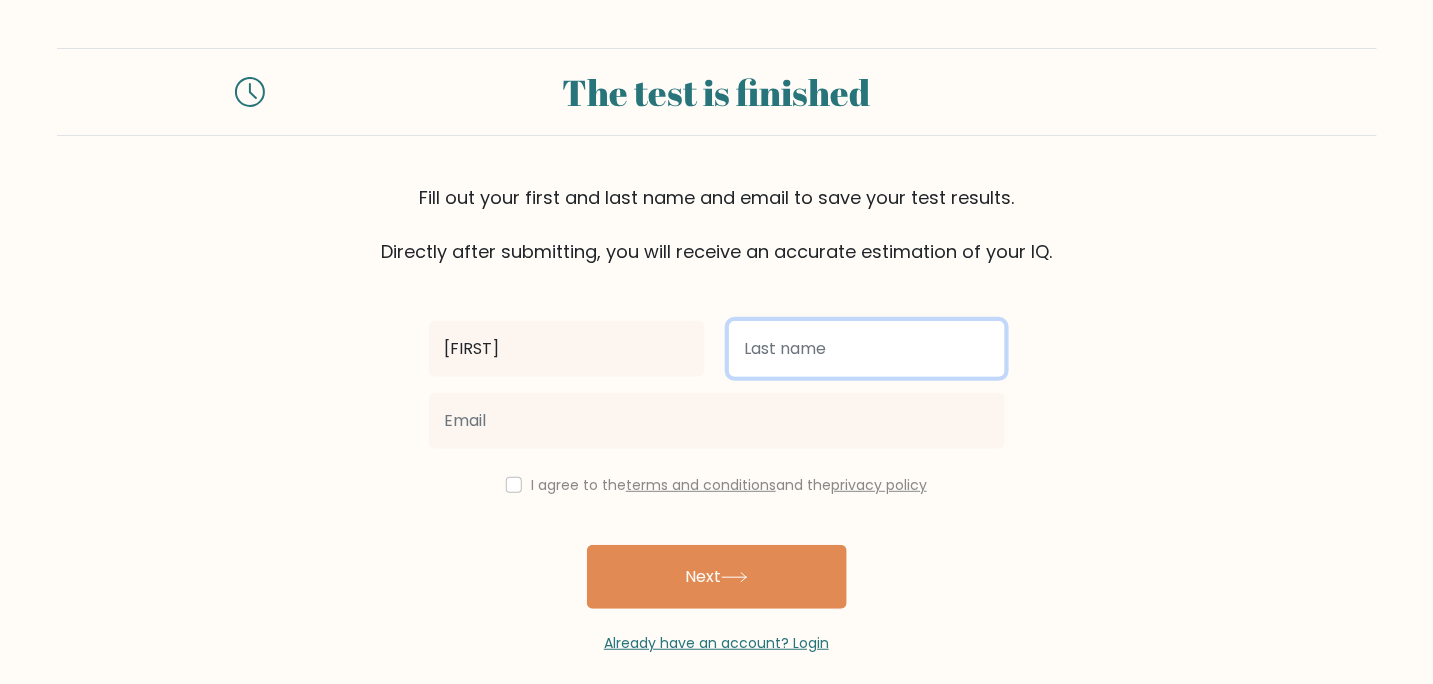 click at bounding box center [867, 349] 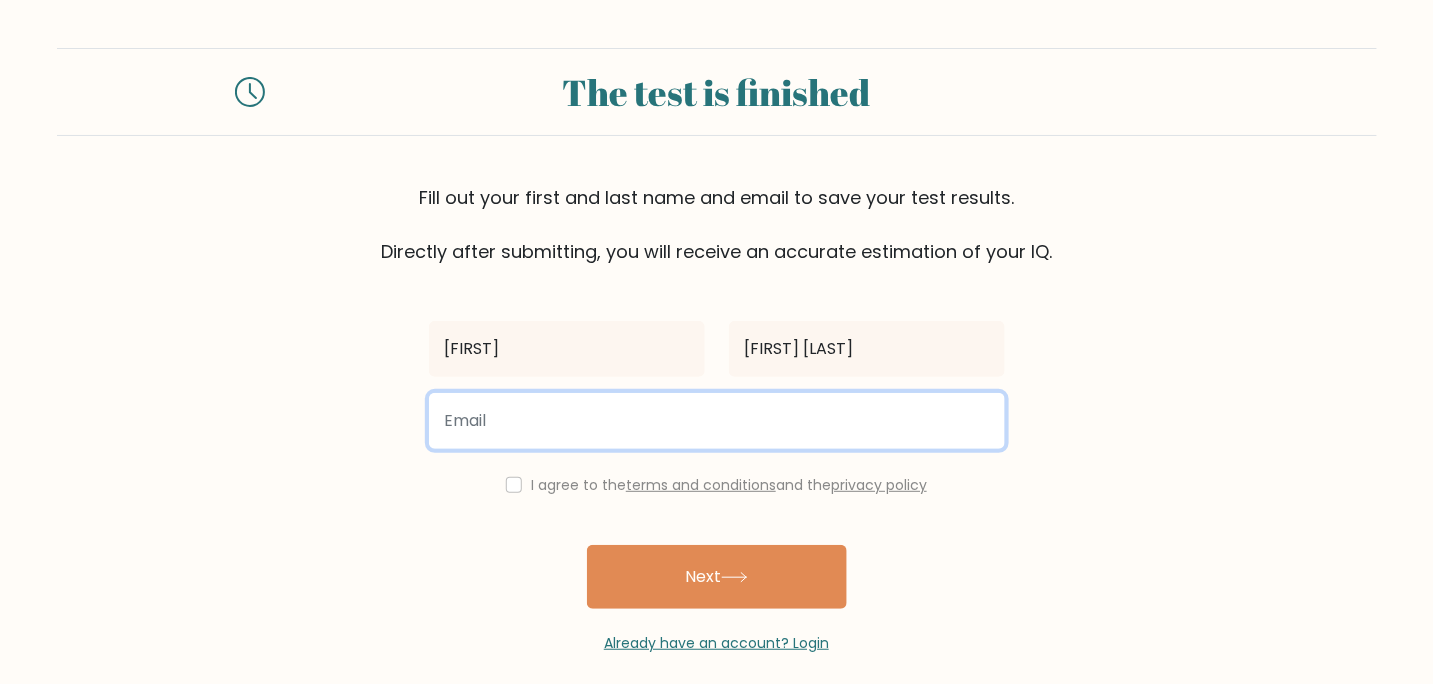 click at bounding box center (717, 421) 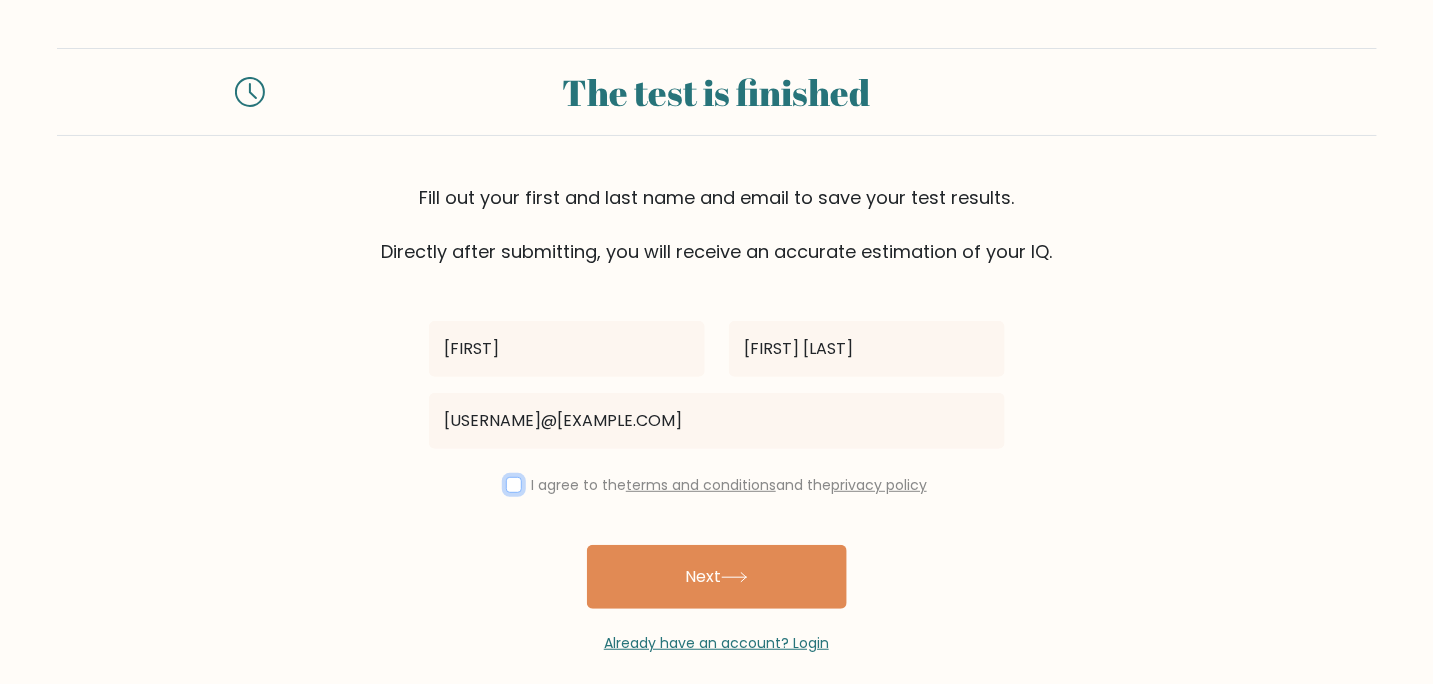 click at bounding box center [514, 485] 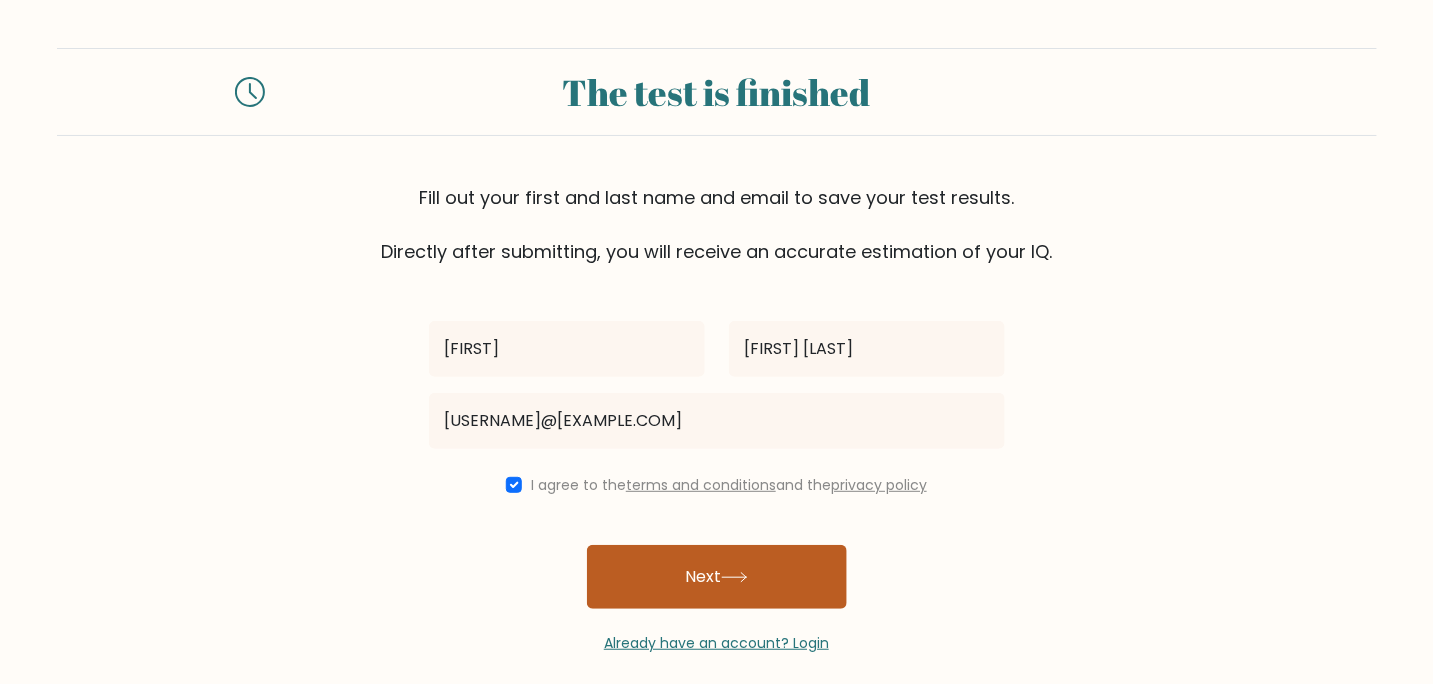 click on "Next" at bounding box center (717, 577) 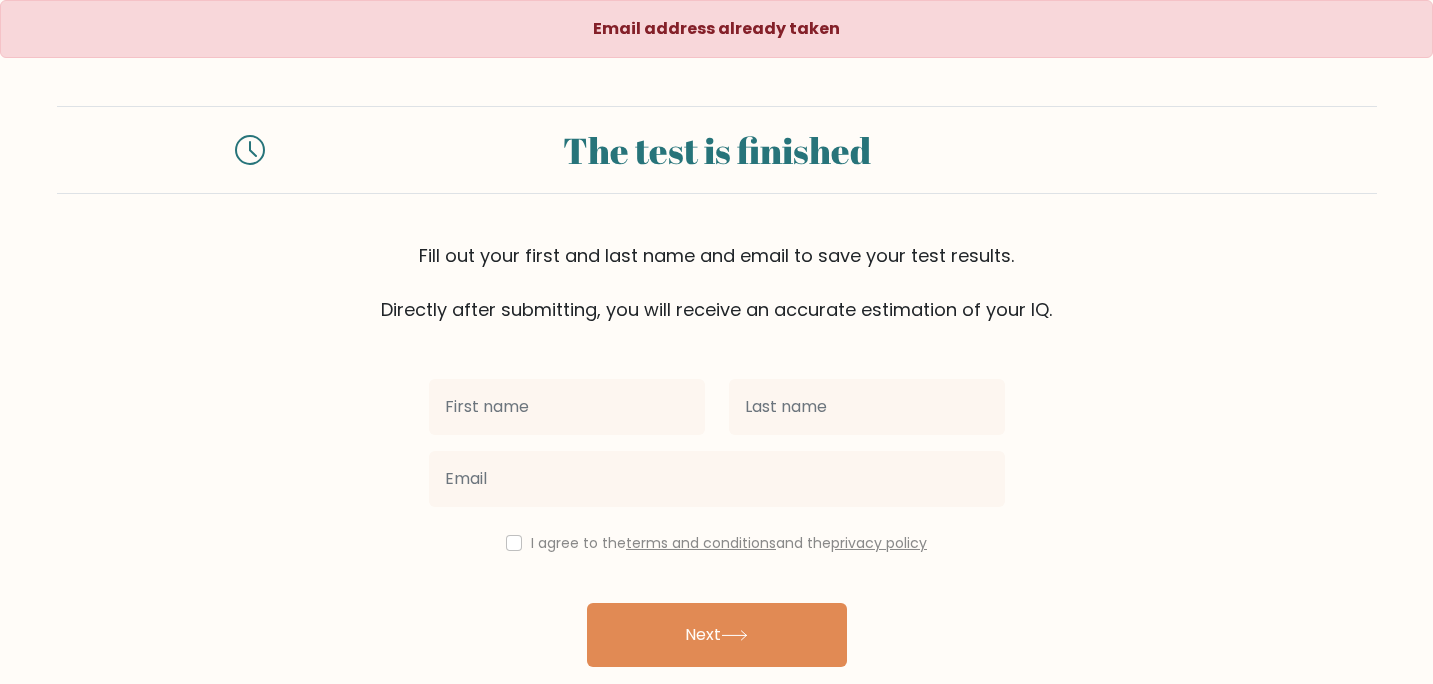 scroll, scrollTop: 0, scrollLeft: 0, axis: both 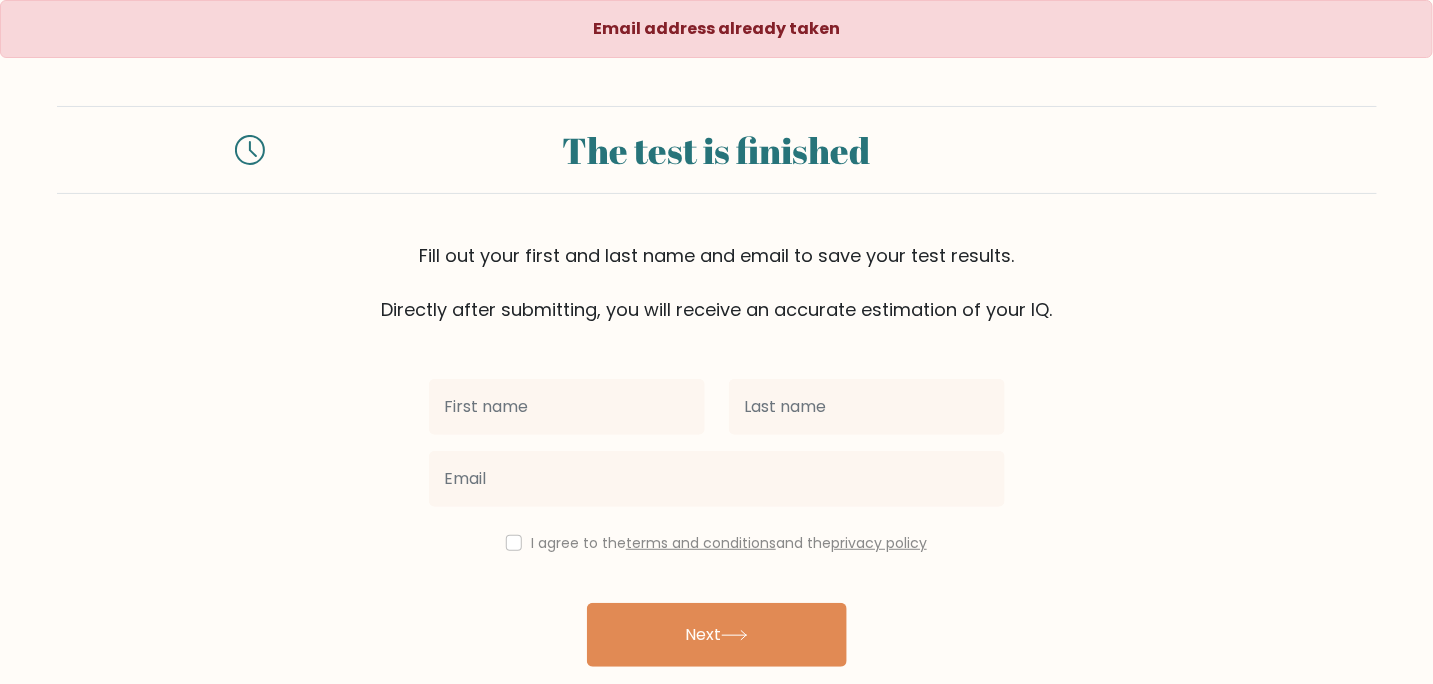 click at bounding box center (567, 407) 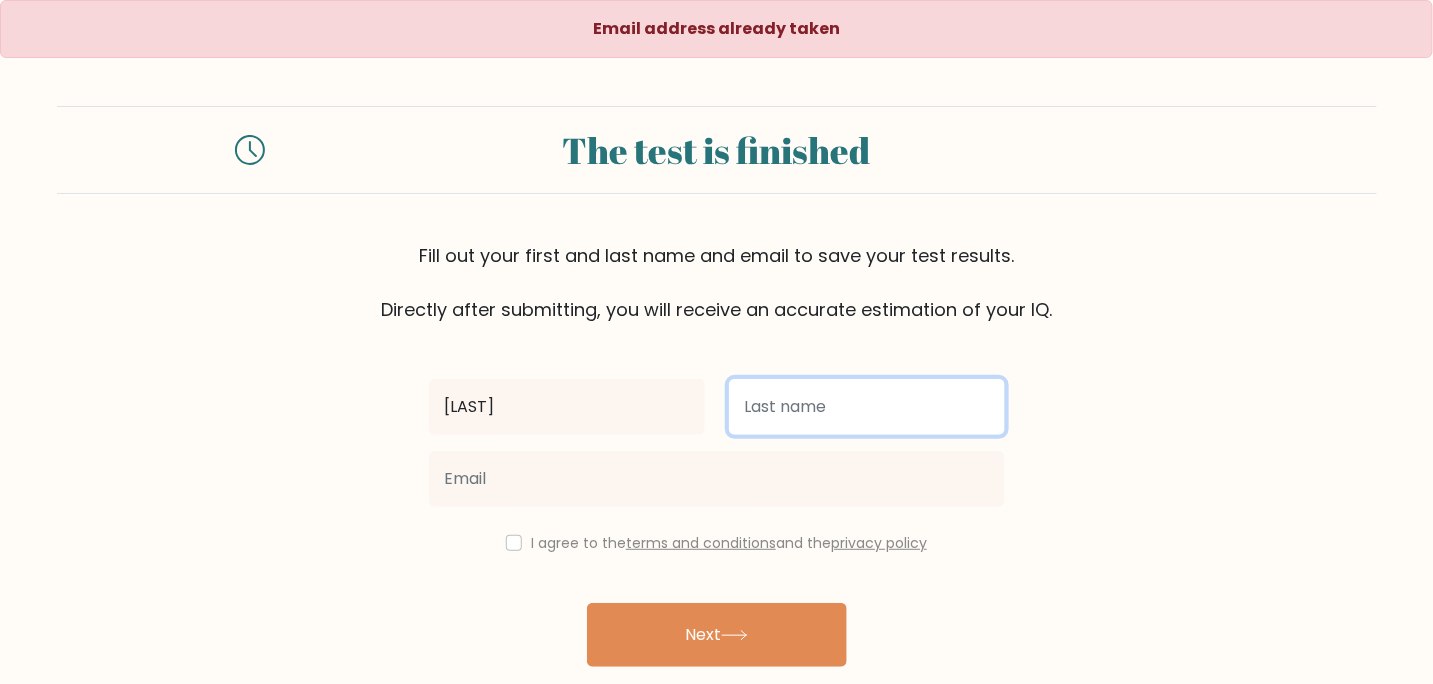 click at bounding box center (867, 407) 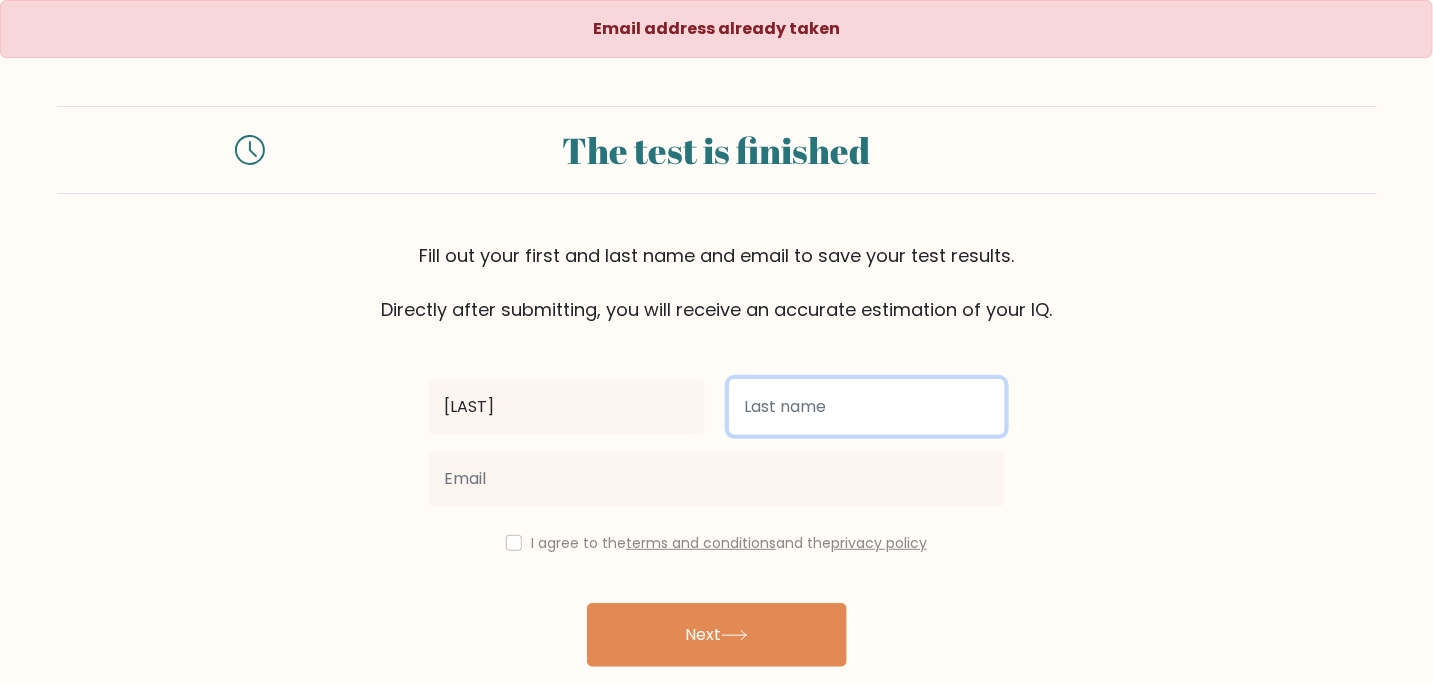 type on "[FIRST] [LAST]" 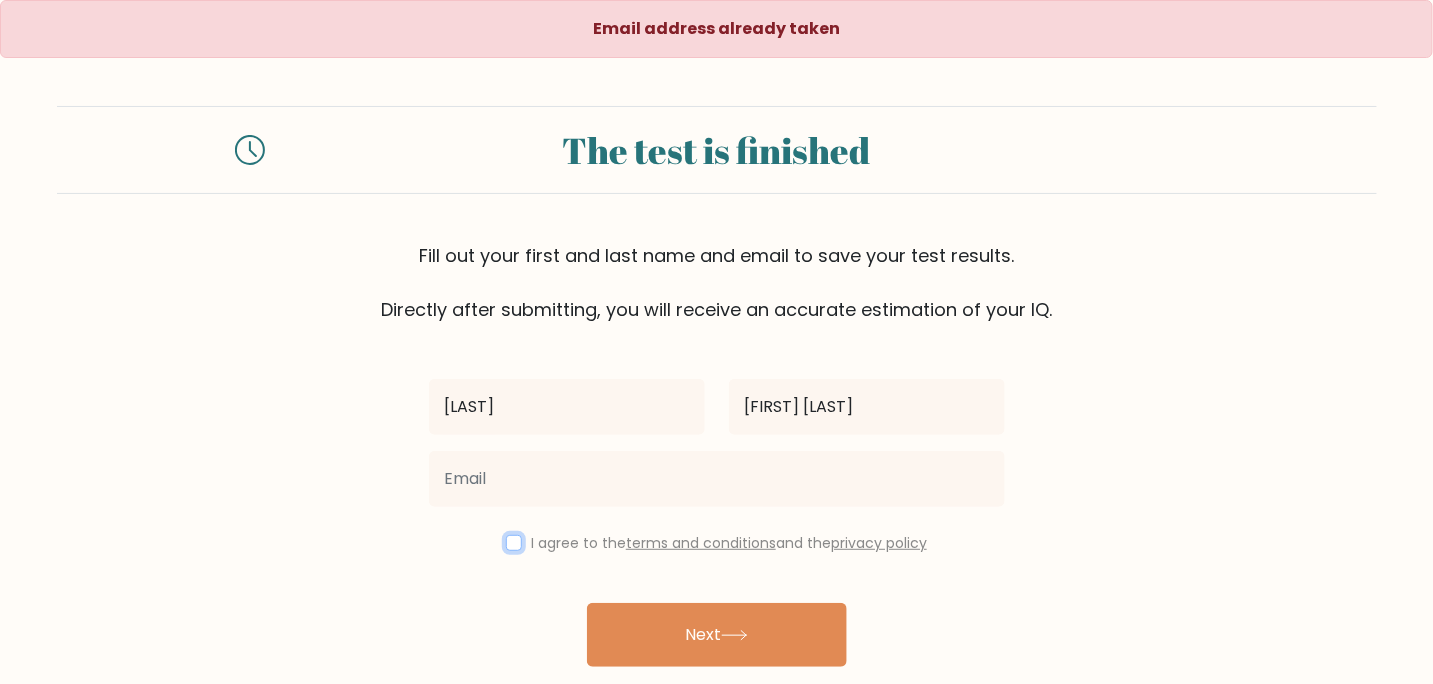 click at bounding box center (514, 543) 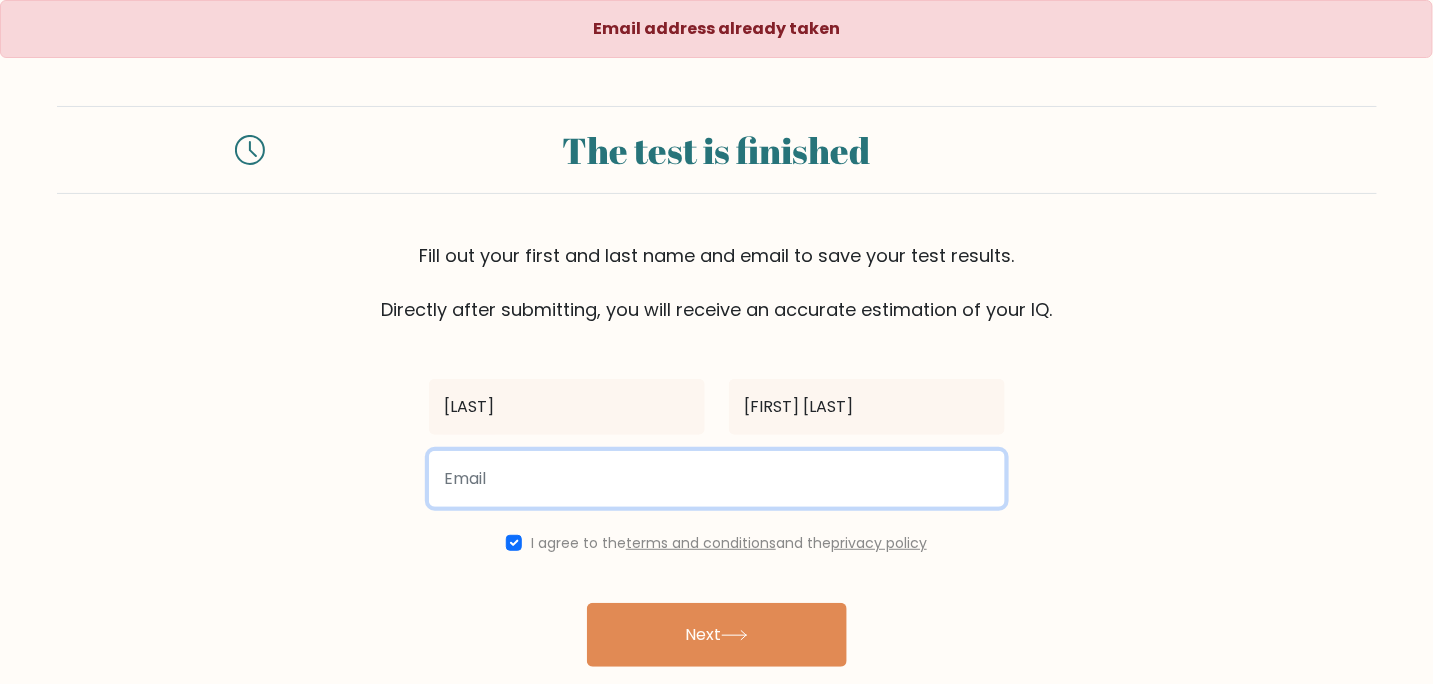 click at bounding box center [717, 479] 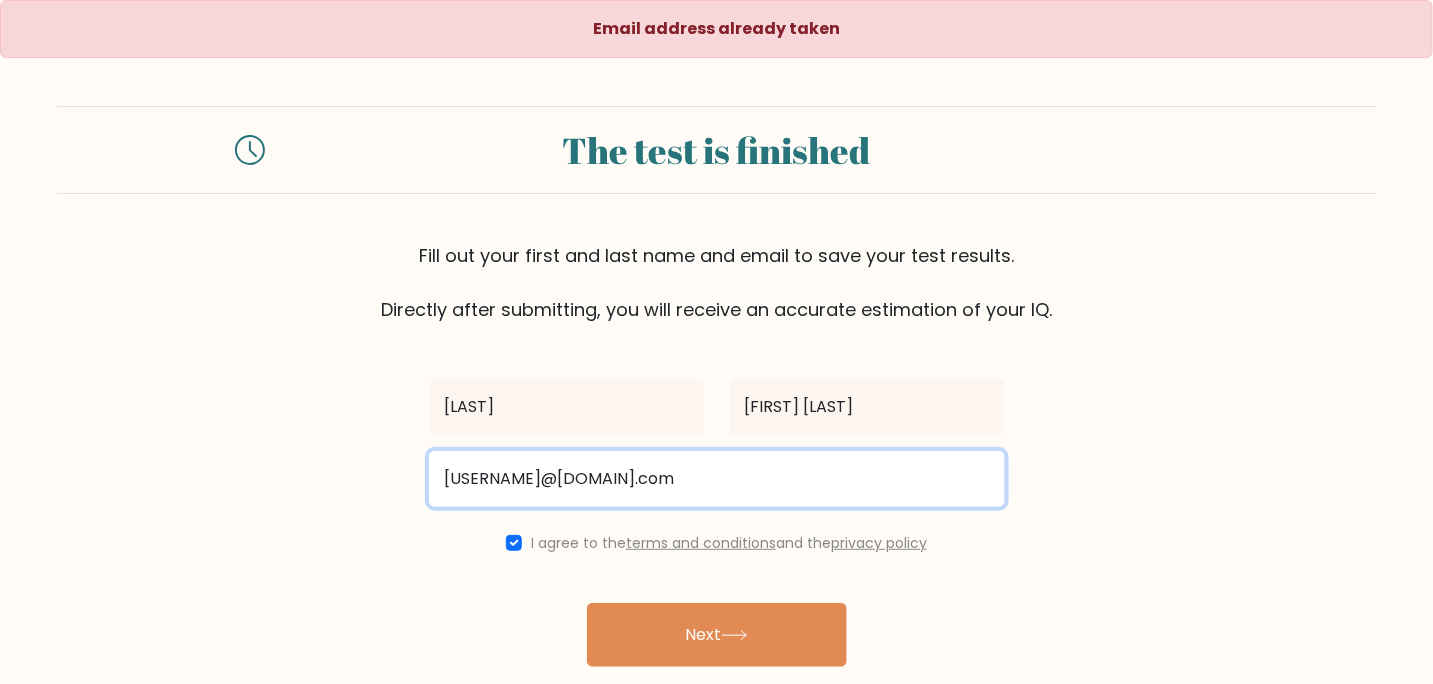 type on "[USERNAME]@[DOMAIN].com" 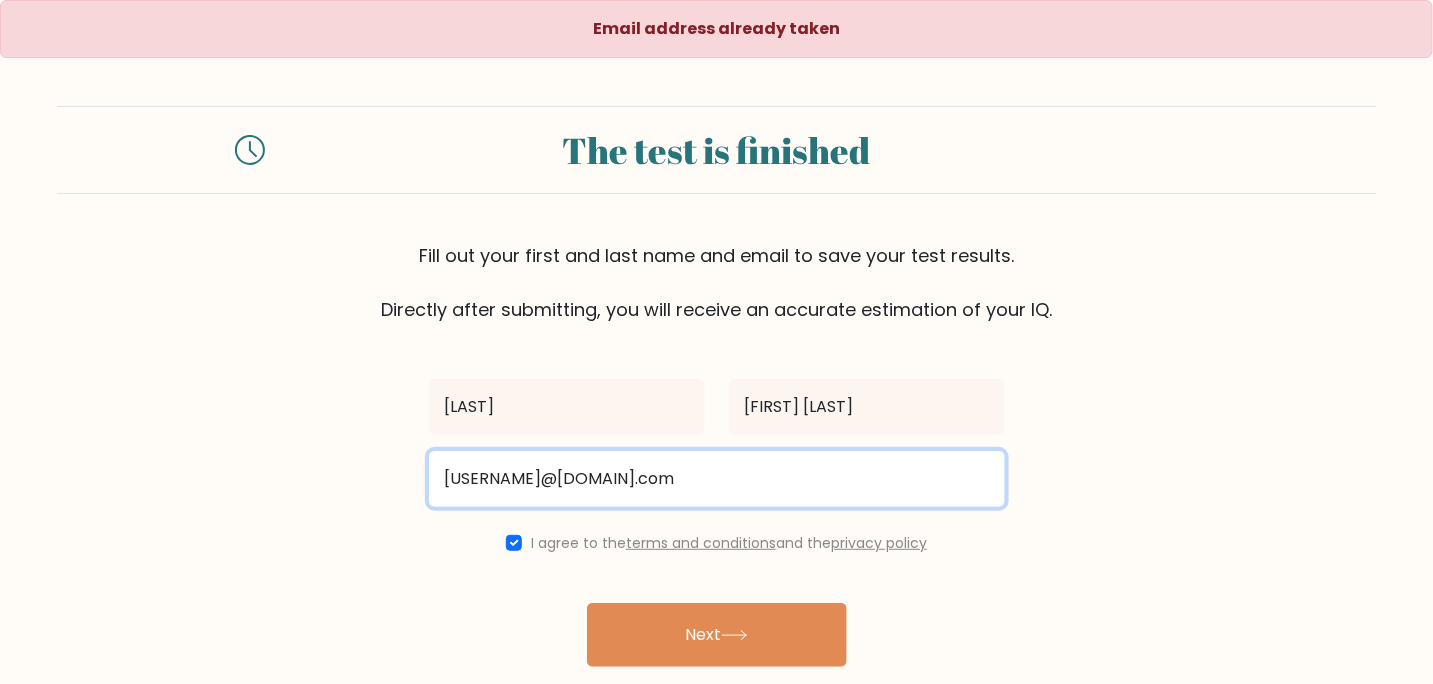 click on "Next" at bounding box center (717, 635) 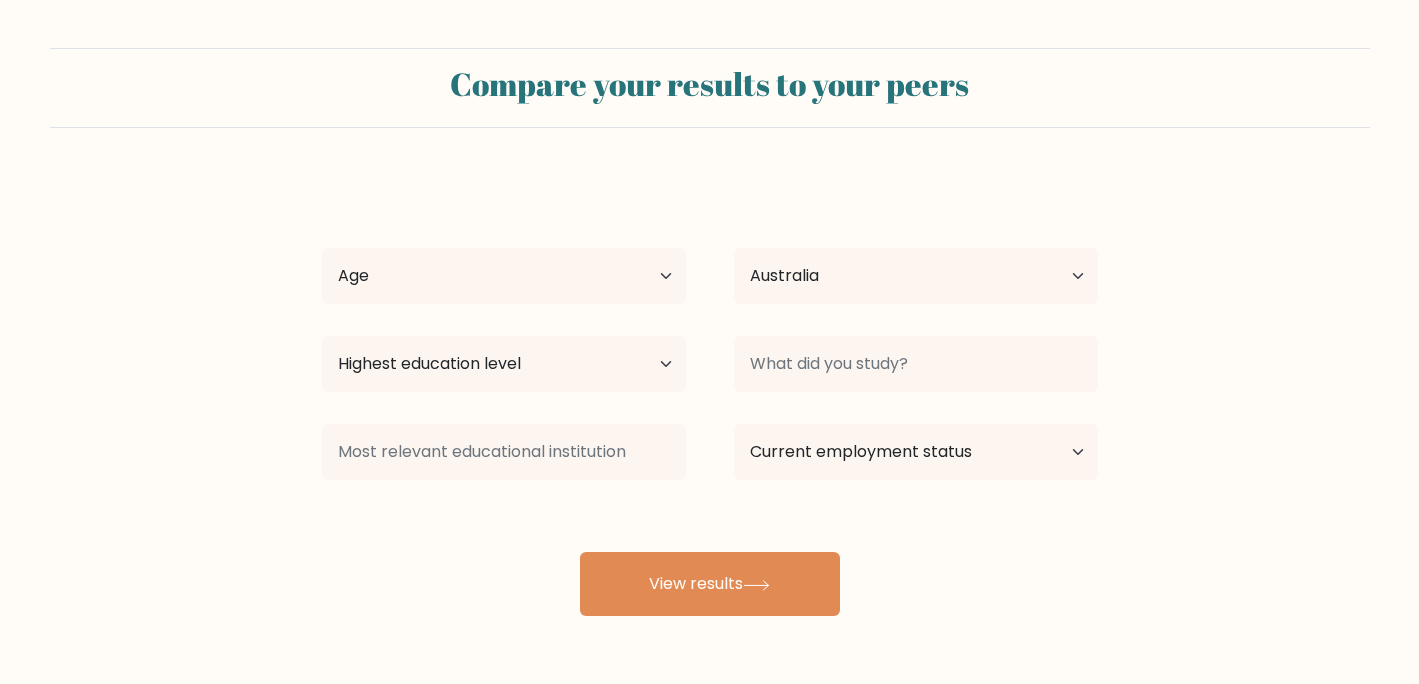 select on "AU" 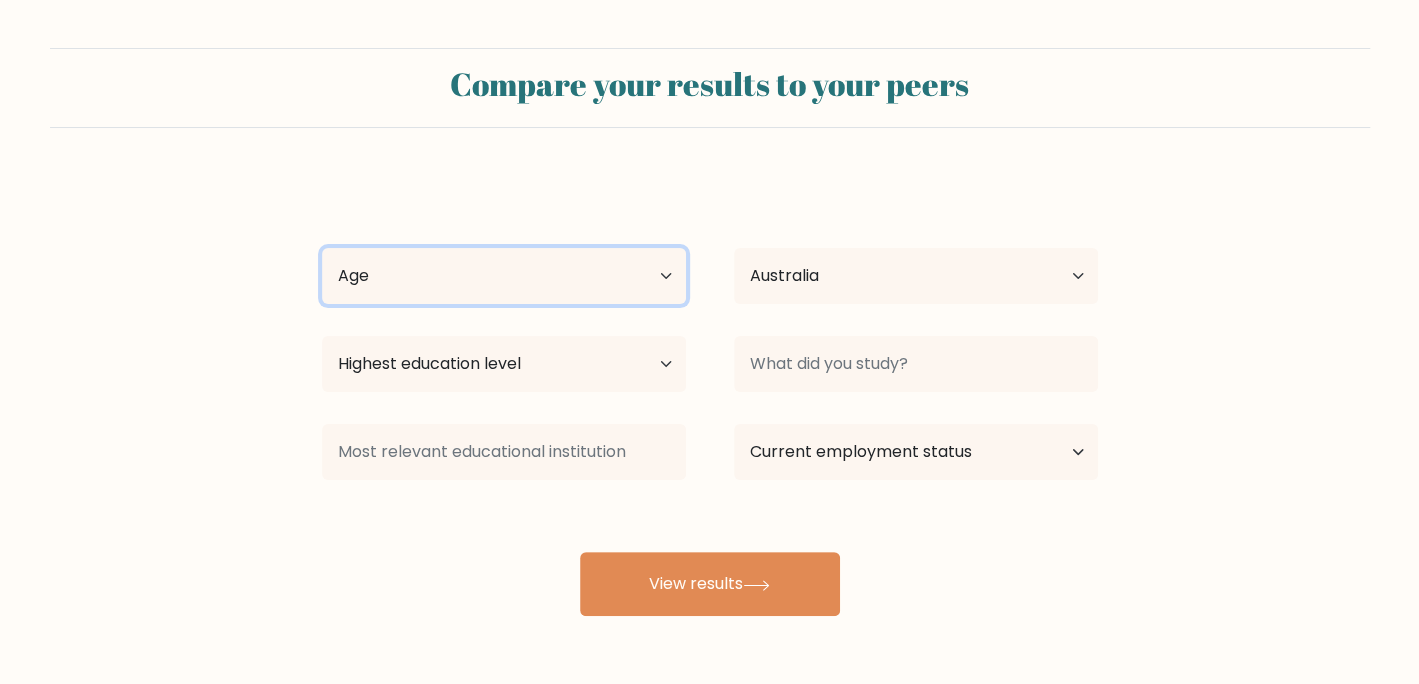 click on "Age
Under 18 years old
18-24 years old
25-34 years old
35-44 years old
45-54 years old
55-64 years old
65 years old and above" at bounding box center (504, 276) 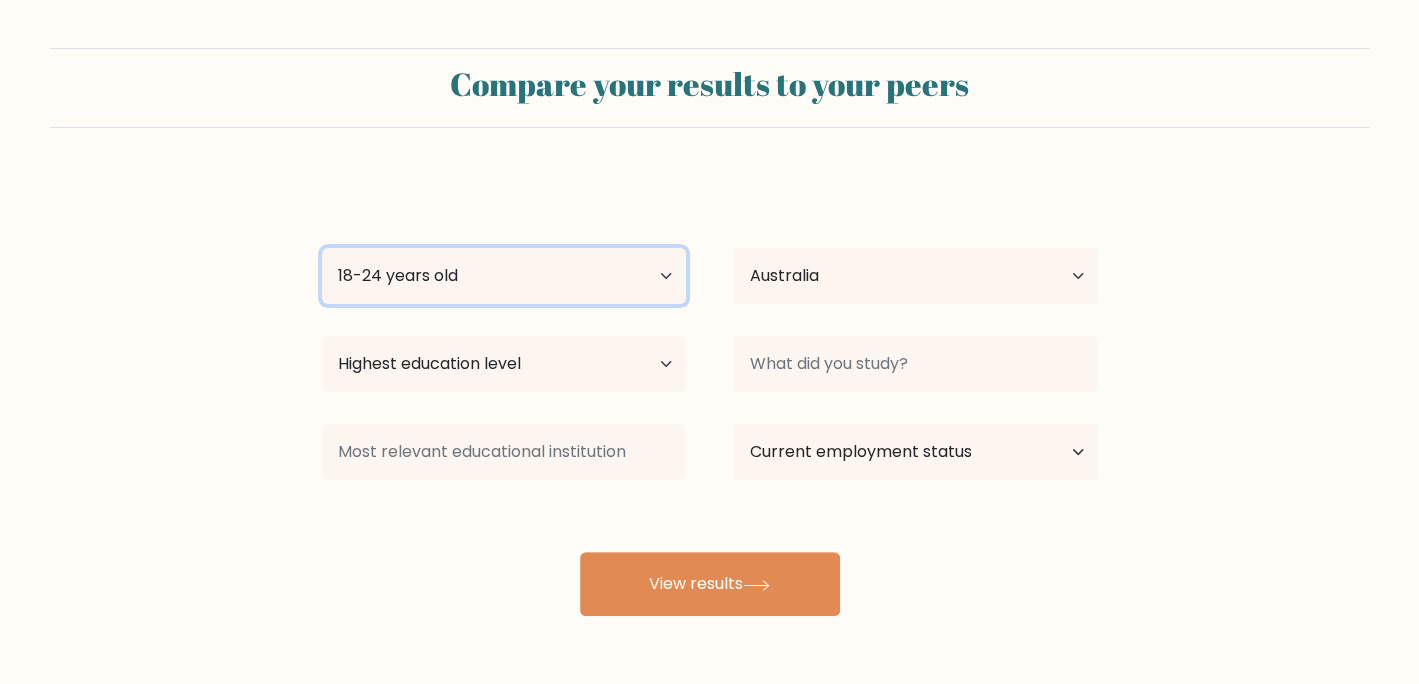 click on "Age
Under 18 years old
18-24 years old
25-34 years old
35-44 years old
45-54 years old
55-64 years old
65 years old and above" at bounding box center [504, 276] 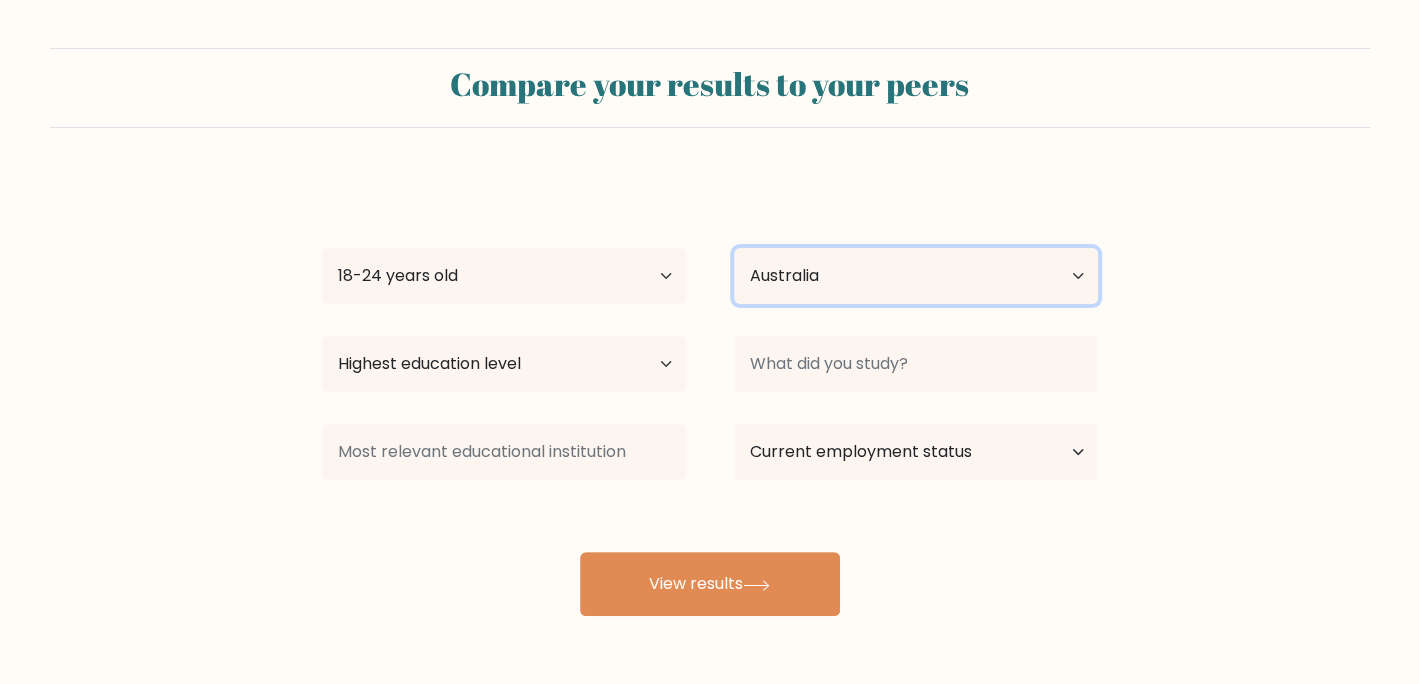 click on "Country
Afghanistan
Albania
Algeria
American Samoa
Andorra
Angola
Anguilla
Antarctica
Antigua and Barbuda
Argentina
Armenia
Aruba
Australia
Austria
Azerbaijan
Bahamas
Bahrain
Bangladesh
Barbados
Belarus
Belgium
Belize
Benin
Bermuda
Bhutan
Bolivia
Bonaire, Sint Eustatius and Saba
Bosnia and Herzegovina
Botswana
Bouvet Island
Brazil
British Indian Ocean Territory
Brunei
Bulgaria
Burkina Faso
Burundi
Cabo Verde
Cambodia
Cameroon
Canada
Cayman Islands
Central African Republic
Chad
Chile
China
Christmas Island
Cocos (Keeling) Islands
Colombia
Comoros
Congo
Congo (the Democratic Republic of the)
Cook Islands
Costa Rica
Côte d'Ivoire
Croatia
Cuba" at bounding box center [916, 276] 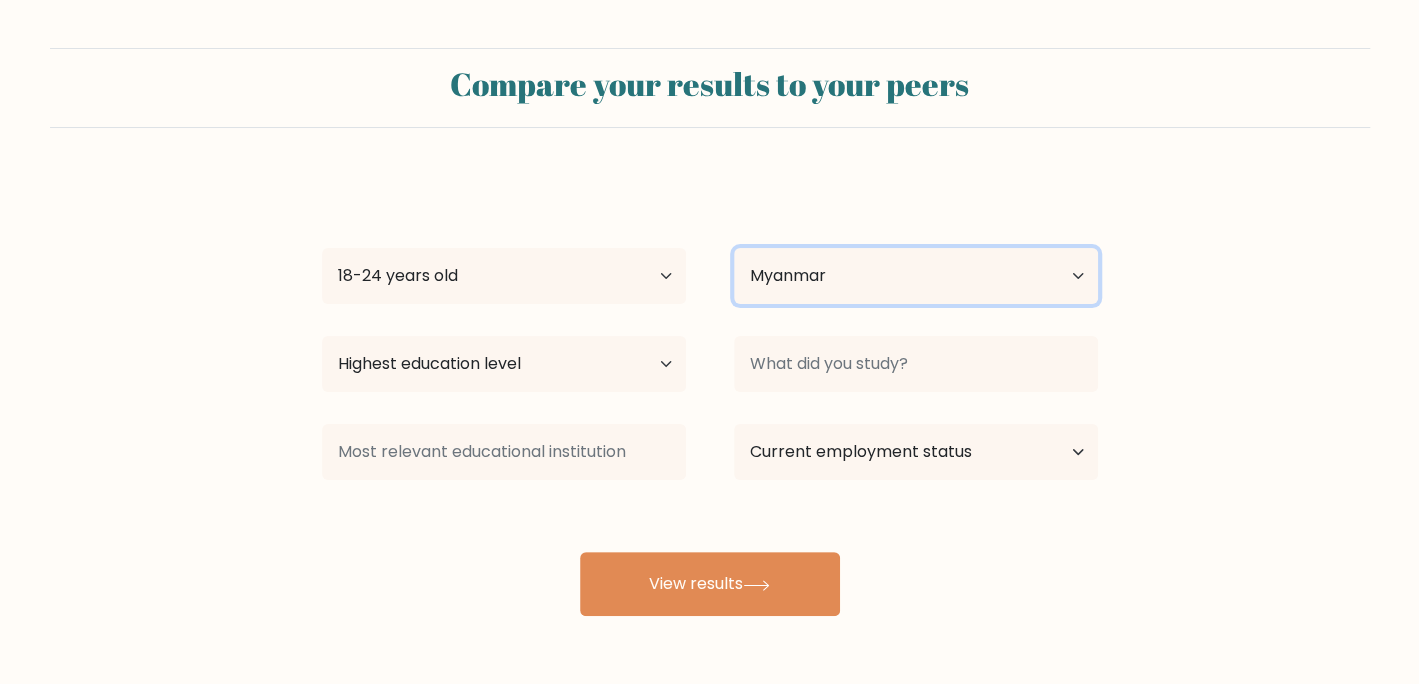 click on "Country
Afghanistan
Albania
Algeria
American Samoa
Andorra
Angola
Anguilla
Antarctica
Antigua and Barbuda
Argentina
Armenia
Aruba
Australia
Austria
Azerbaijan
Bahamas
Bahrain
Bangladesh
Barbados
Belarus
Belgium
Belize
Benin
Bermuda
Bhutan
Bolivia
Bonaire, Sint Eustatius and Saba
Bosnia and Herzegovina
Botswana
Bouvet Island
Brazil
British Indian Ocean Territory
Brunei
Bulgaria
Burkina Faso
Burundi
Cabo Verde
Cambodia
Cameroon
Canada
Cayman Islands
Central African Republic
Chad
Chile
China
Christmas Island
Cocos (Keeling) Islands
Colombia
Comoros
Congo
Congo (the Democratic Republic of the)
Cook Islands
Costa Rica
Côte d'Ivoire
Croatia
Cuba" at bounding box center (916, 276) 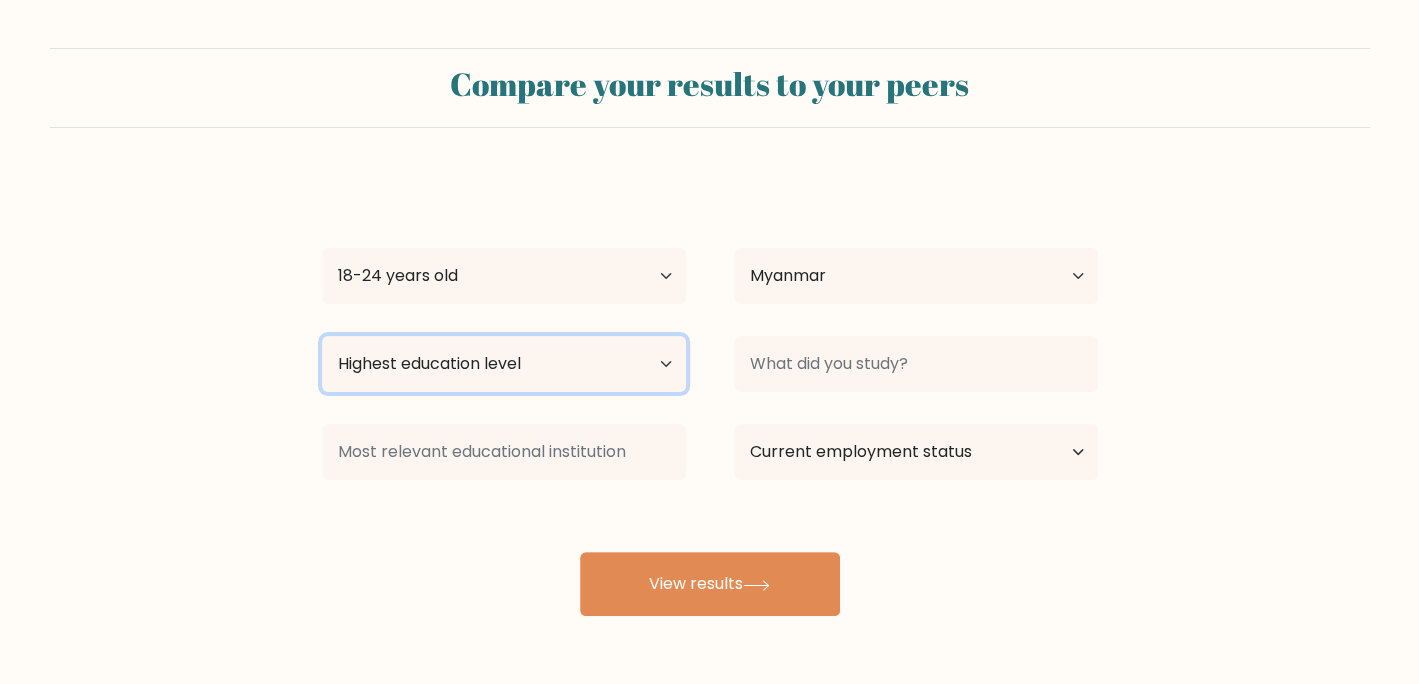 click on "Highest education level
No schooling
Primary
Lower Secondary
Upper Secondary
Occupation Specific
Bachelor's degree
Master's degree
Doctoral degree" at bounding box center (504, 364) 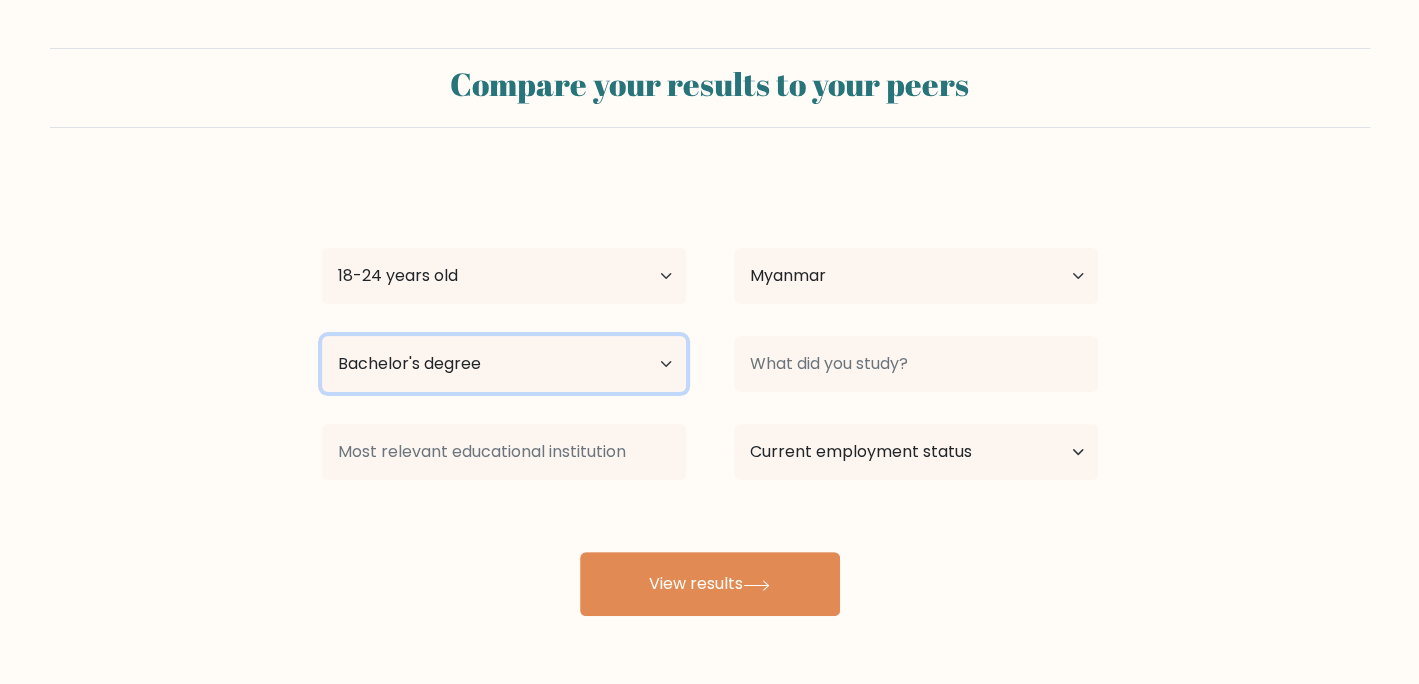 click on "Highest education level
No schooling
Primary
Lower Secondary
Upper Secondary
Occupation Specific
Bachelor's degree
Master's degree
Doctoral degree" at bounding box center (504, 364) 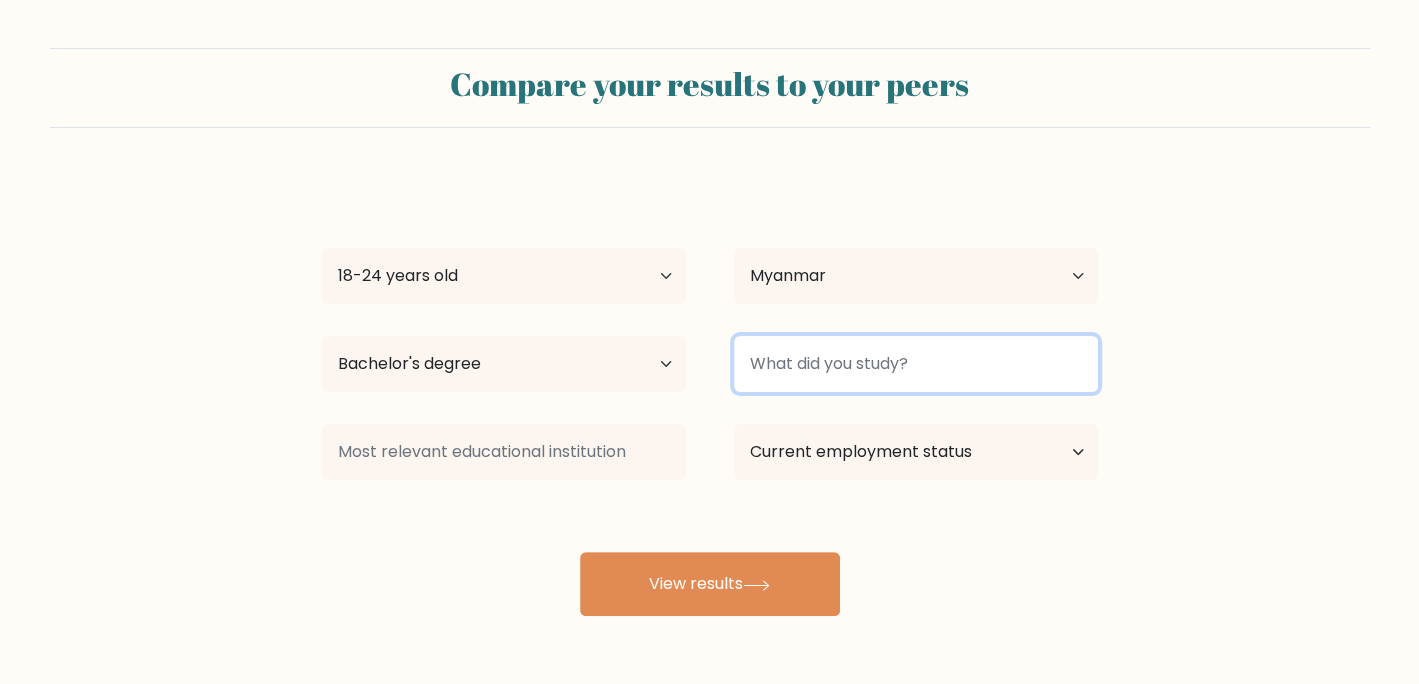 click at bounding box center (916, 364) 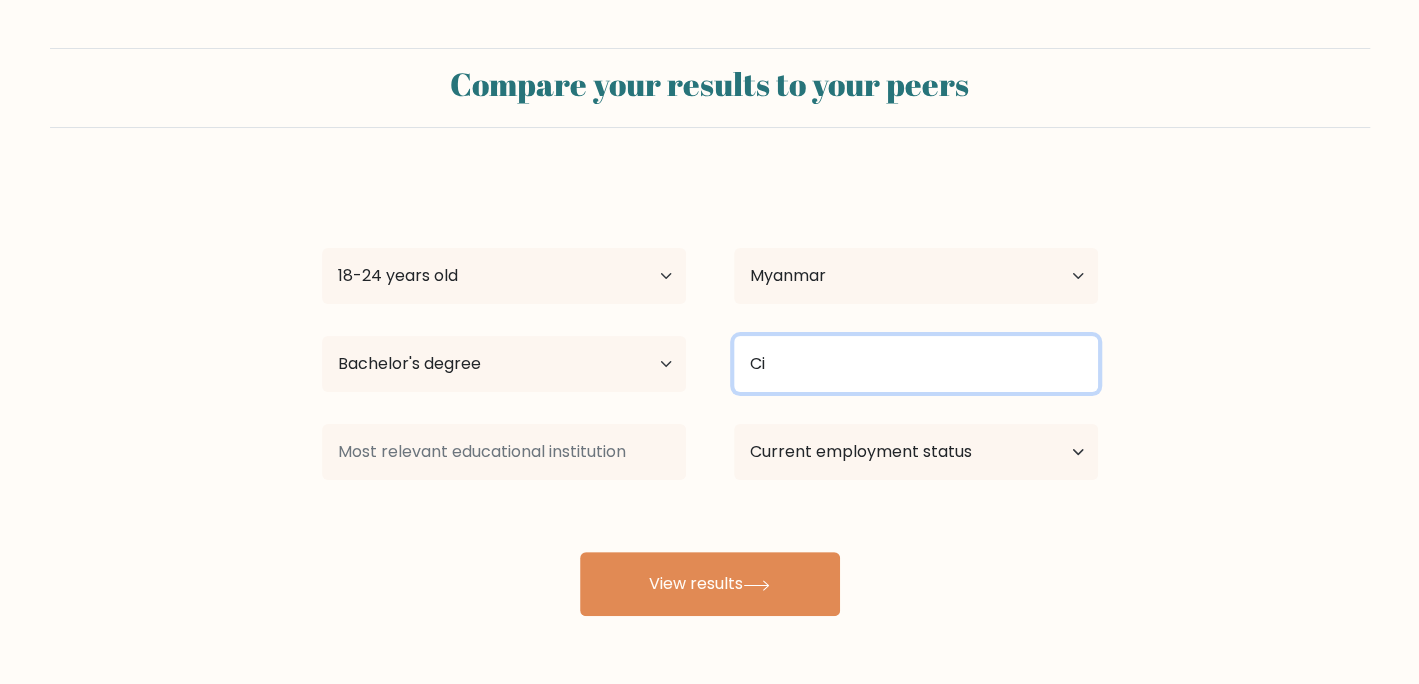 type on "C" 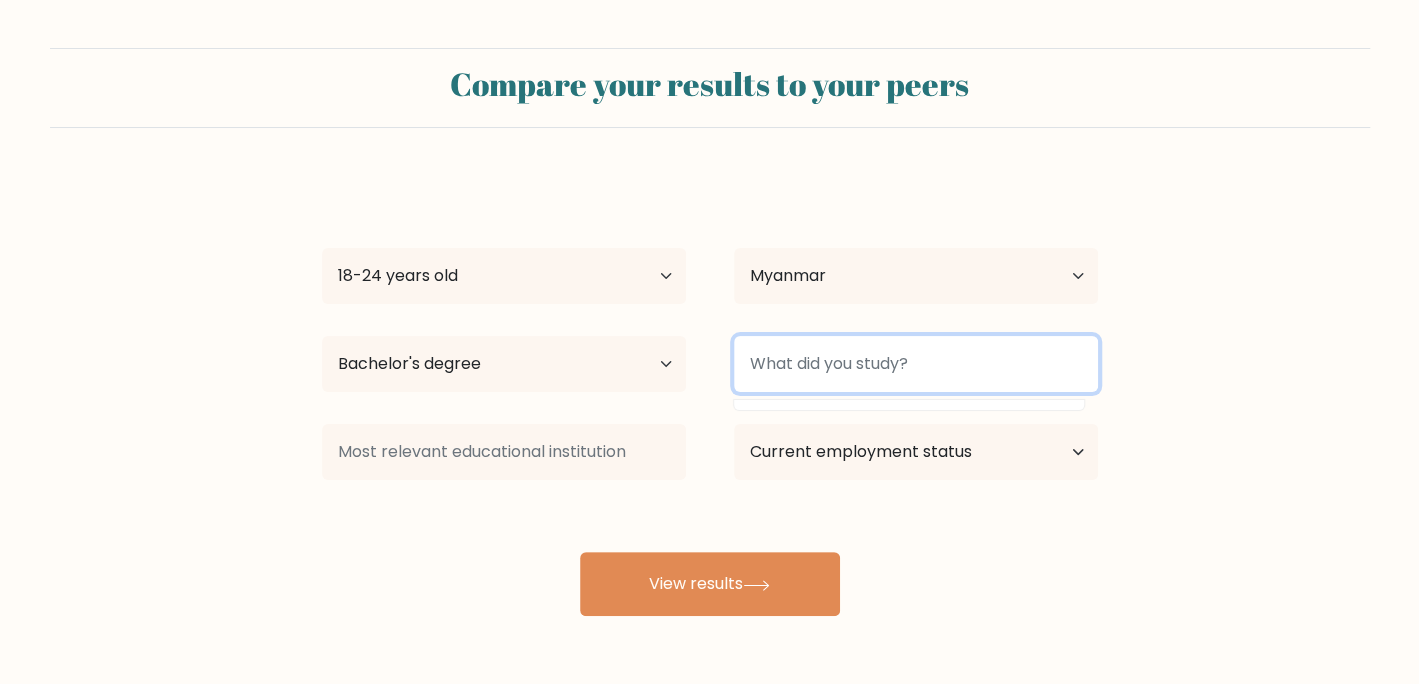 type on "C" 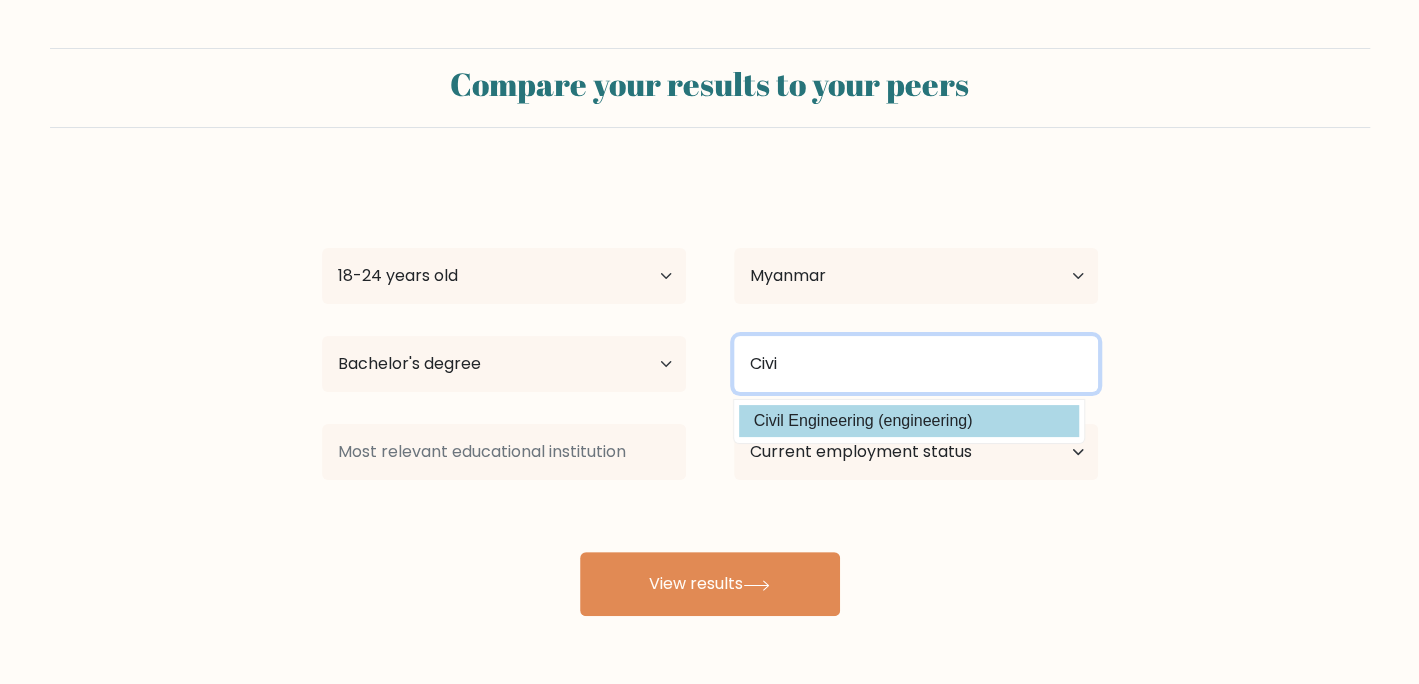 type on "Civi" 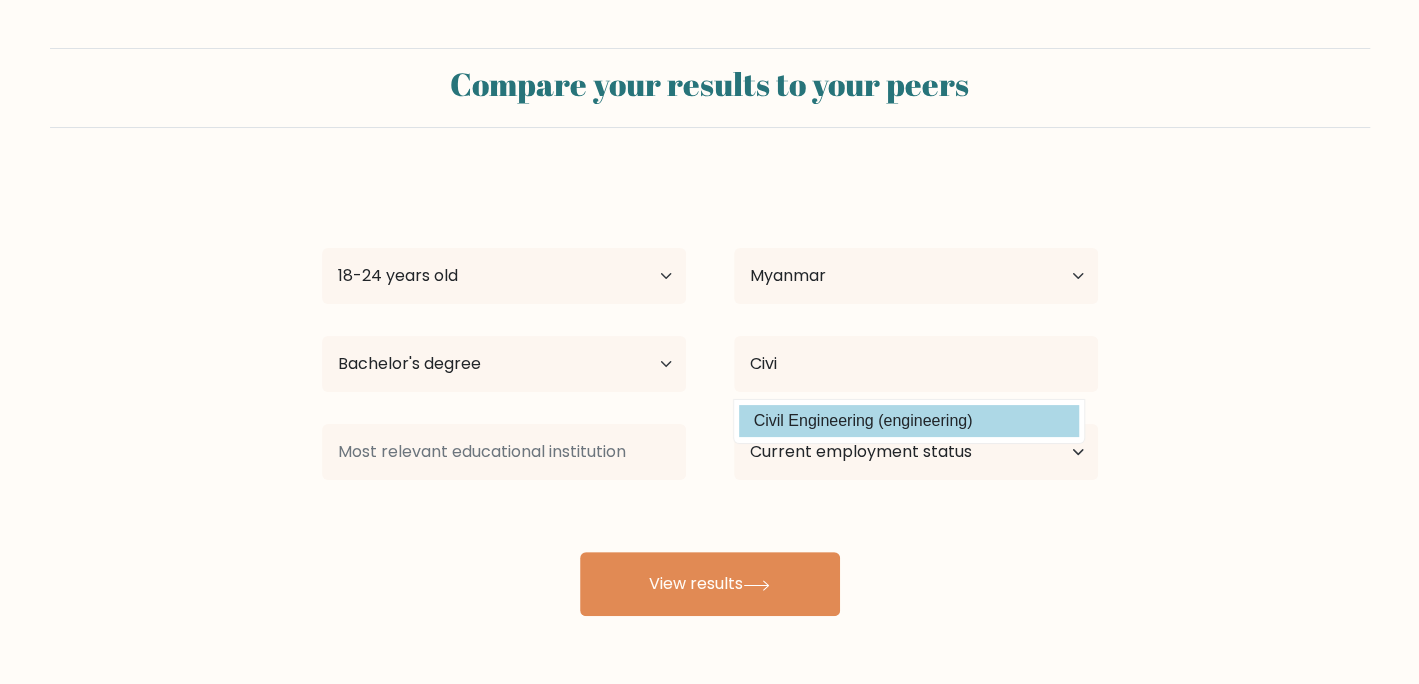 click on "[FIRST]
[LAST]
Age
Under 18 years old
18-24 years old
25-34 years old
35-44 years old
45-54 years old
55-64 years old
65 years old and above
Country
Afghanistan
Albania
Algeria
American Samoa
Andorra
Angola
Anguilla
Antarctica
Antigua and Barbuda
Argentina
Armenia
Aruba
Australia
Austria
Azerbaijan
Bahamas
Bahrain
Bangladesh
Barbados
Belarus
Belgium
Belize
Benin
Bermuda
Bhutan
Bolivia
Bonaire, Sint Eustatius and Saba
Bosnia and Herzegovina
Botswana
Bouvet Island
Brazil
Brunei" at bounding box center [710, 396] 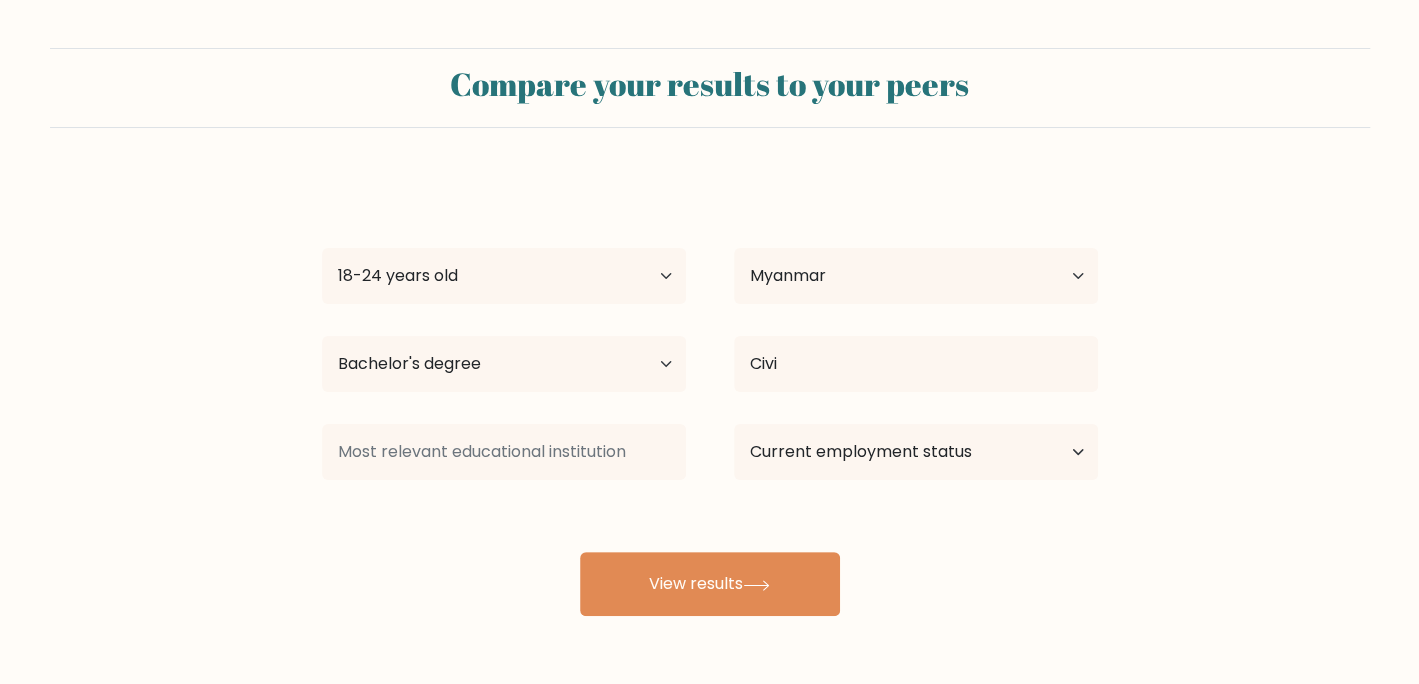 drag, startPoint x: 607, startPoint y: 314, endPoint x: 621, endPoint y: 327, distance: 19.104973 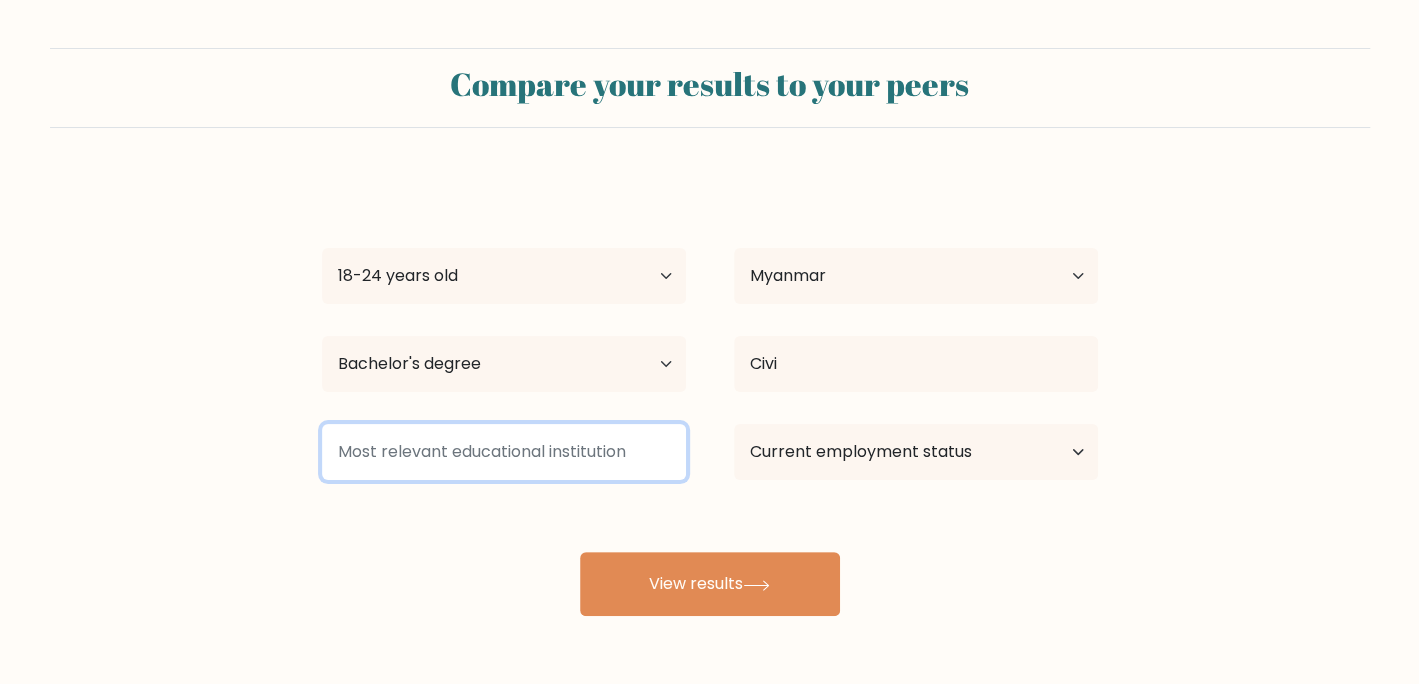 click at bounding box center [504, 452] 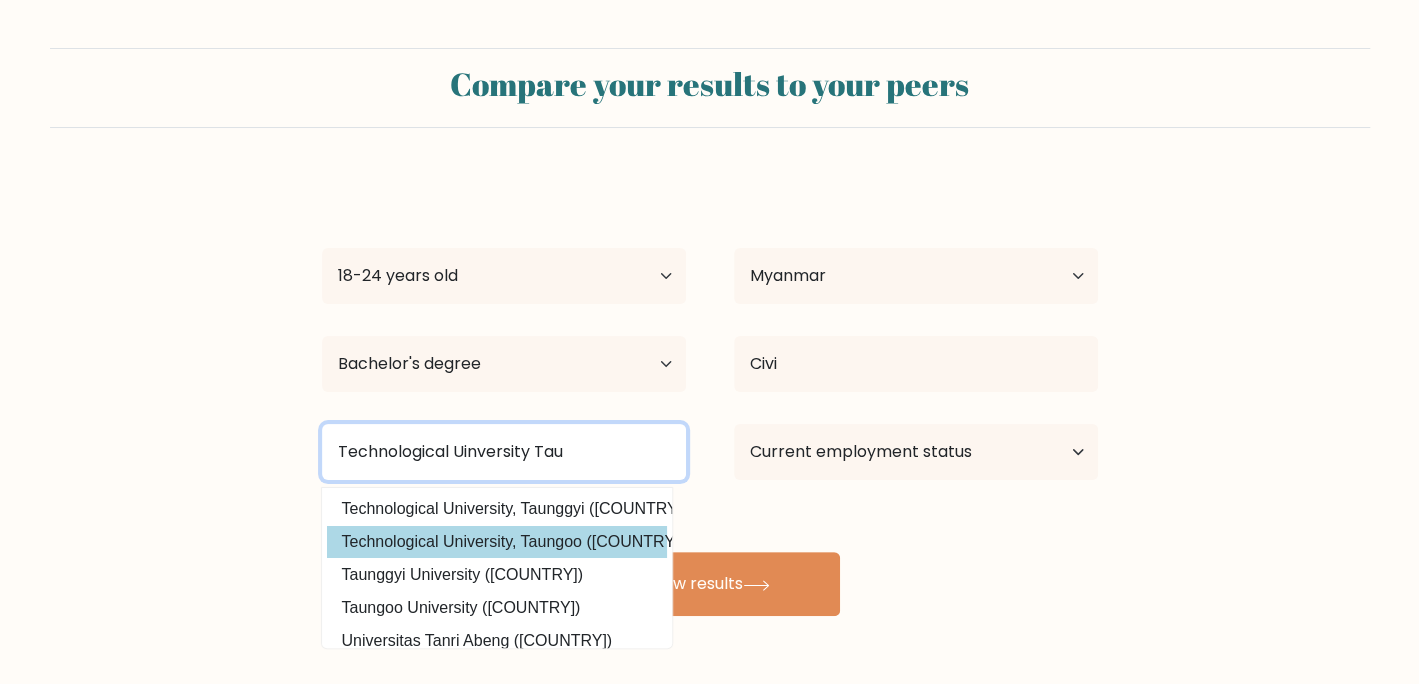 type on "Technological Uinversity Tau" 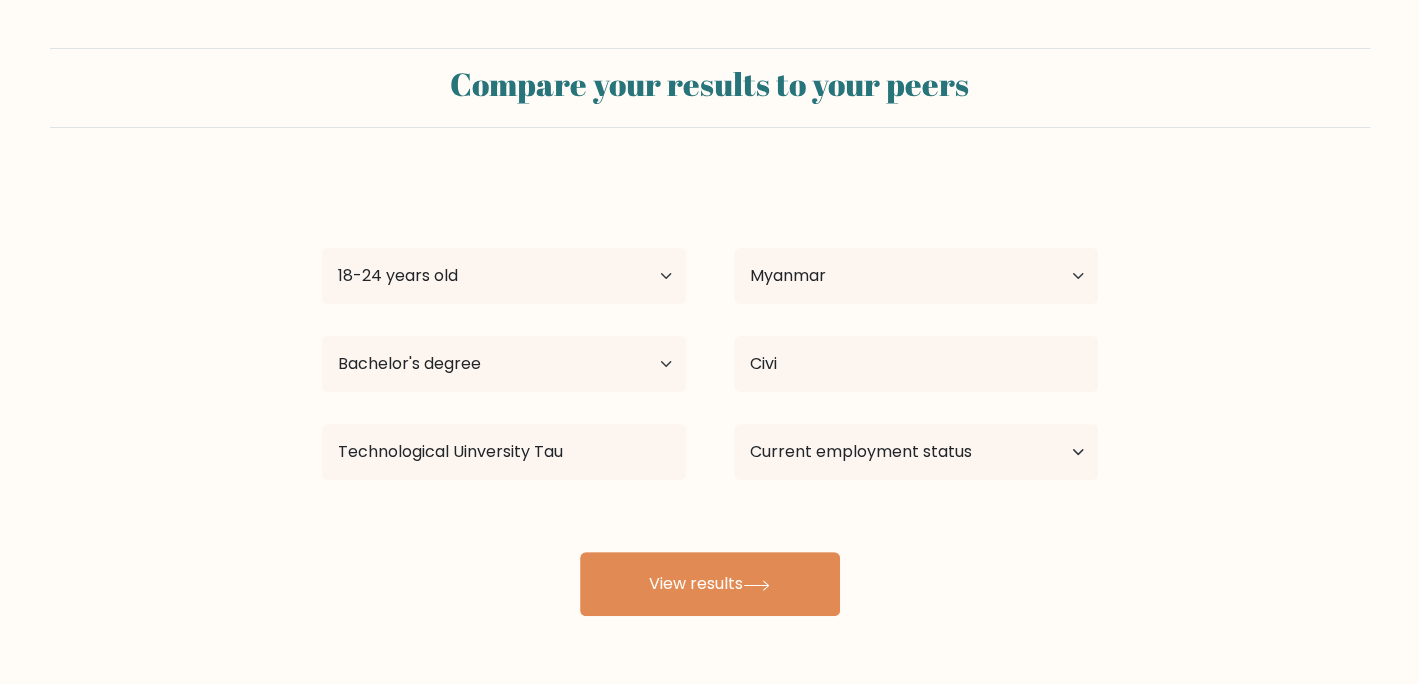 click on "[FIRST]
[LAST]
Age
Under 18 years old
18-24 years old
25-34 years old
35-44 years old
45-54 years old
55-64 years old
65 years old and above
Country
Afghanistan
Albania
Algeria
American Samoa
Andorra
Angola
Anguilla
Antarctica
Antigua and Barbuda
Argentina
Armenia
Aruba
Australia
Austria
Azerbaijan
Bahamas
Bahrain
Bangladesh
Barbados
Belarus
Belgium
Belize
Benin
Bermuda
Bhutan
Bolivia
Bonaire, Sint Eustatius and Saba
Bosnia and Herzegovina
Botswana
Bouvet Island
Brazil
Brunei" at bounding box center (710, 396) 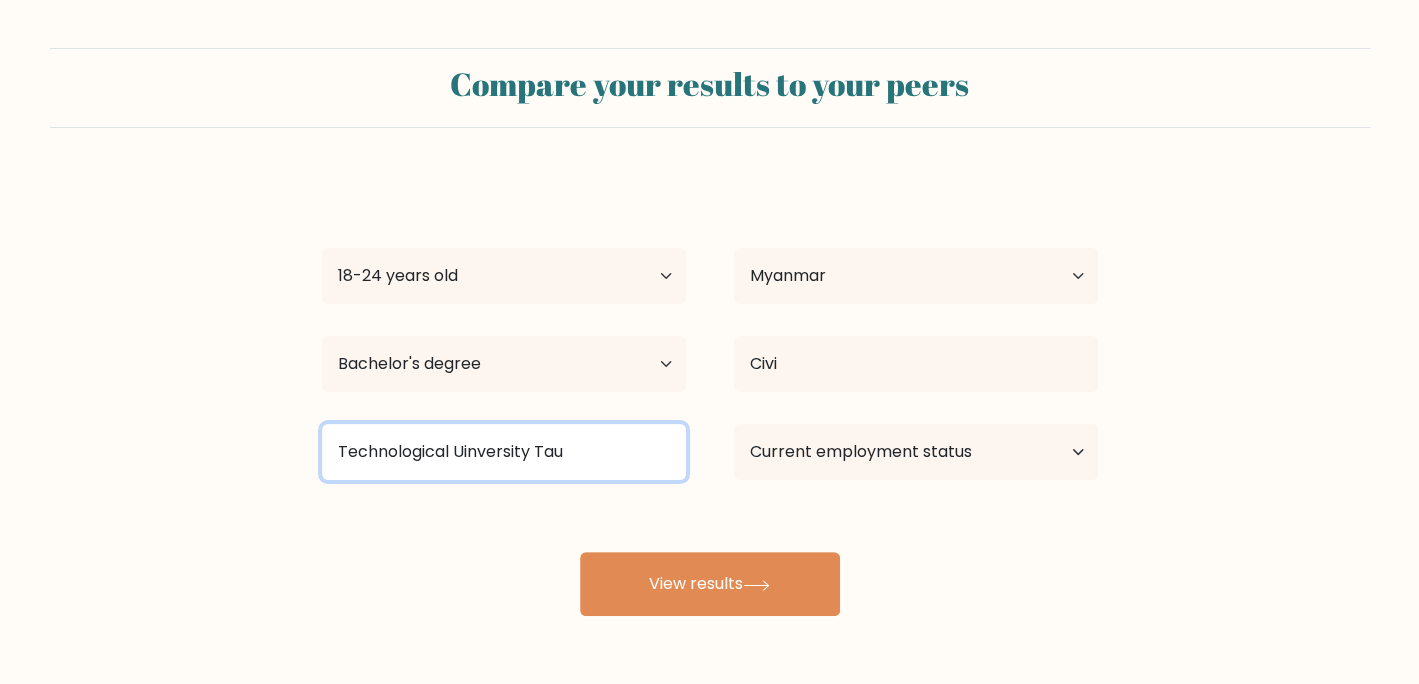 click on "Technological Uinversity Tau" at bounding box center (504, 452) 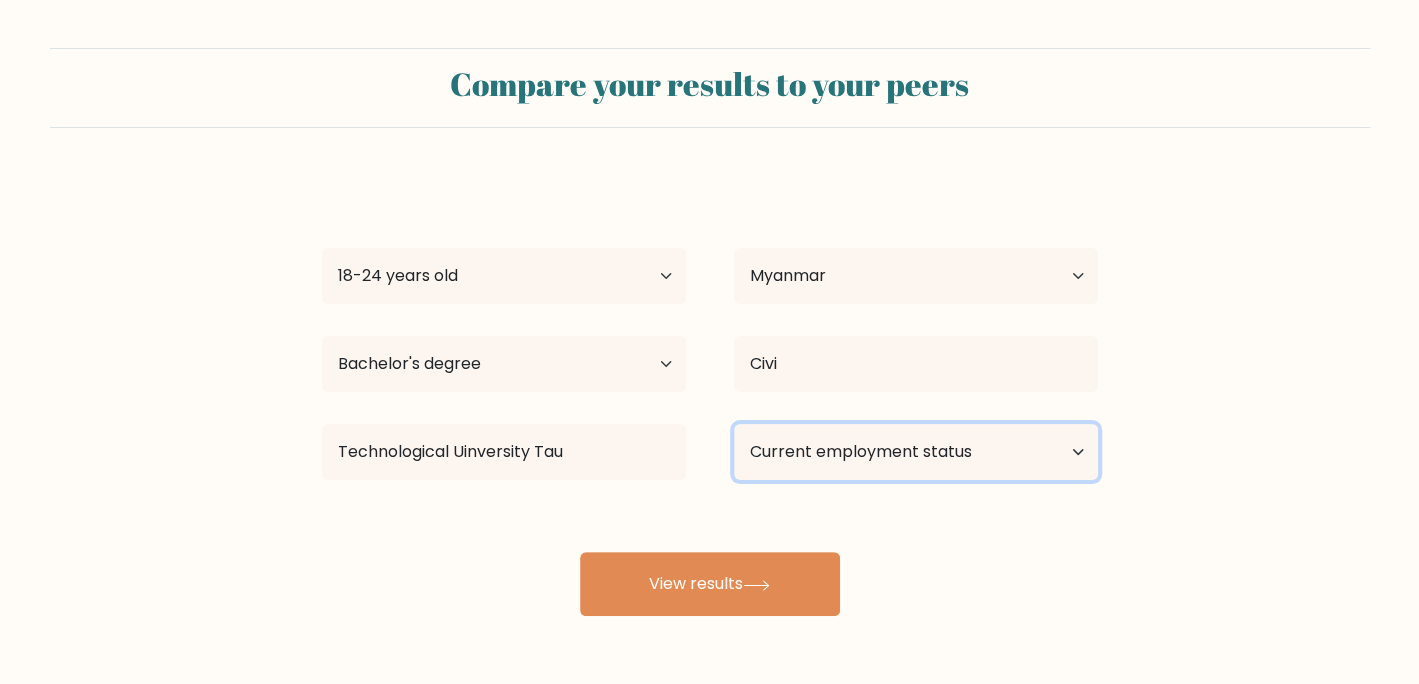 click on "Current employment status
Employed
Student
Retired
Other / prefer not to answer" at bounding box center (916, 452) 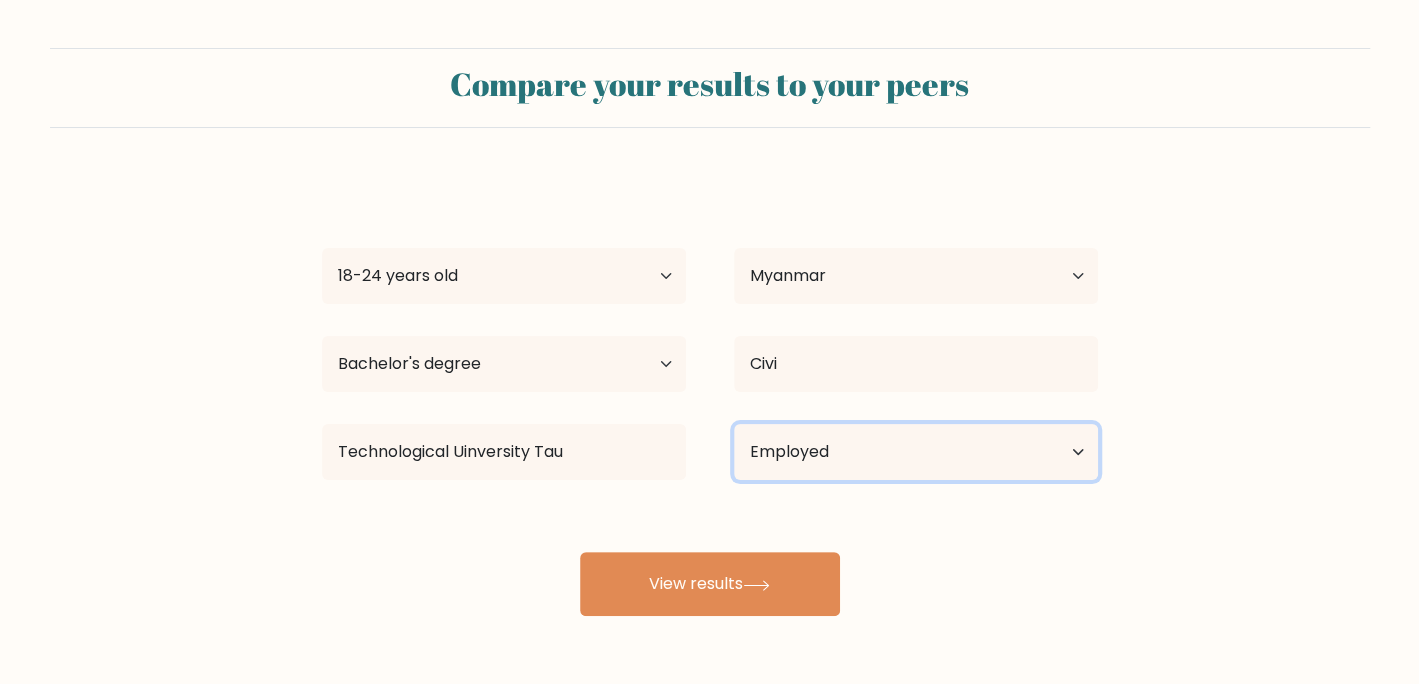 click on "Current employment status
Employed
Student
Retired
Other / prefer not to answer" at bounding box center [916, 452] 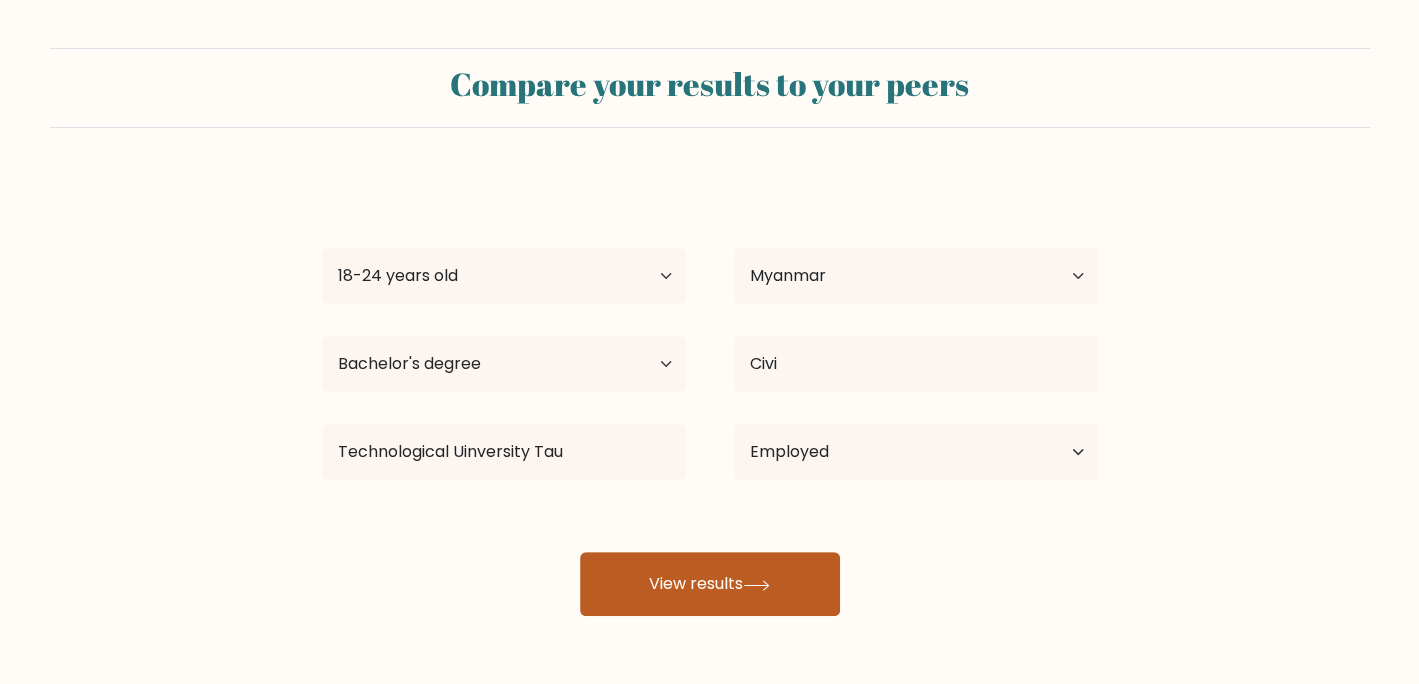 click on "View results" at bounding box center (710, 584) 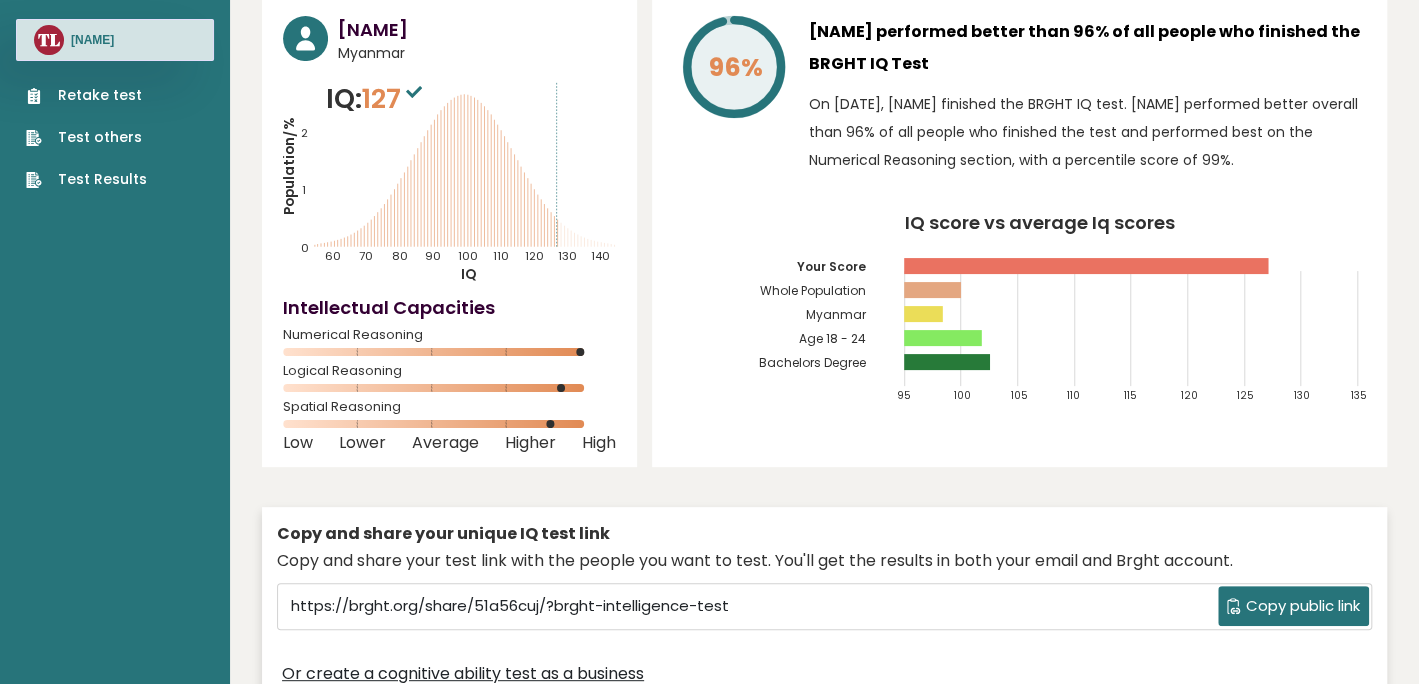scroll, scrollTop: 53, scrollLeft: 0, axis: vertical 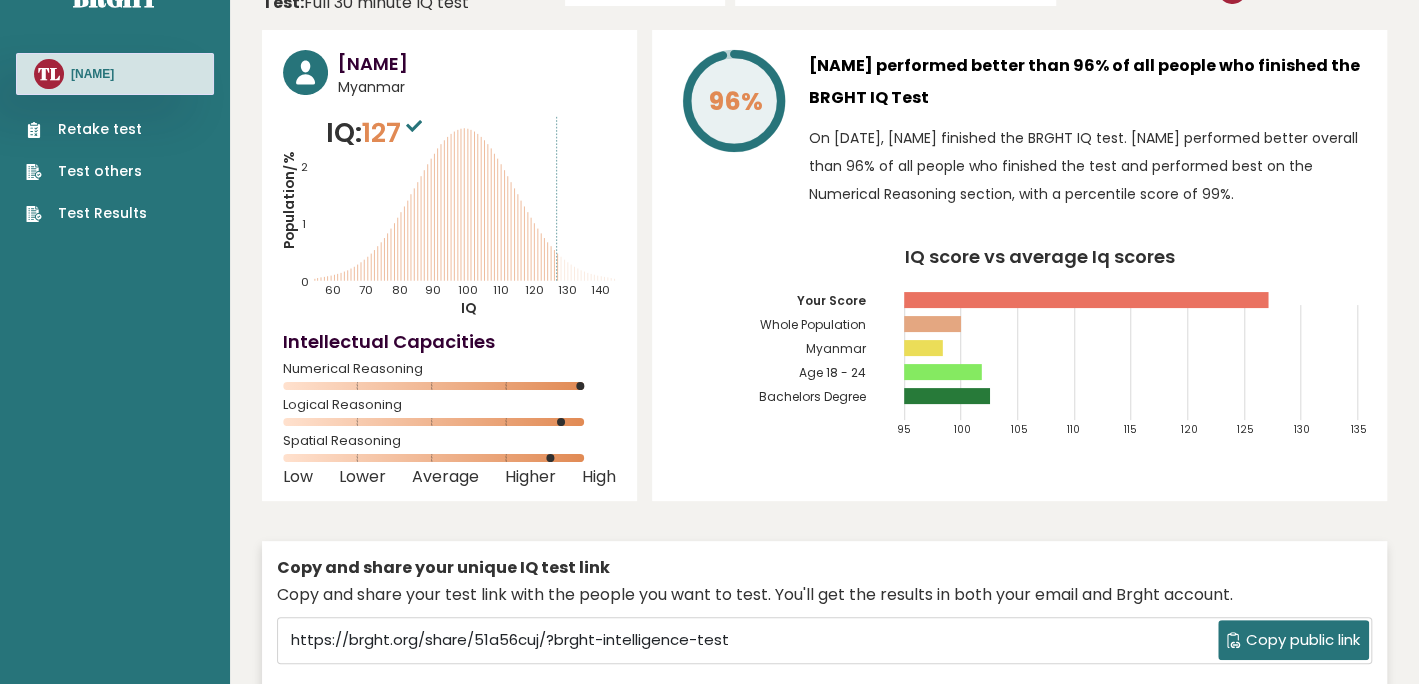 click on "Copy public link" at bounding box center (1293, 640) 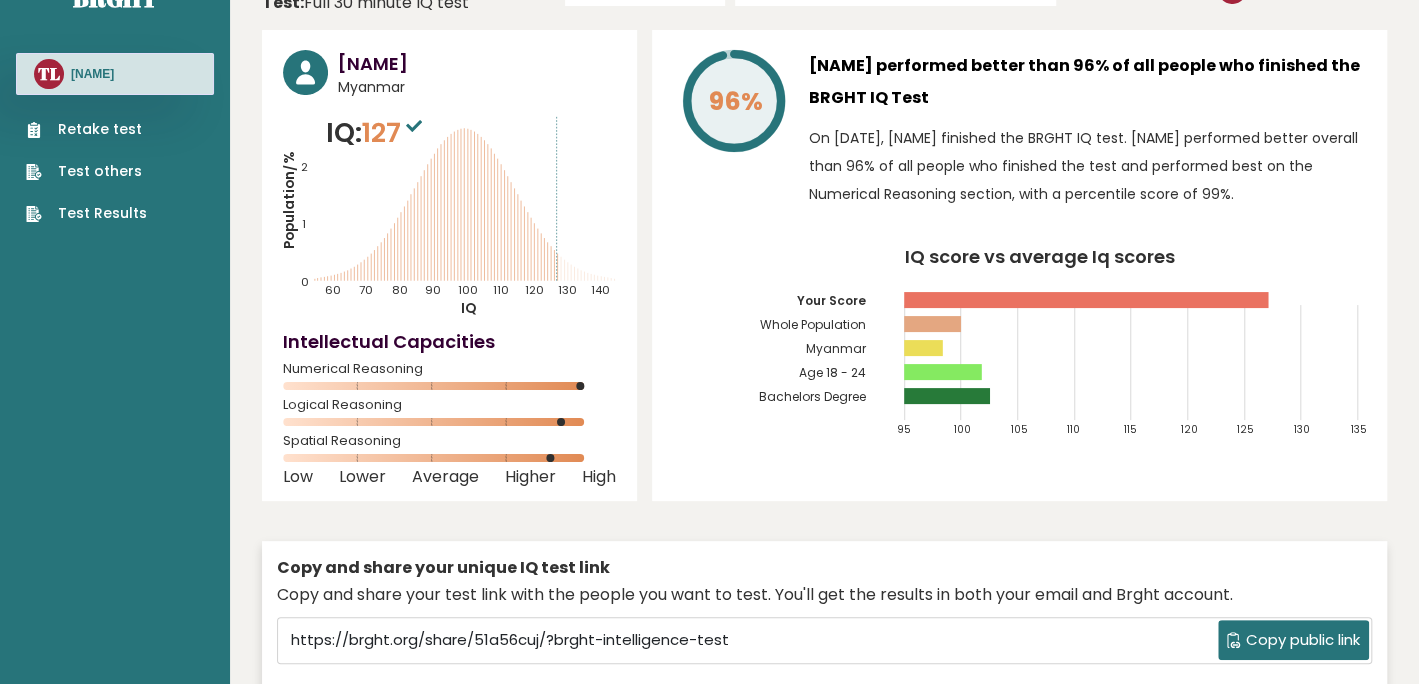 click on "Copy public link" at bounding box center (1293, 640) 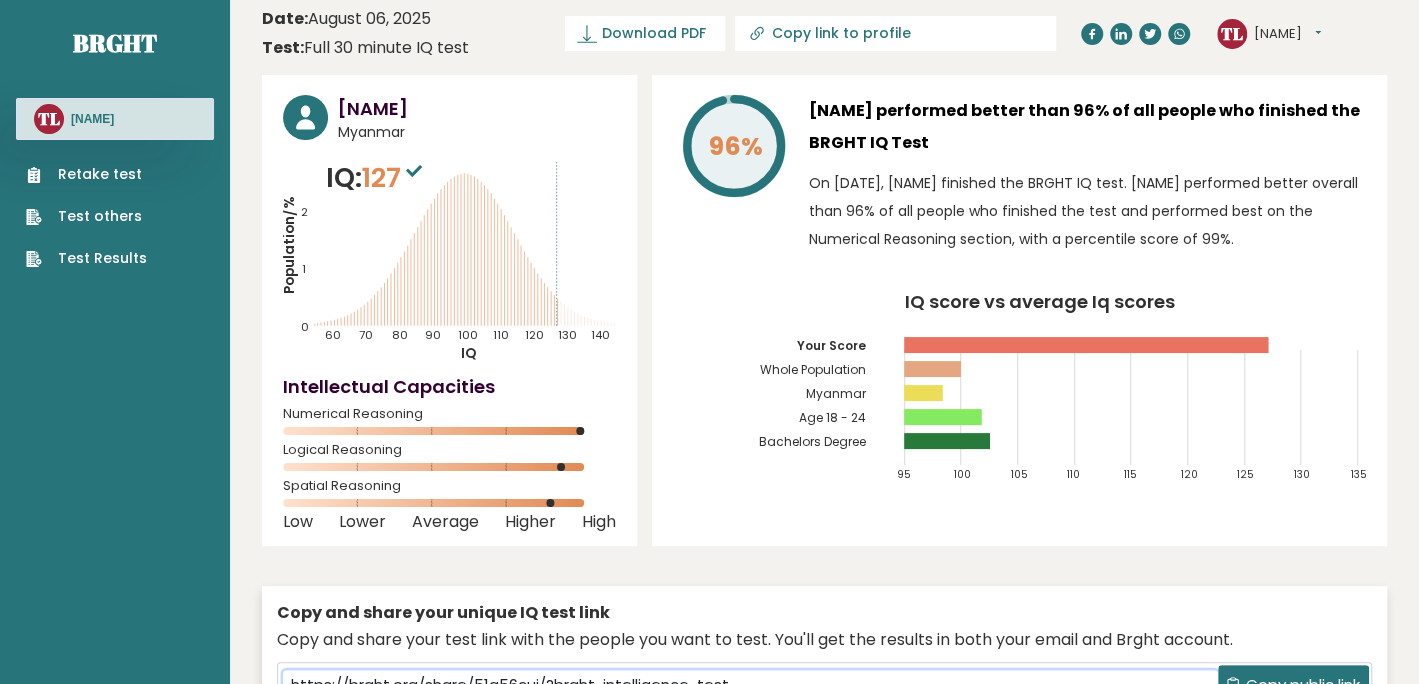 scroll, scrollTop: 0, scrollLeft: 0, axis: both 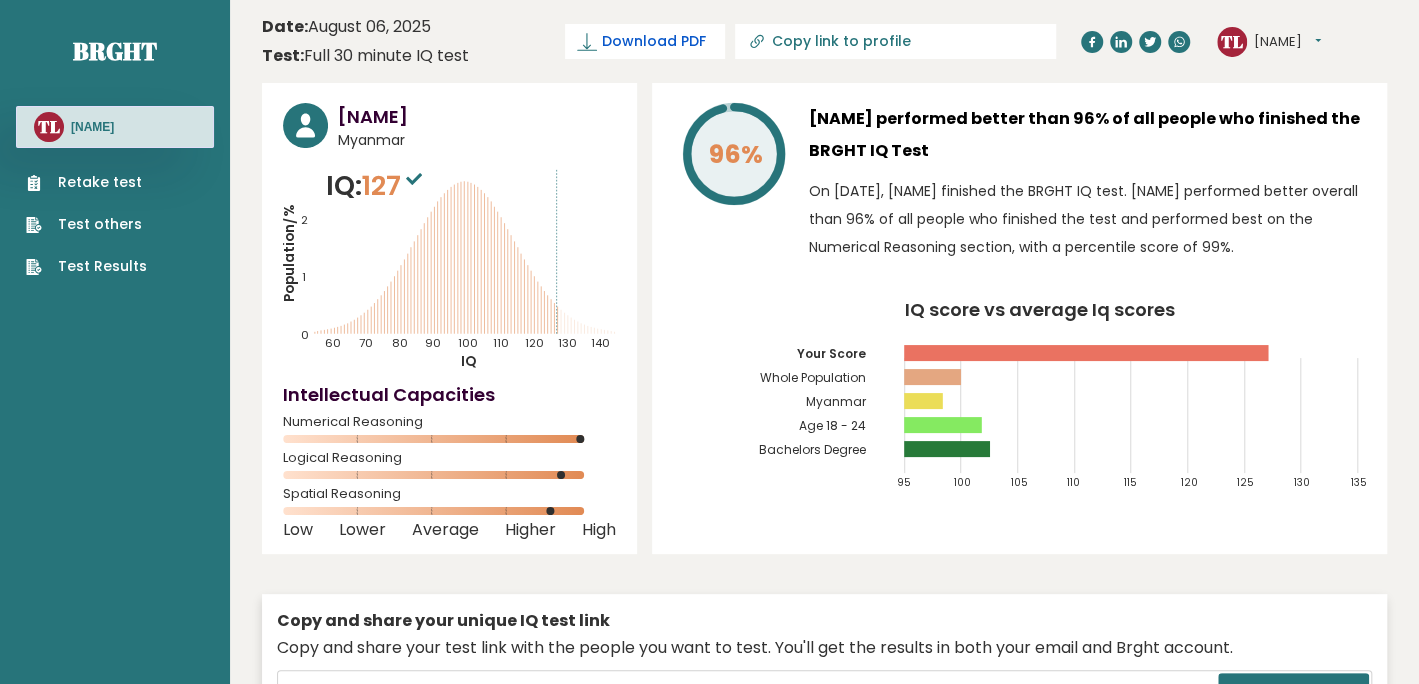 click on "Download PDF" at bounding box center [653, 41] 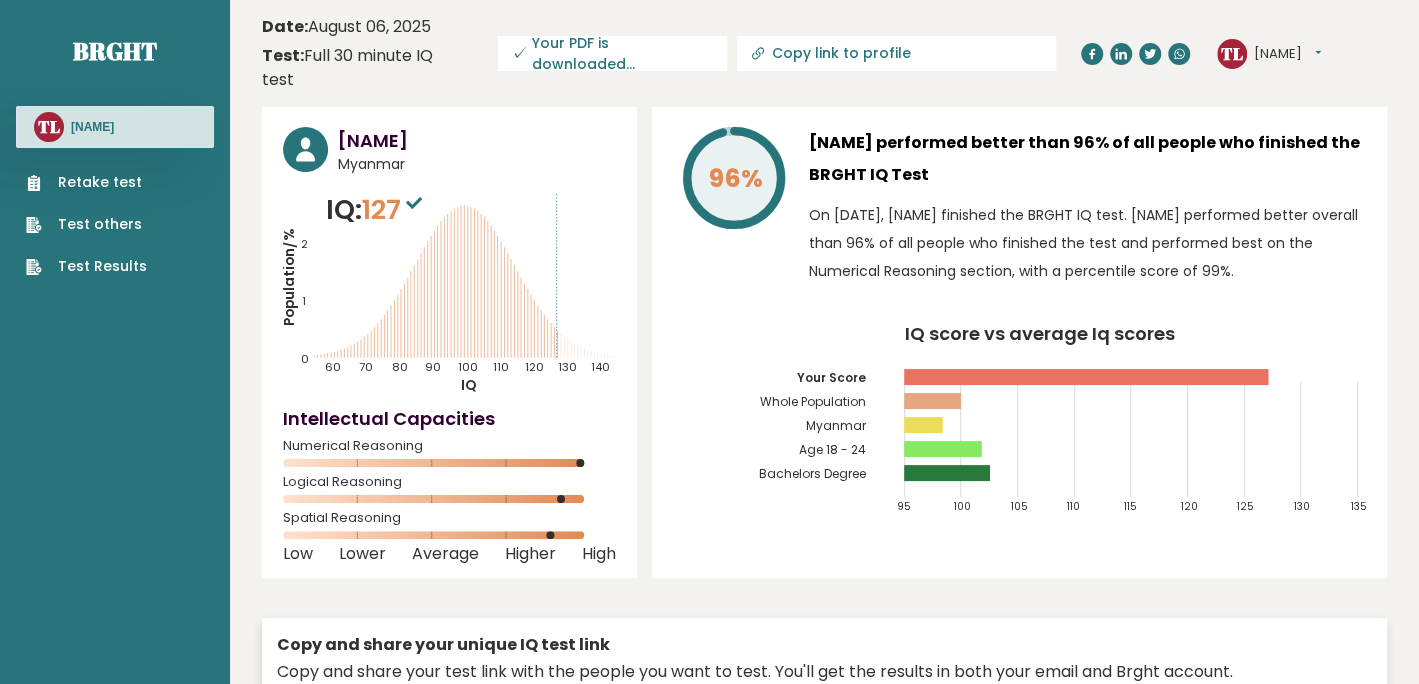scroll, scrollTop: 61, scrollLeft: 0, axis: vertical 